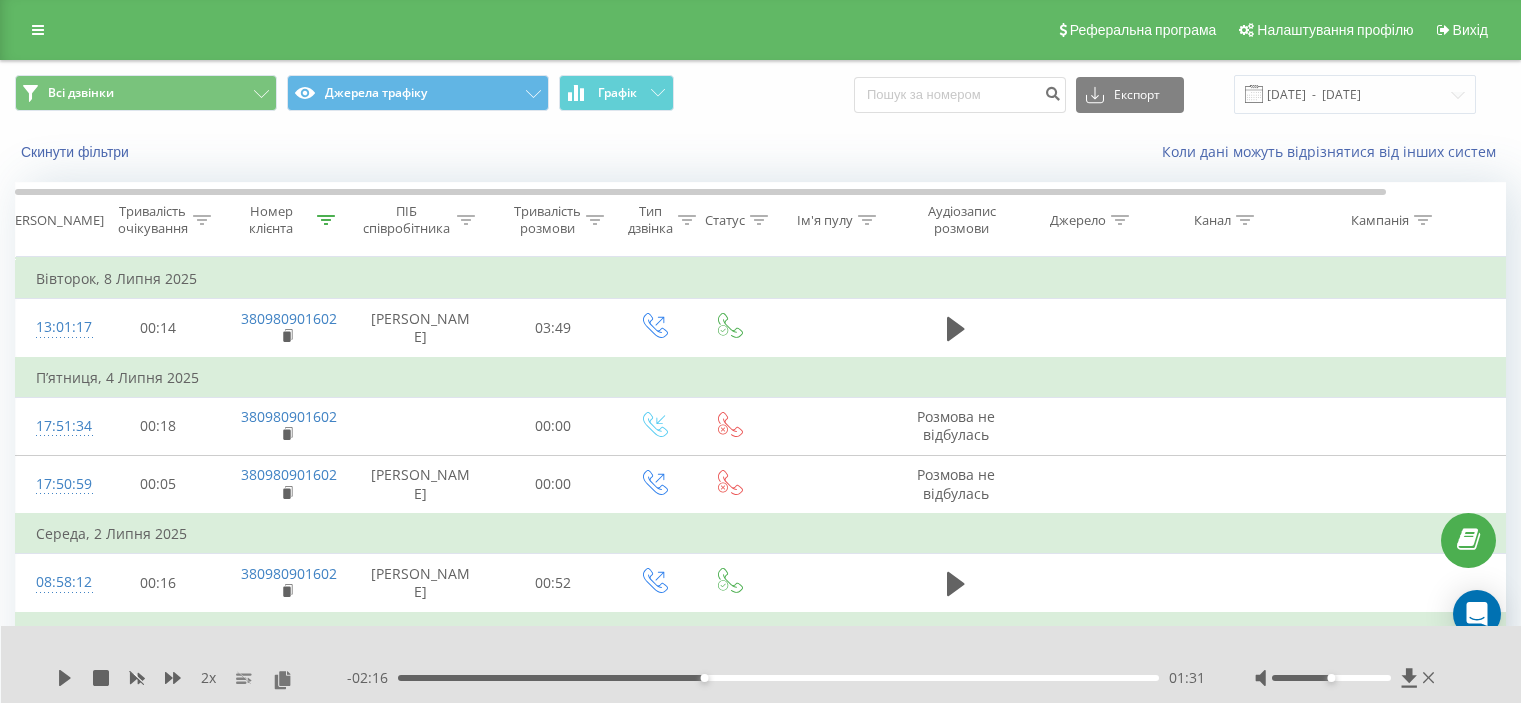 scroll, scrollTop: 0, scrollLeft: 0, axis: both 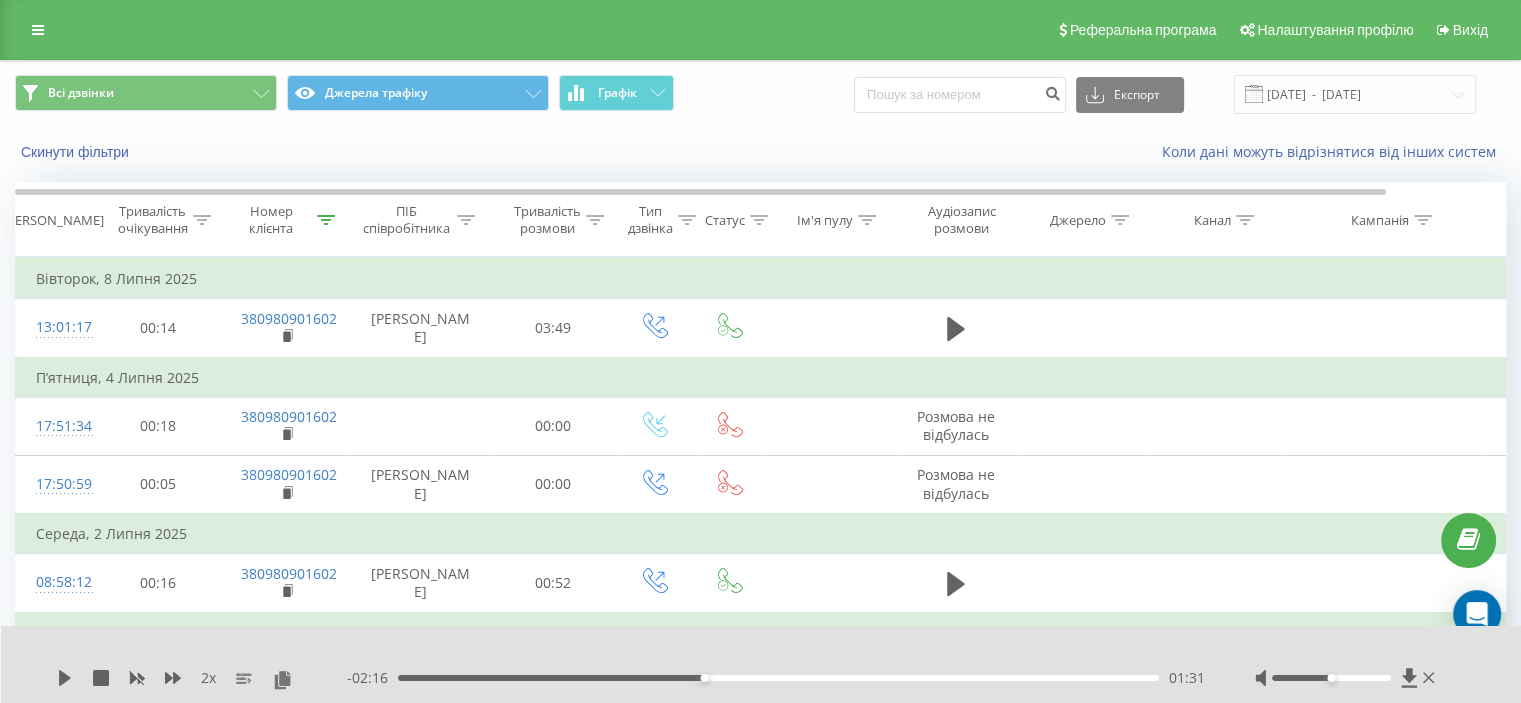 click 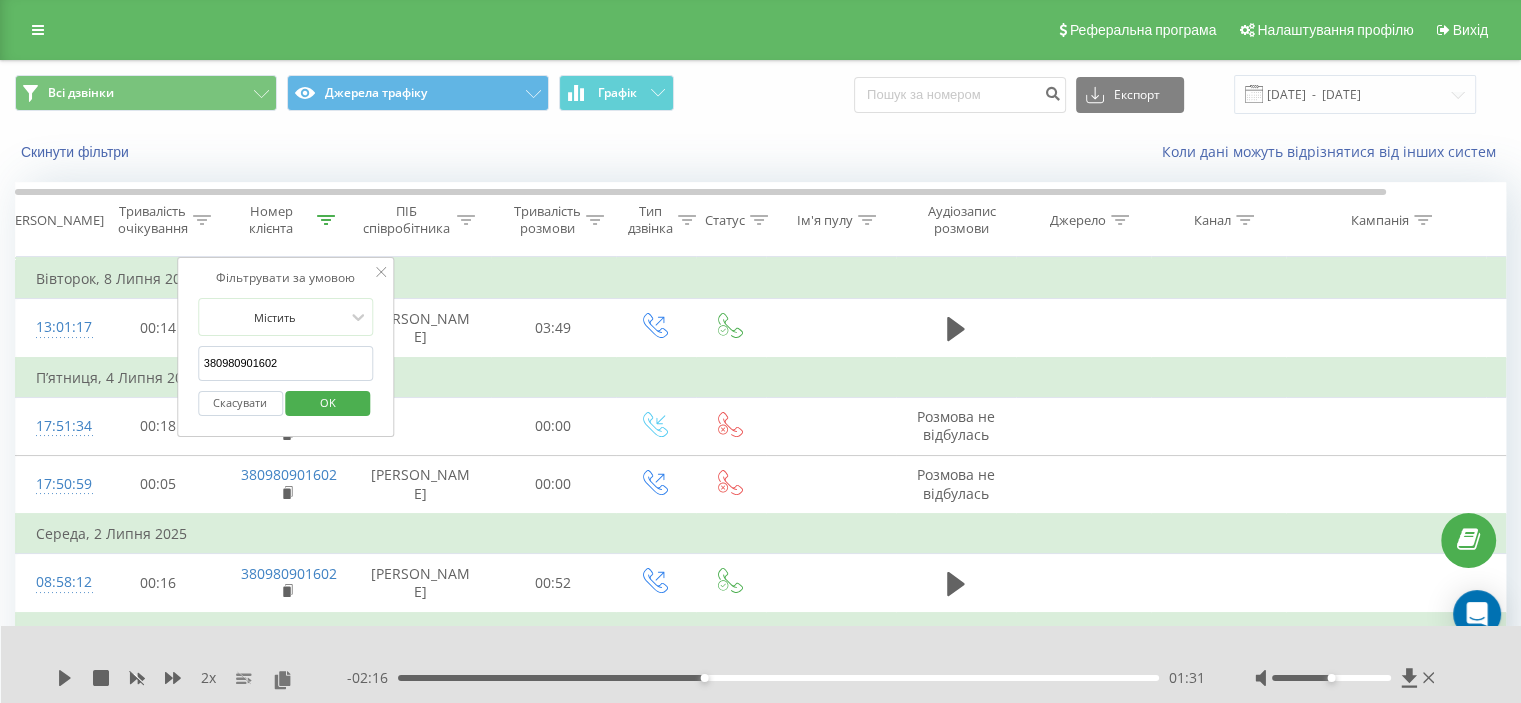 drag, startPoint x: 313, startPoint y: 367, endPoint x: 270, endPoint y: 395, distance: 51.312767 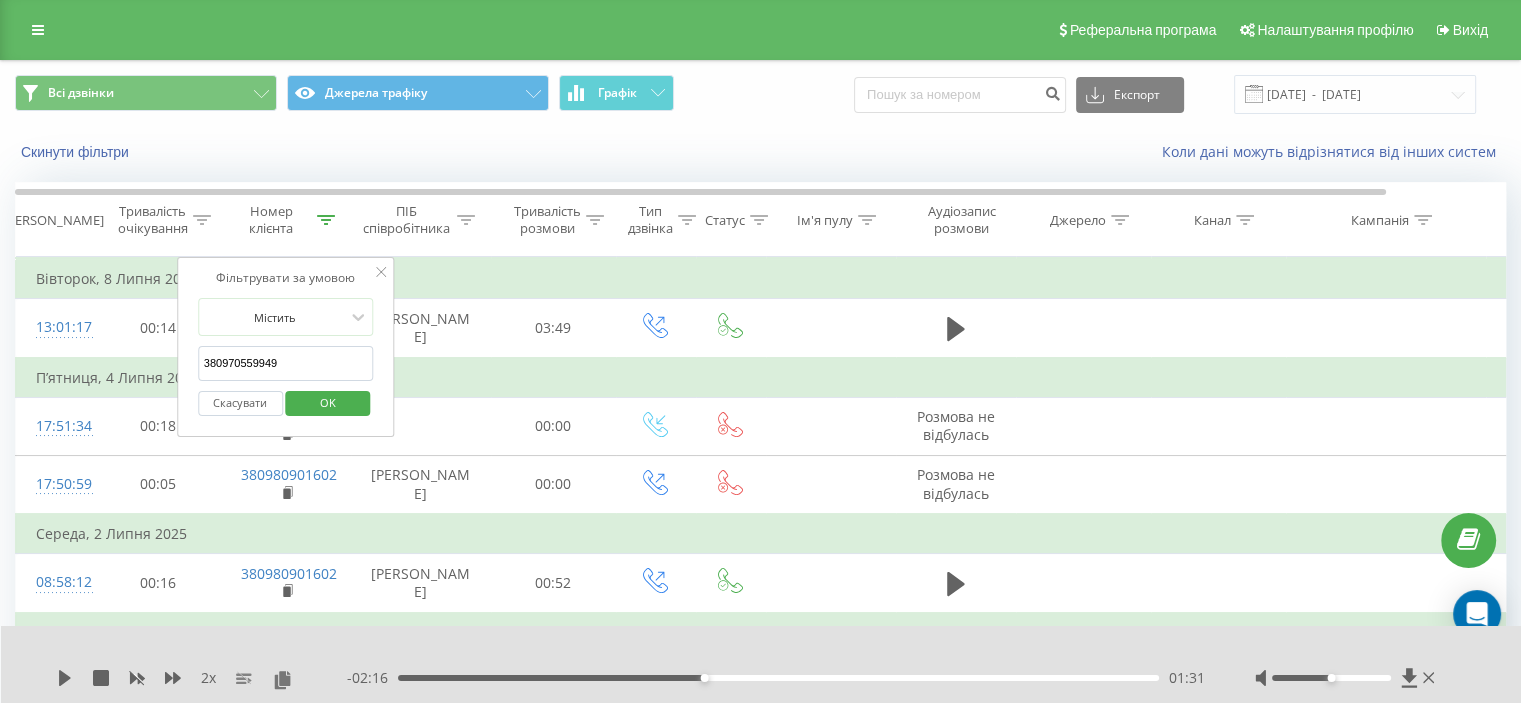 click on "OK" at bounding box center [328, 402] 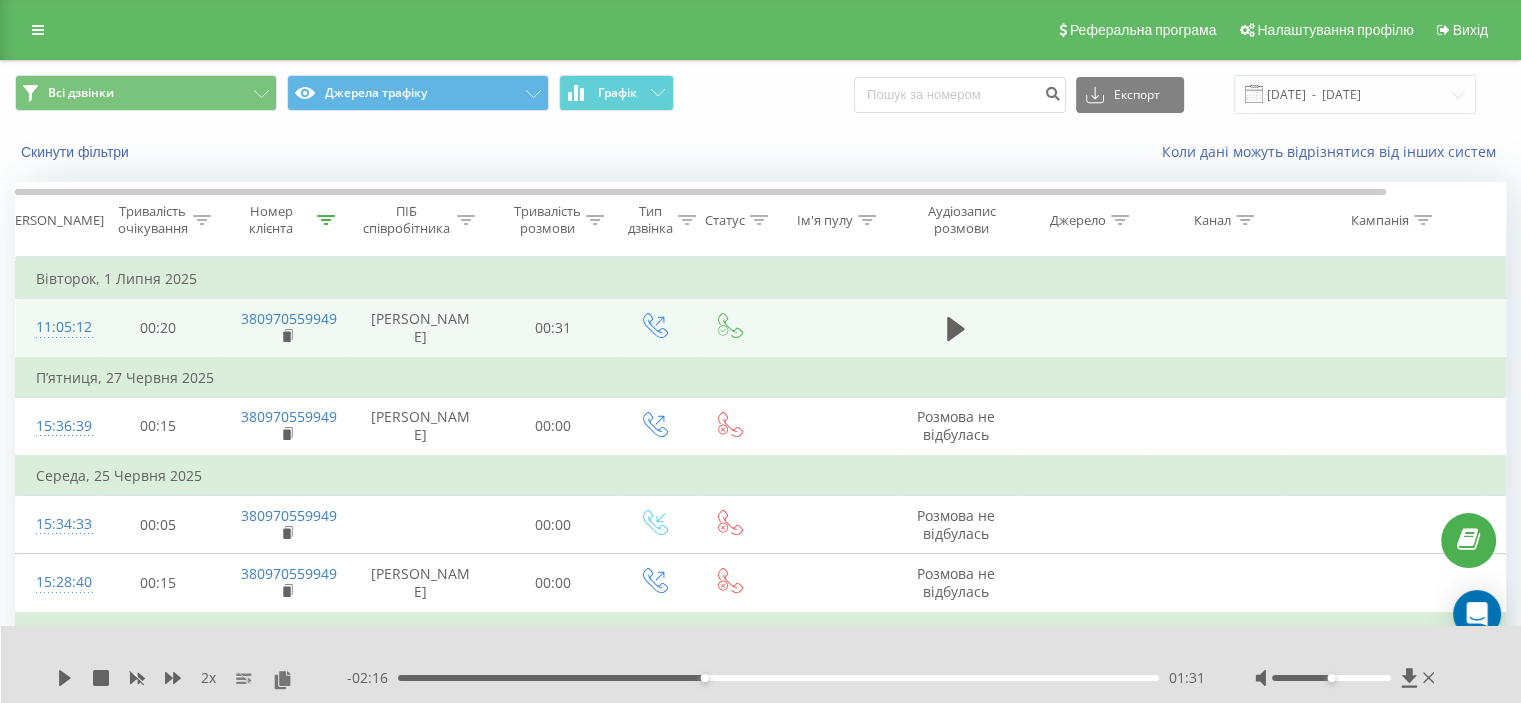 click at bounding box center (956, 328) 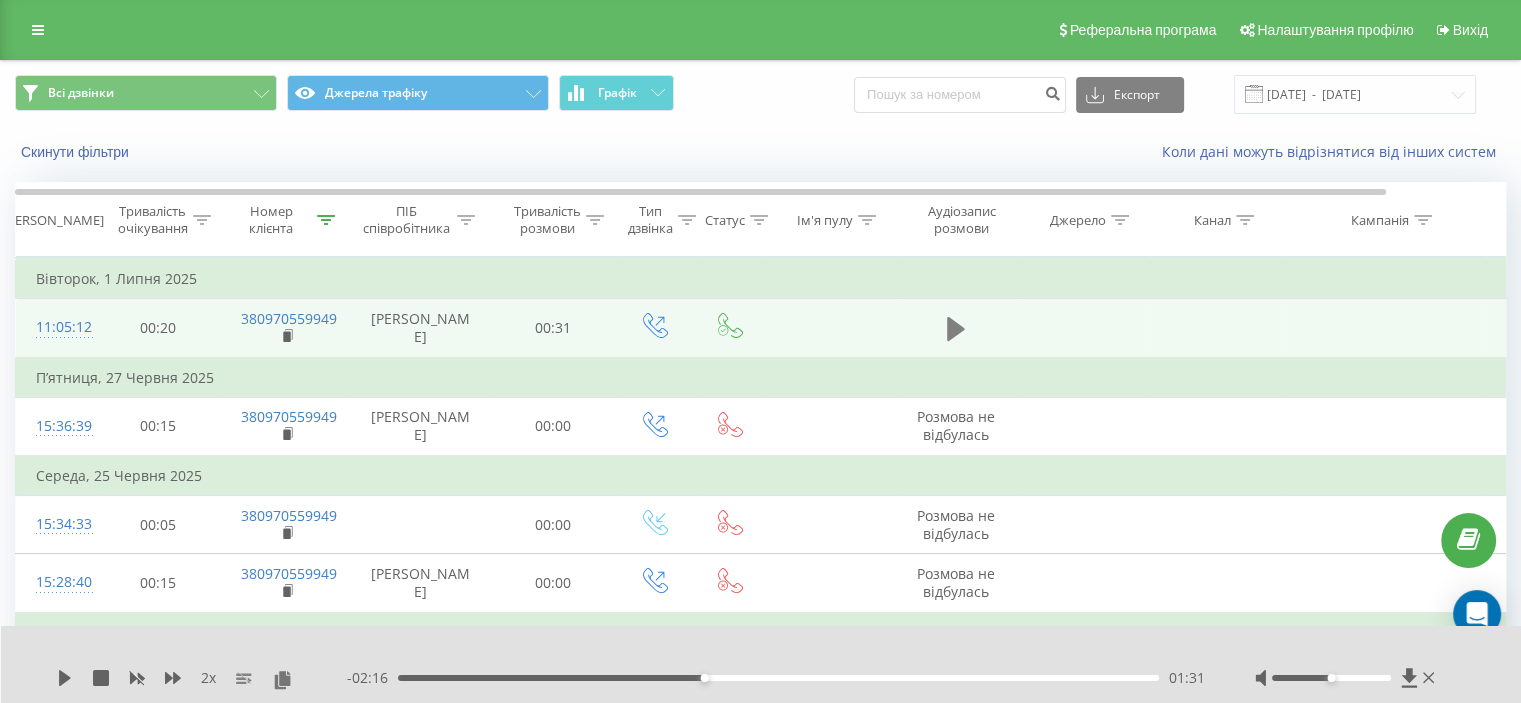 drag, startPoint x: 936, startPoint y: 326, endPoint x: 950, endPoint y: 326, distance: 14 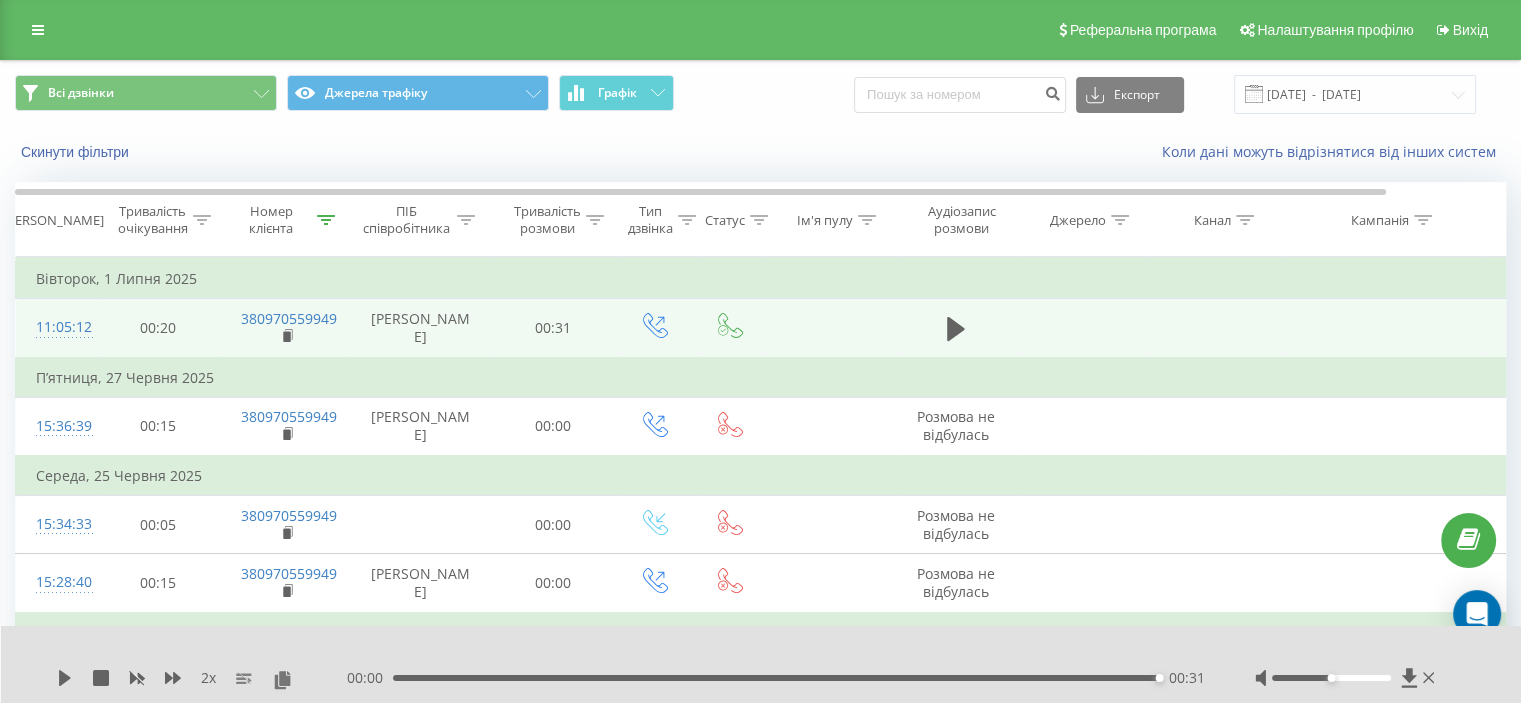 click at bounding box center (956, 328) 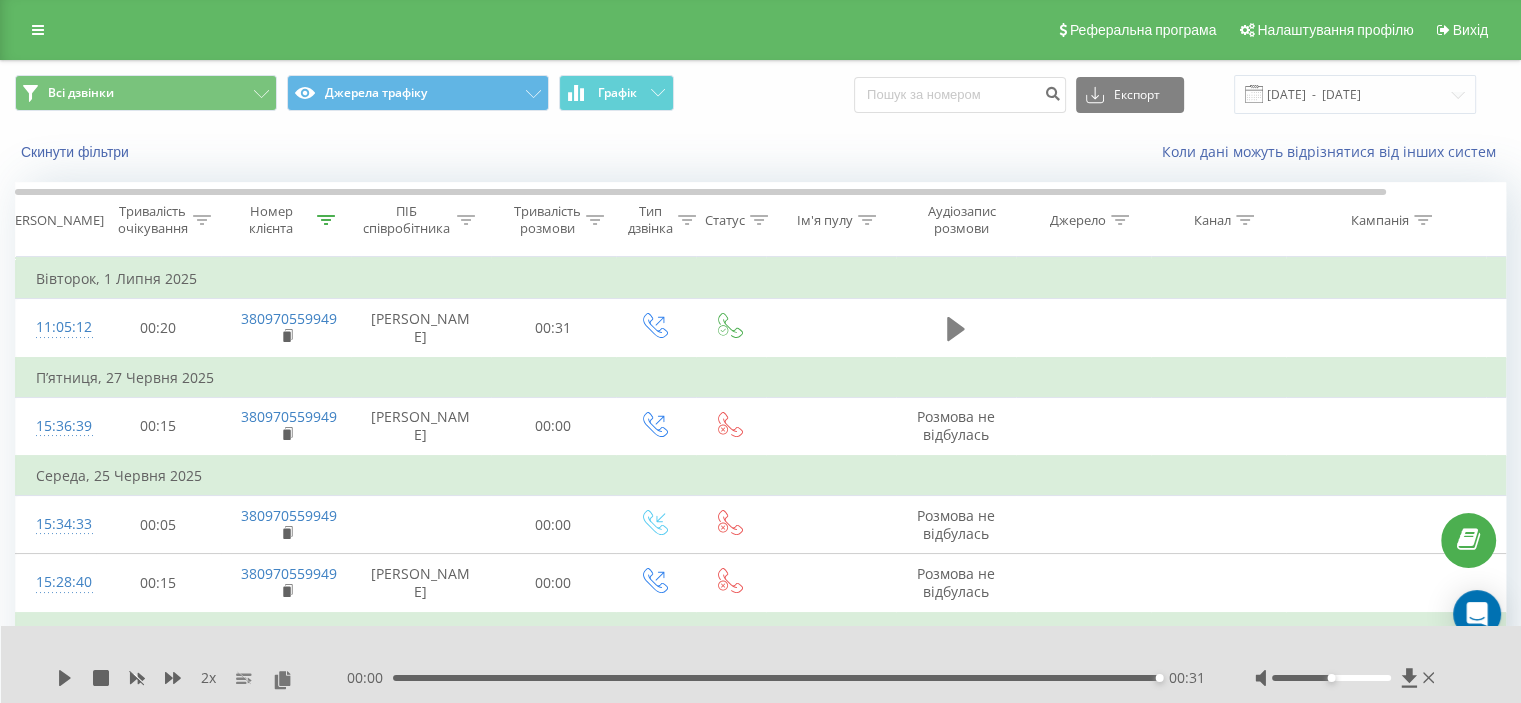 click 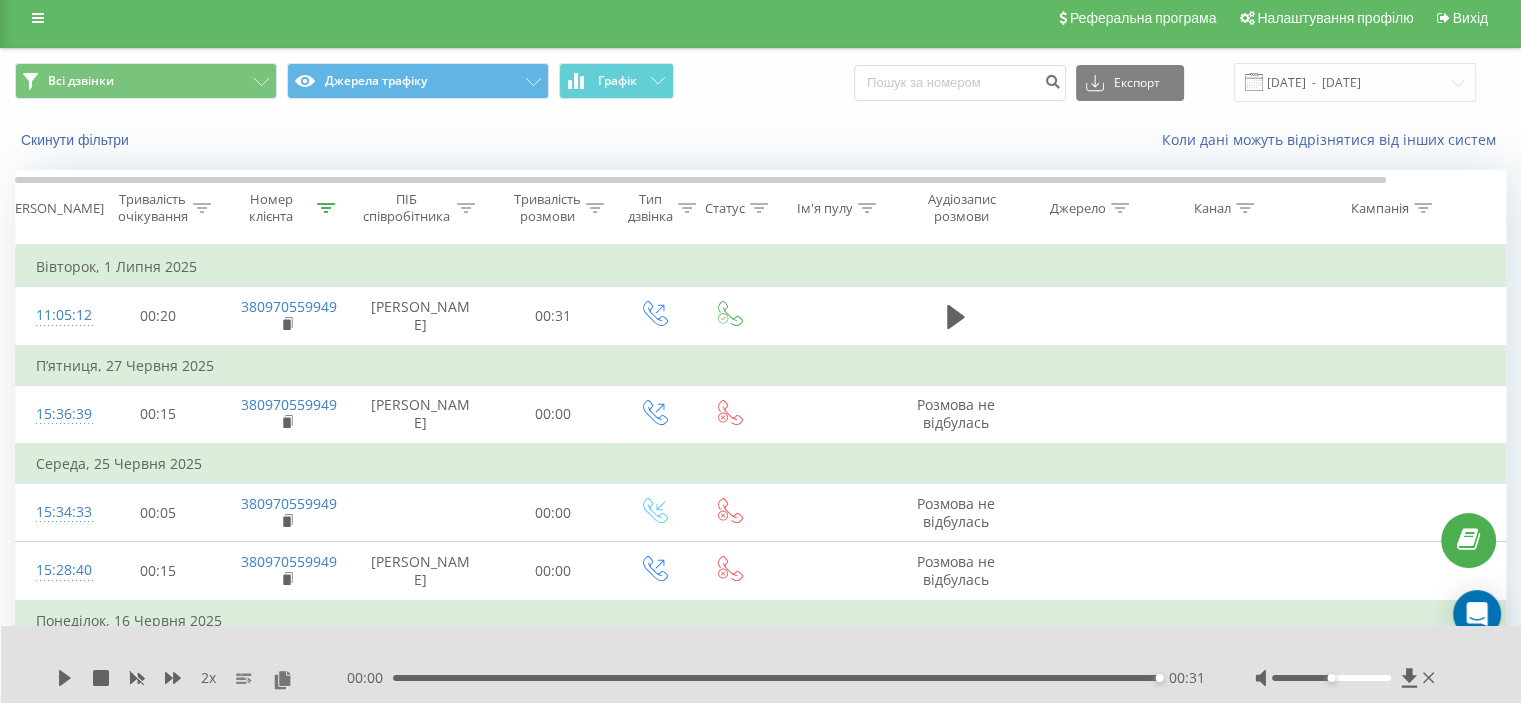 scroll, scrollTop: 0, scrollLeft: 0, axis: both 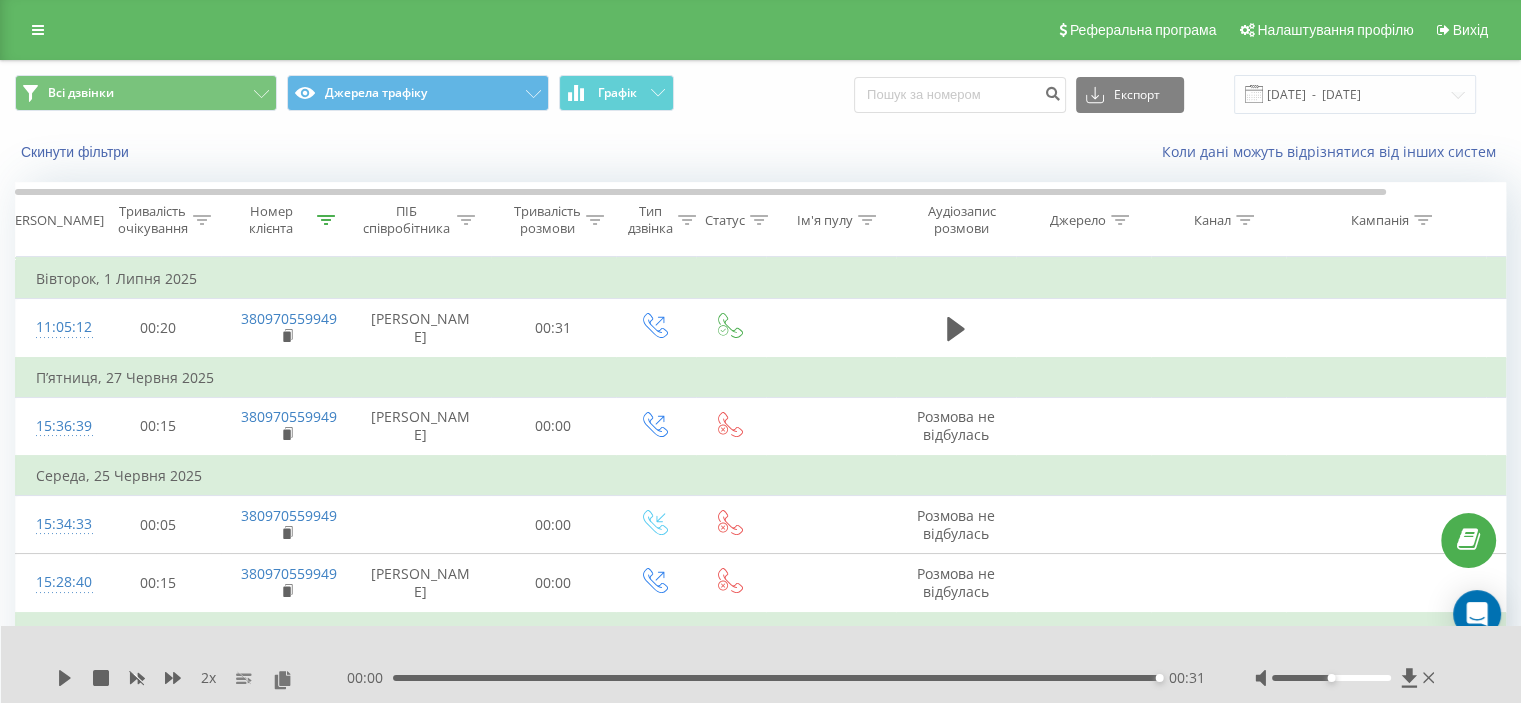 drag, startPoint x: 333, startPoint y: 219, endPoint x: 324, endPoint y: 228, distance: 12.727922 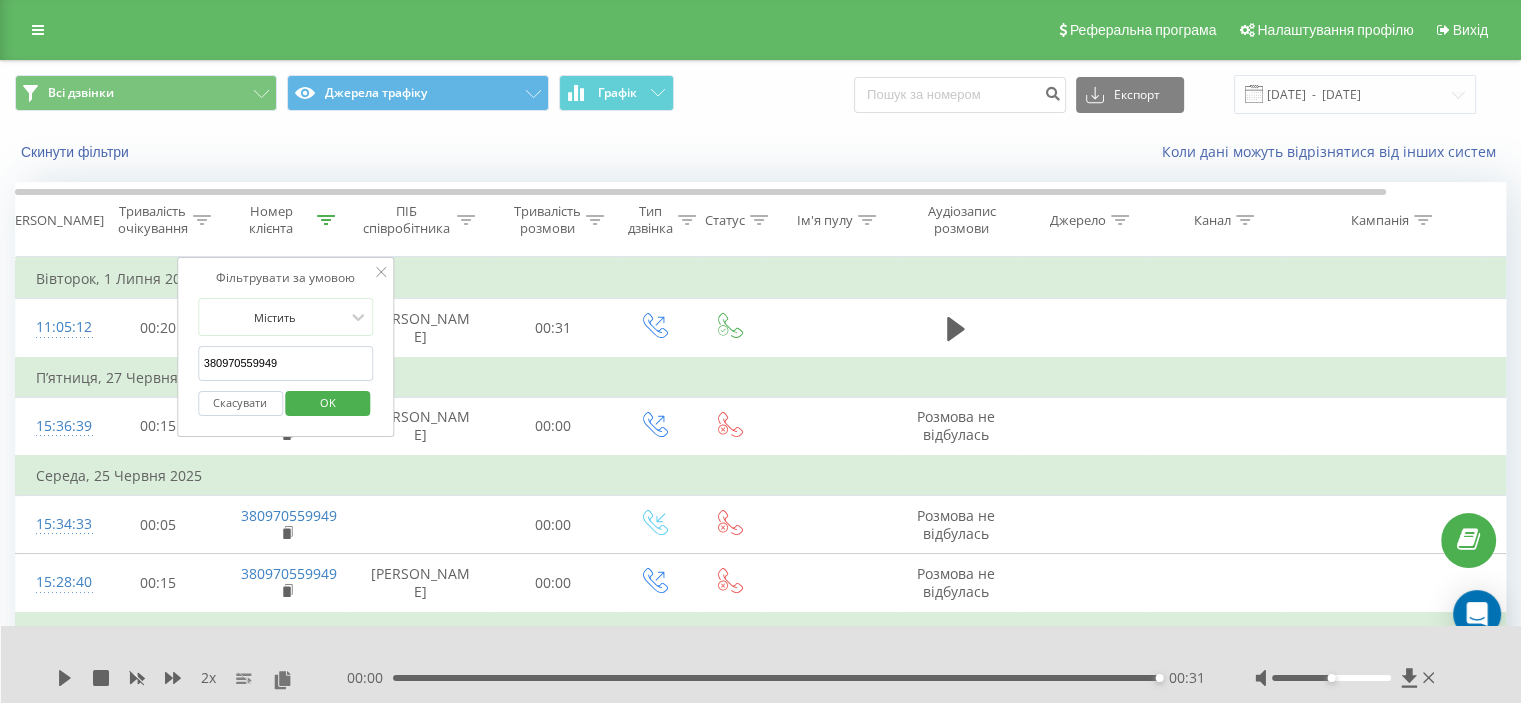 drag, startPoint x: 278, startPoint y: 368, endPoint x: 108, endPoint y: 380, distance: 170.423 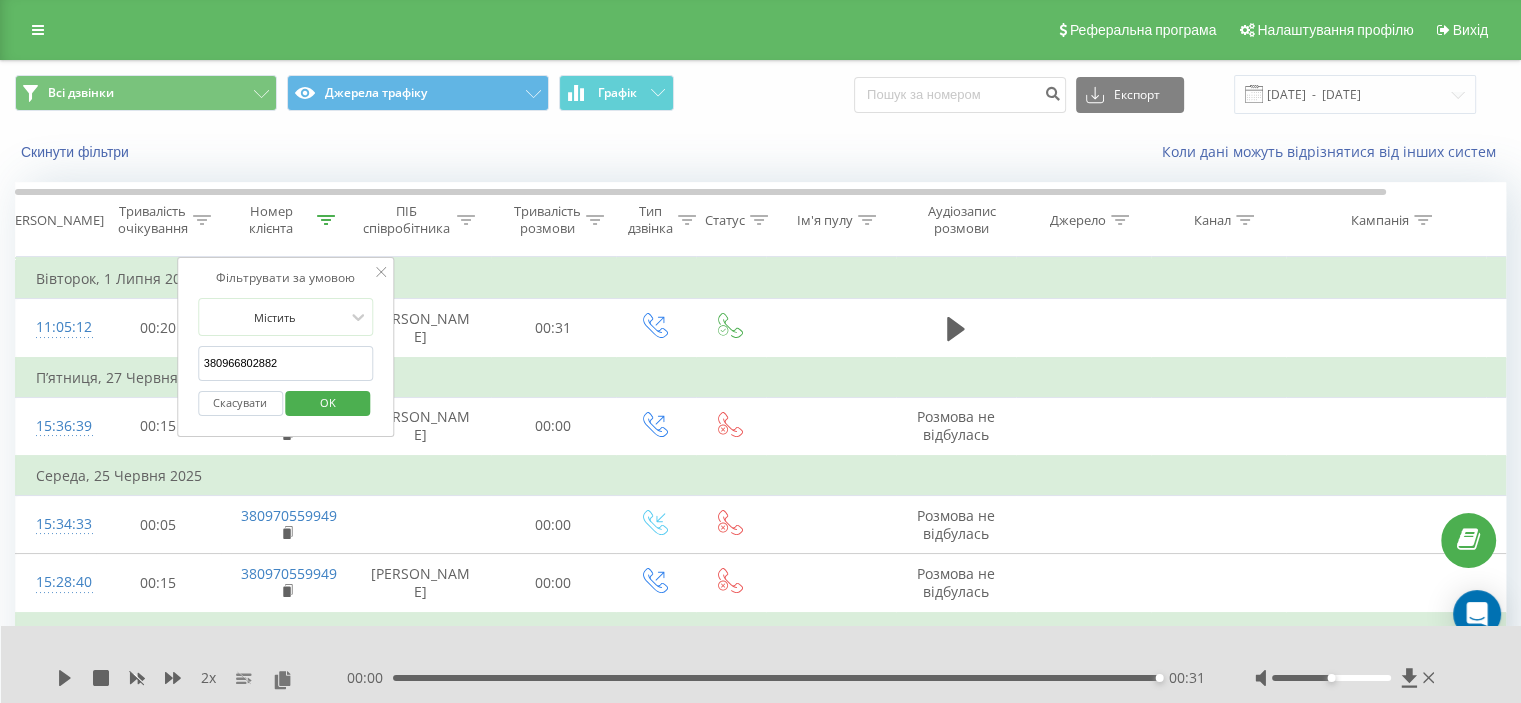 click on "OK" at bounding box center (328, 402) 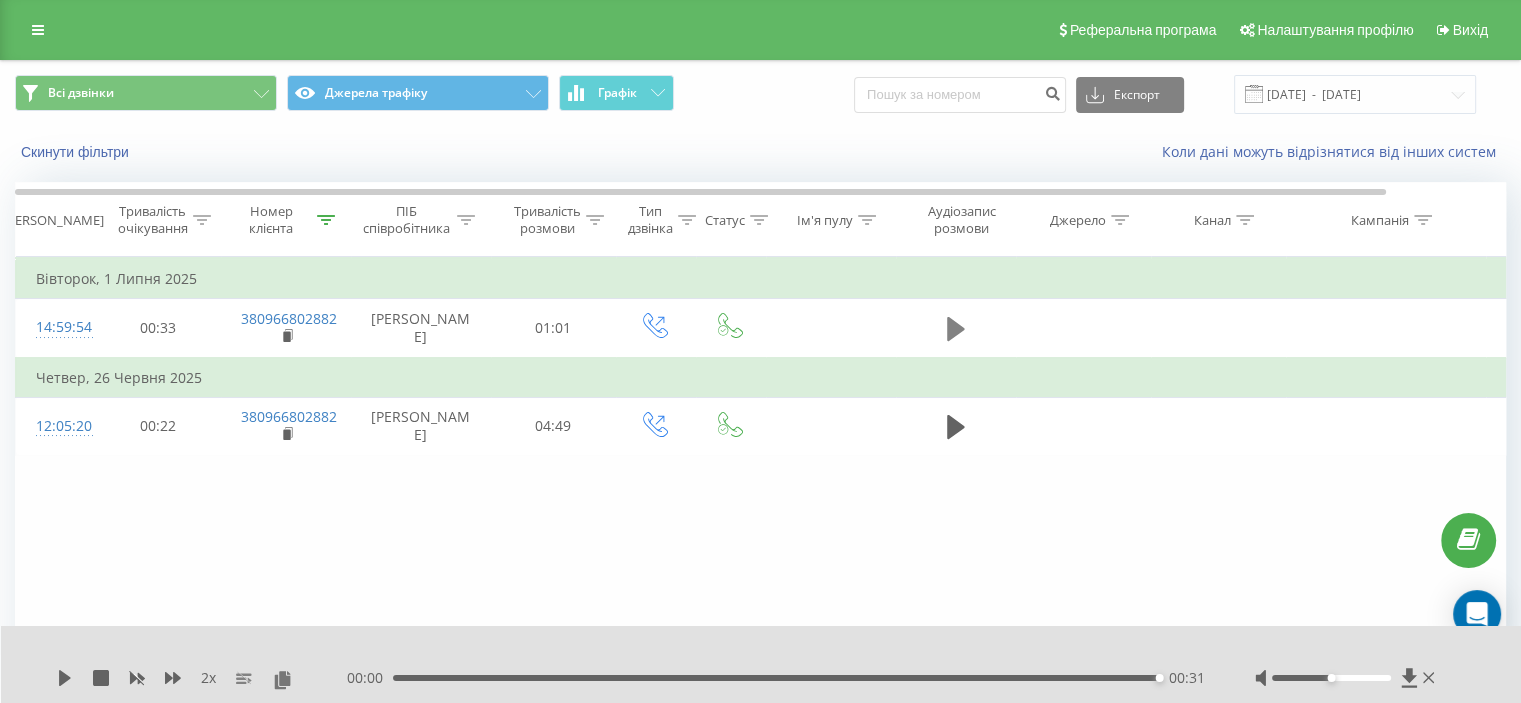 click 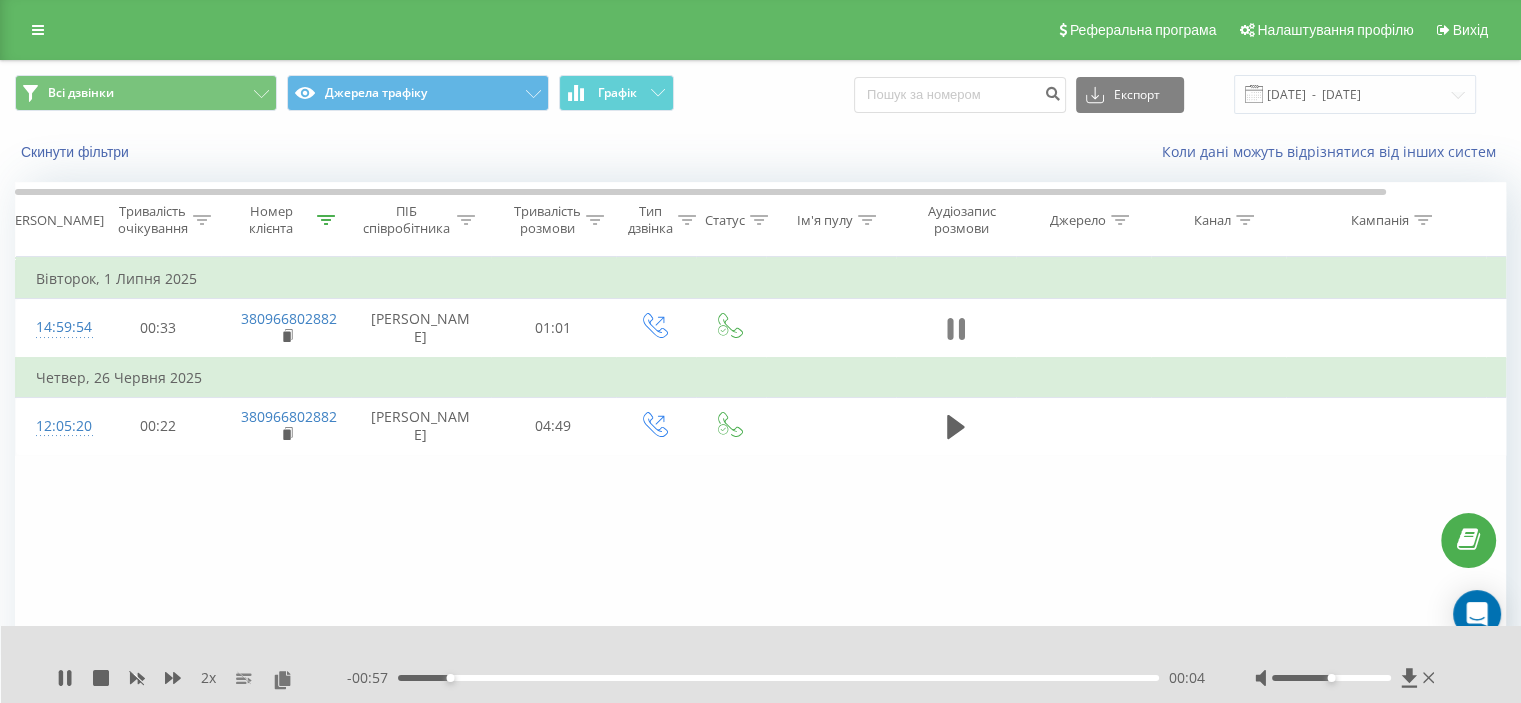click 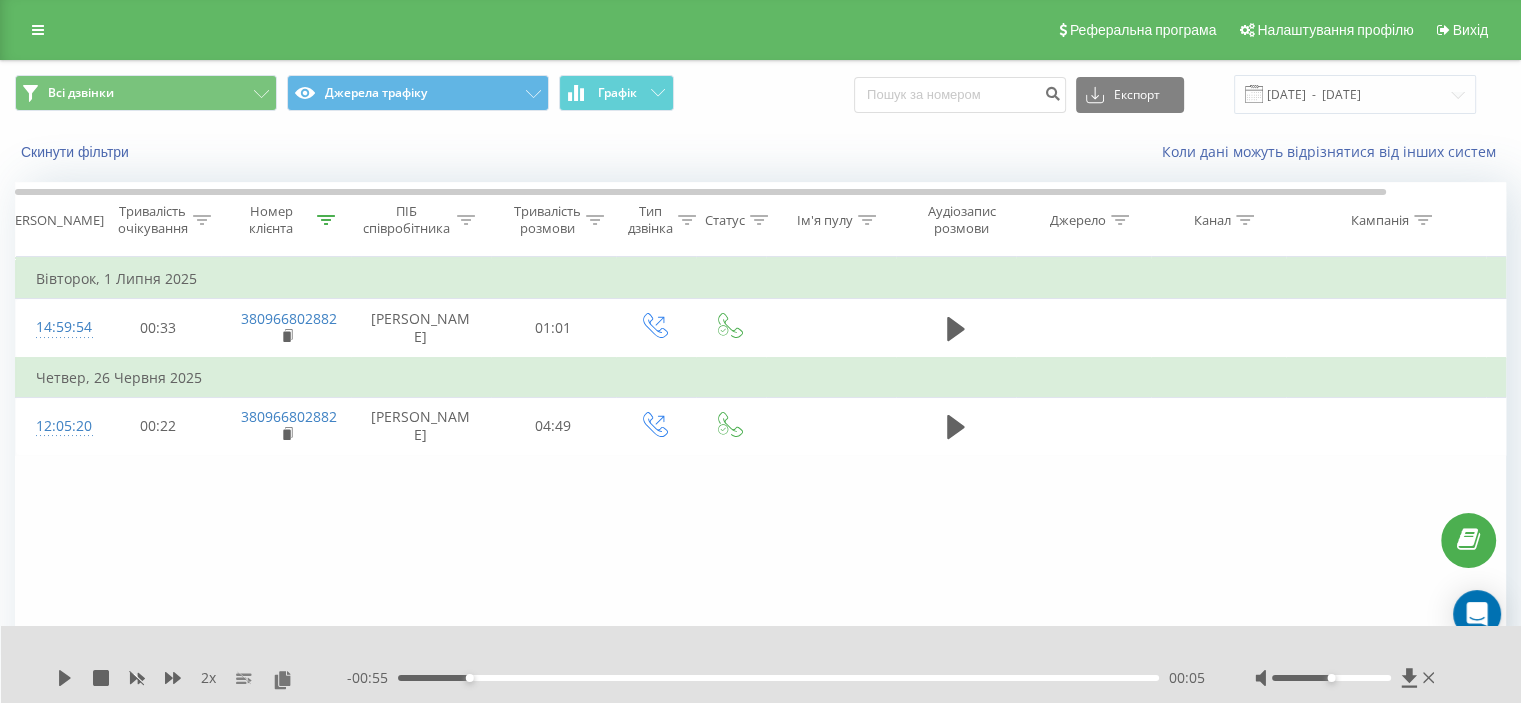click 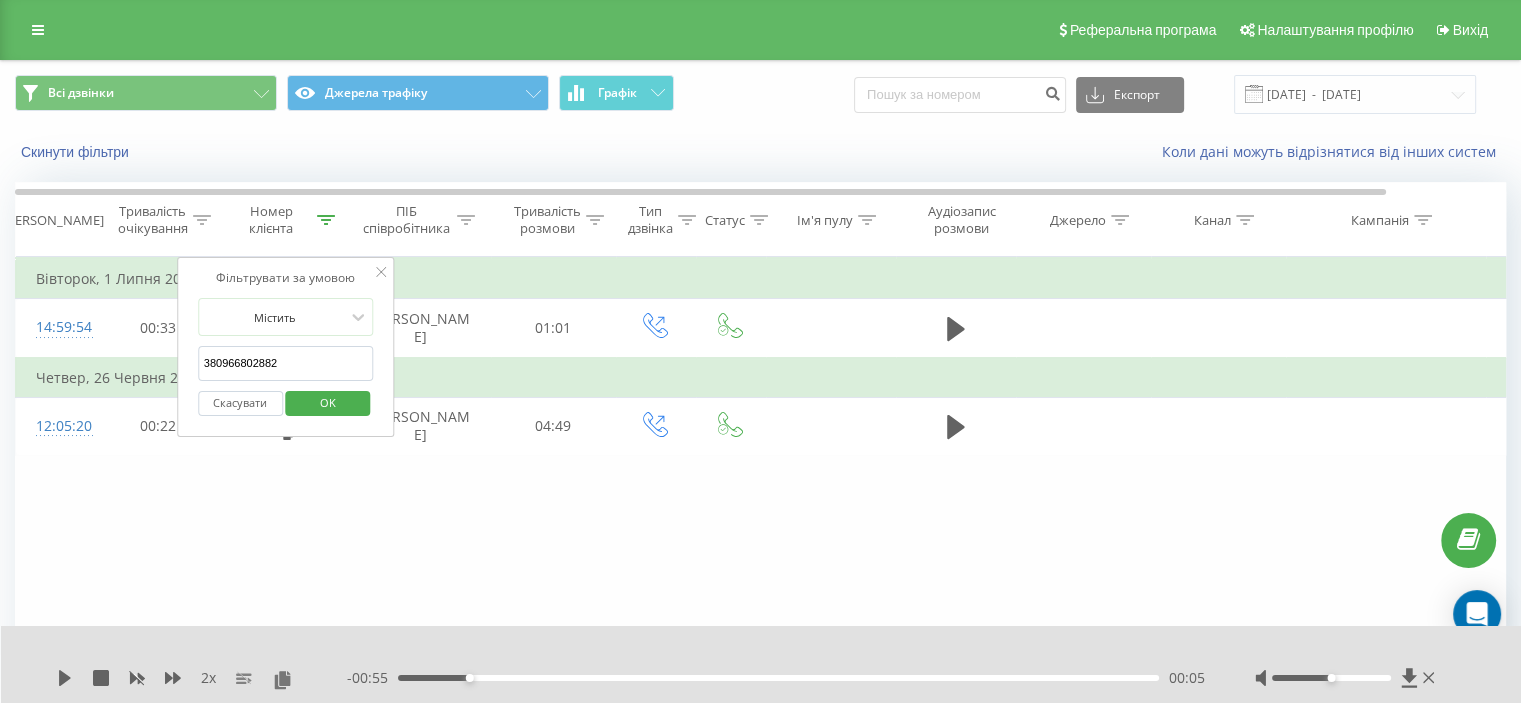 drag, startPoint x: 290, startPoint y: 359, endPoint x: 244, endPoint y: 379, distance: 50.159744 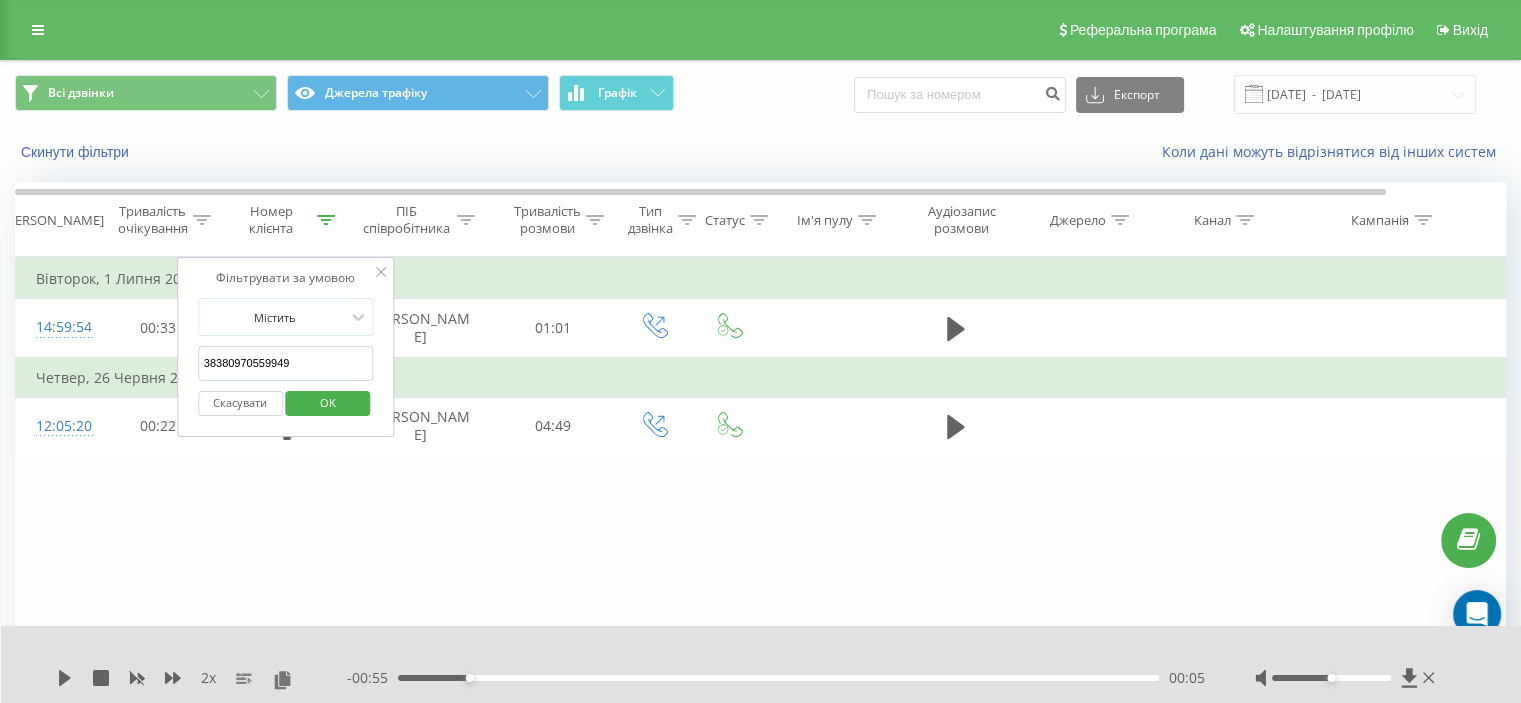drag, startPoint x: 304, startPoint y: 355, endPoint x: 276, endPoint y: 392, distance: 46.400433 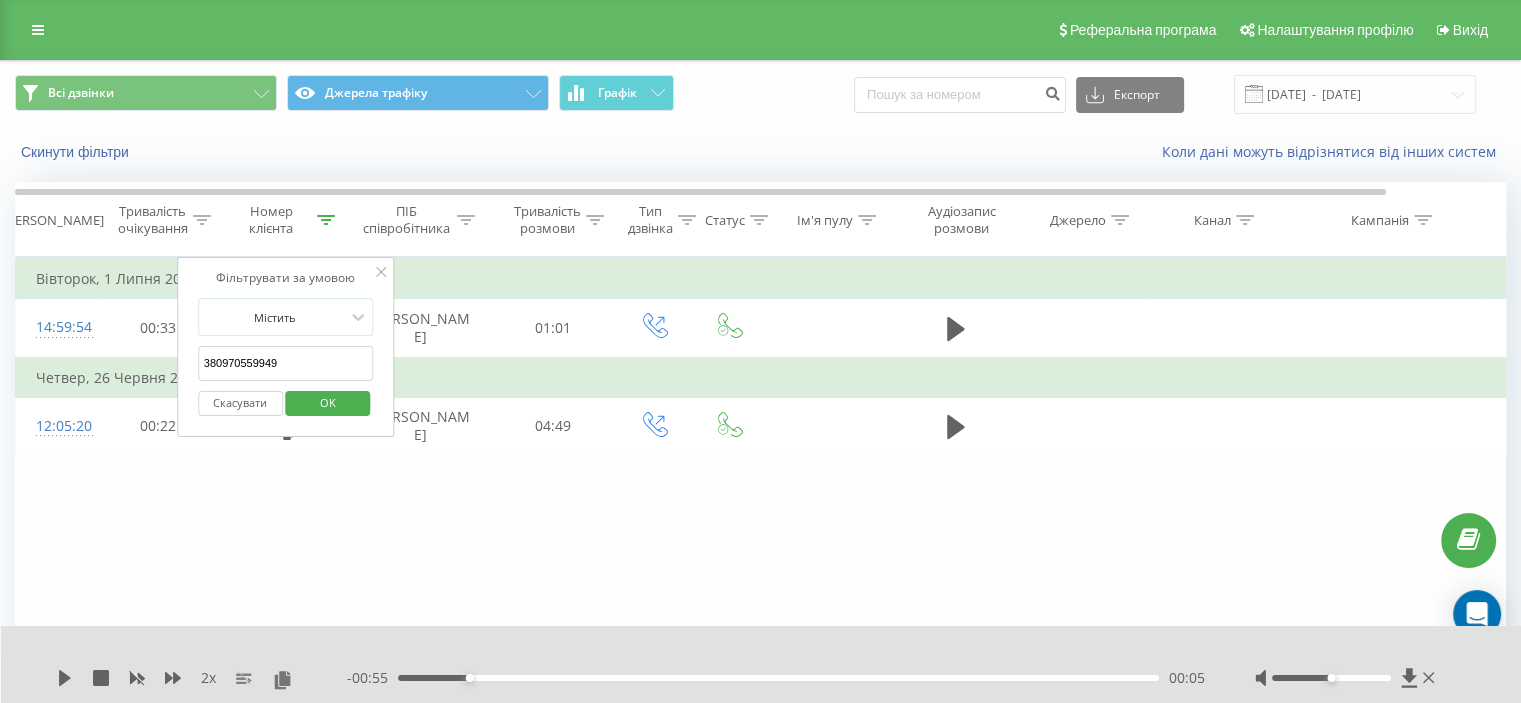 click on "OK" at bounding box center [328, 402] 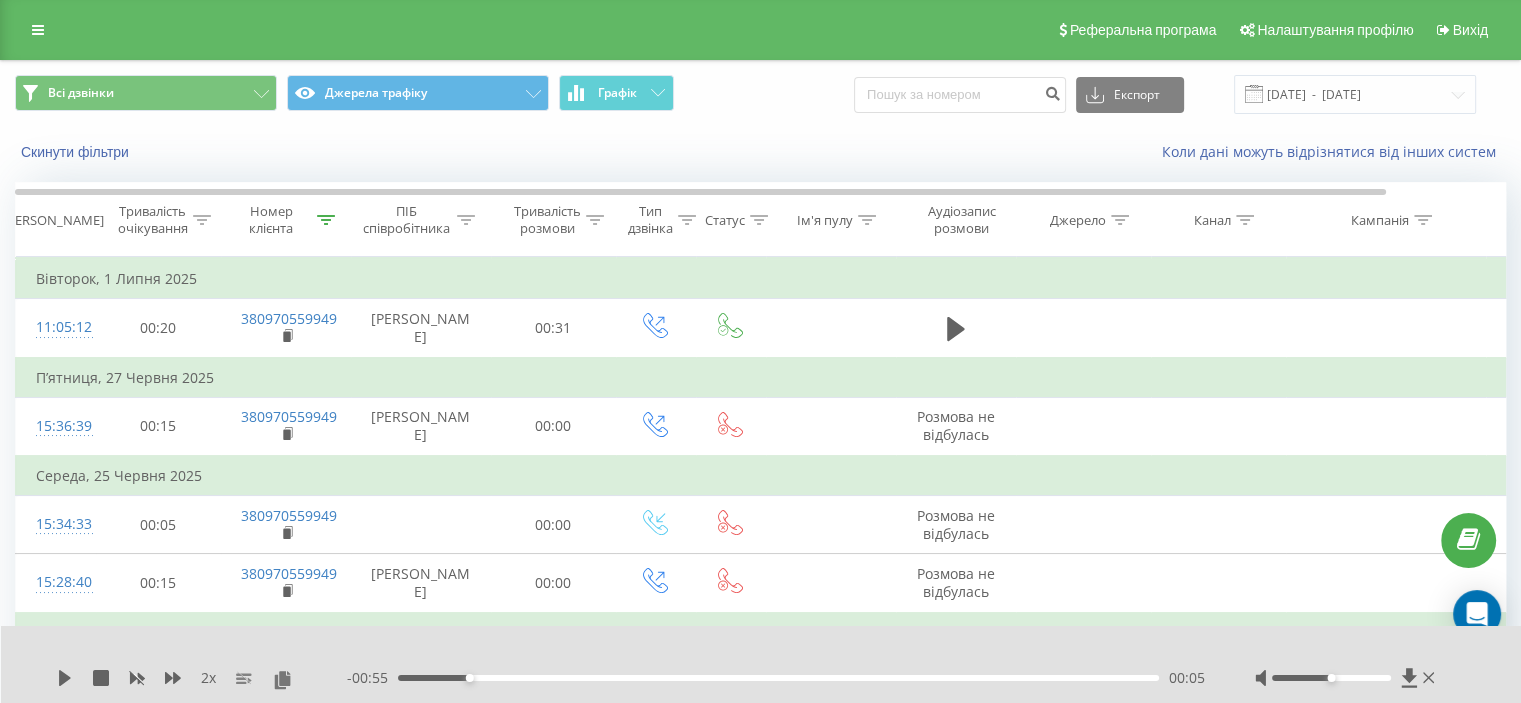 click on "Номер клієнта" at bounding box center (283, 220) 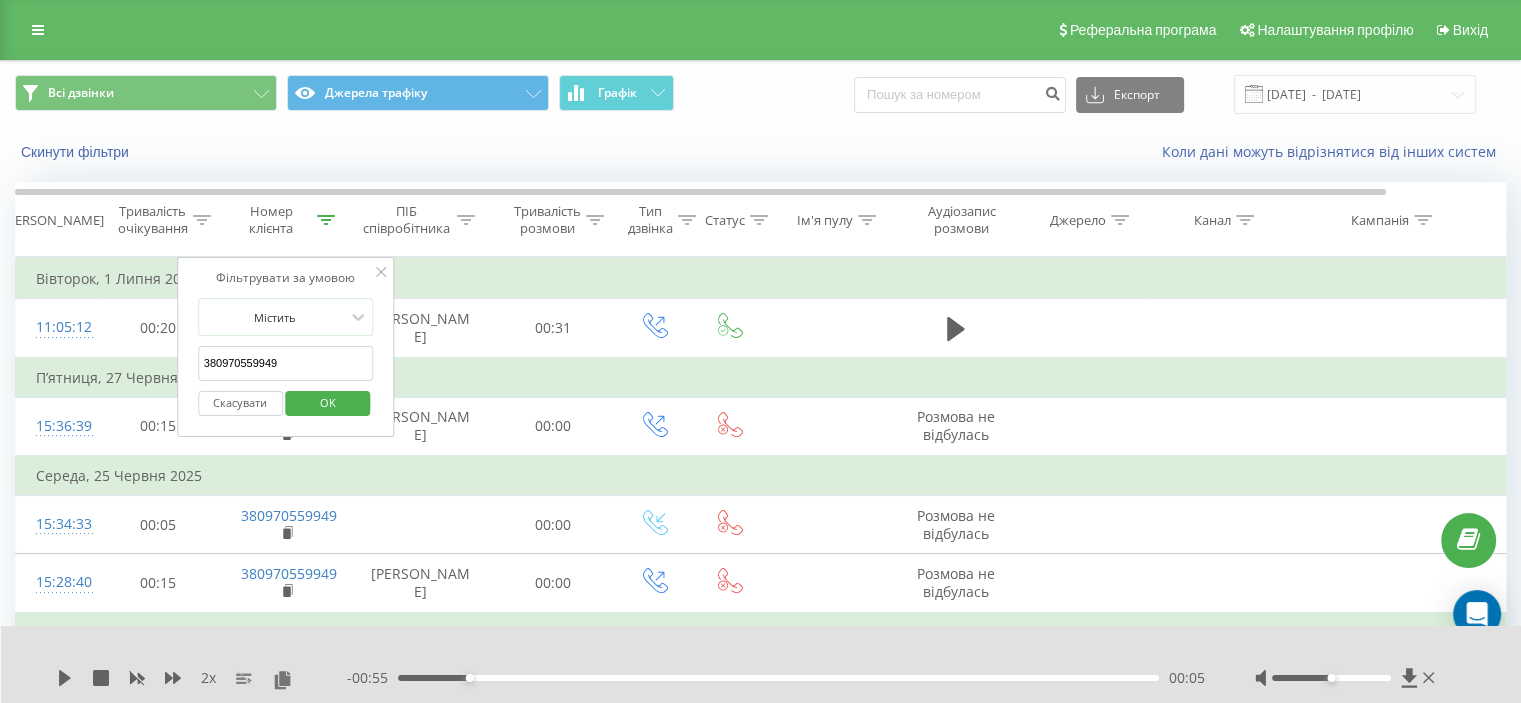 drag, startPoint x: 256, startPoint y: 367, endPoint x: 207, endPoint y: 392, distance: 55.00909 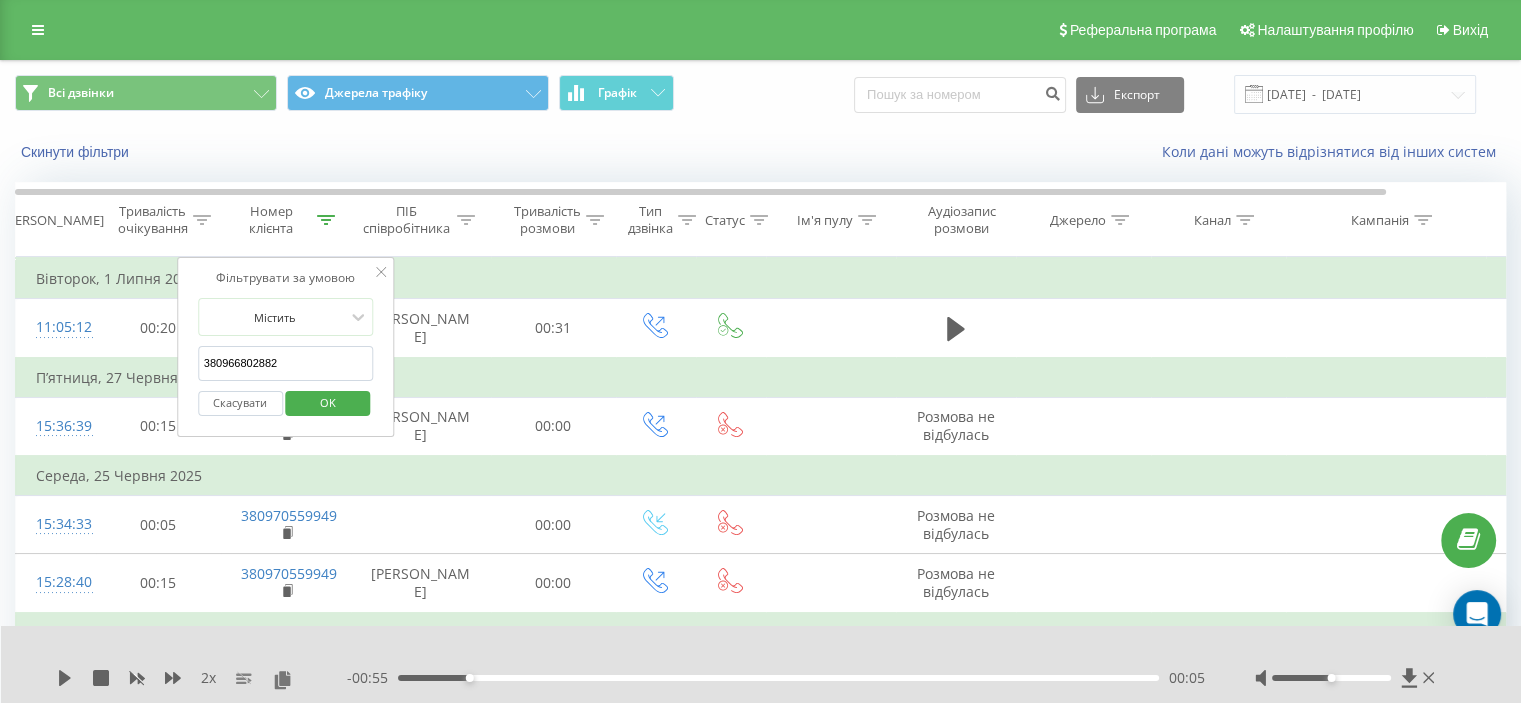 click on "OK" at bounding box center (328, 402) 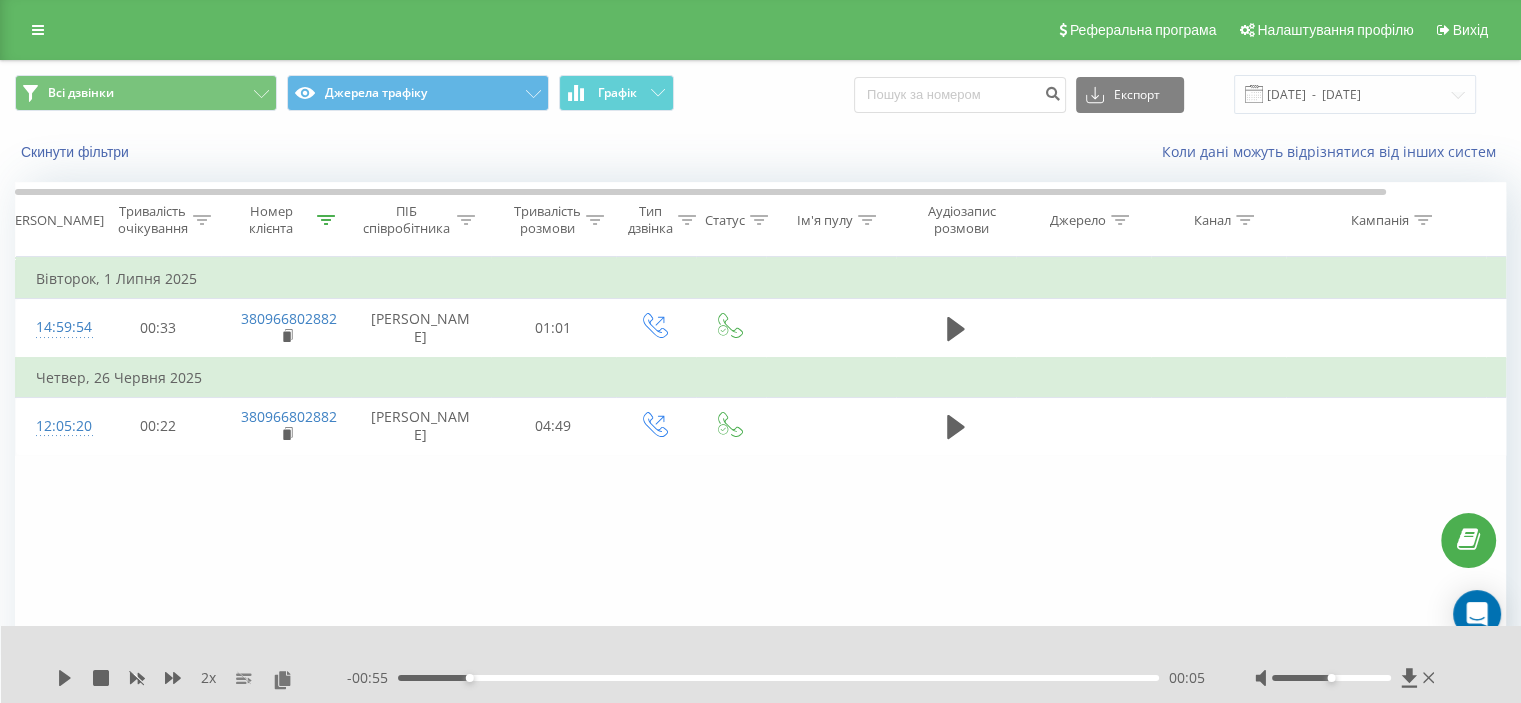 click 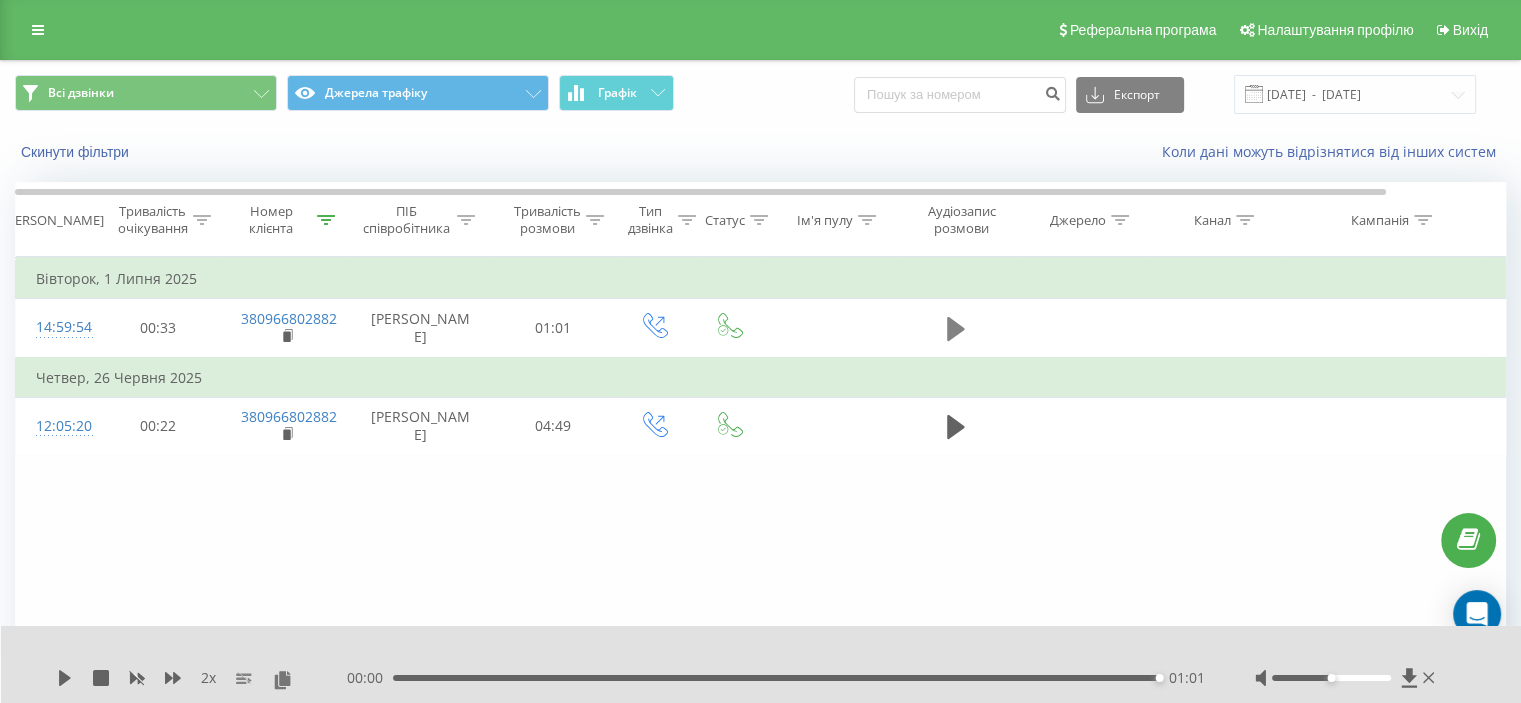 click 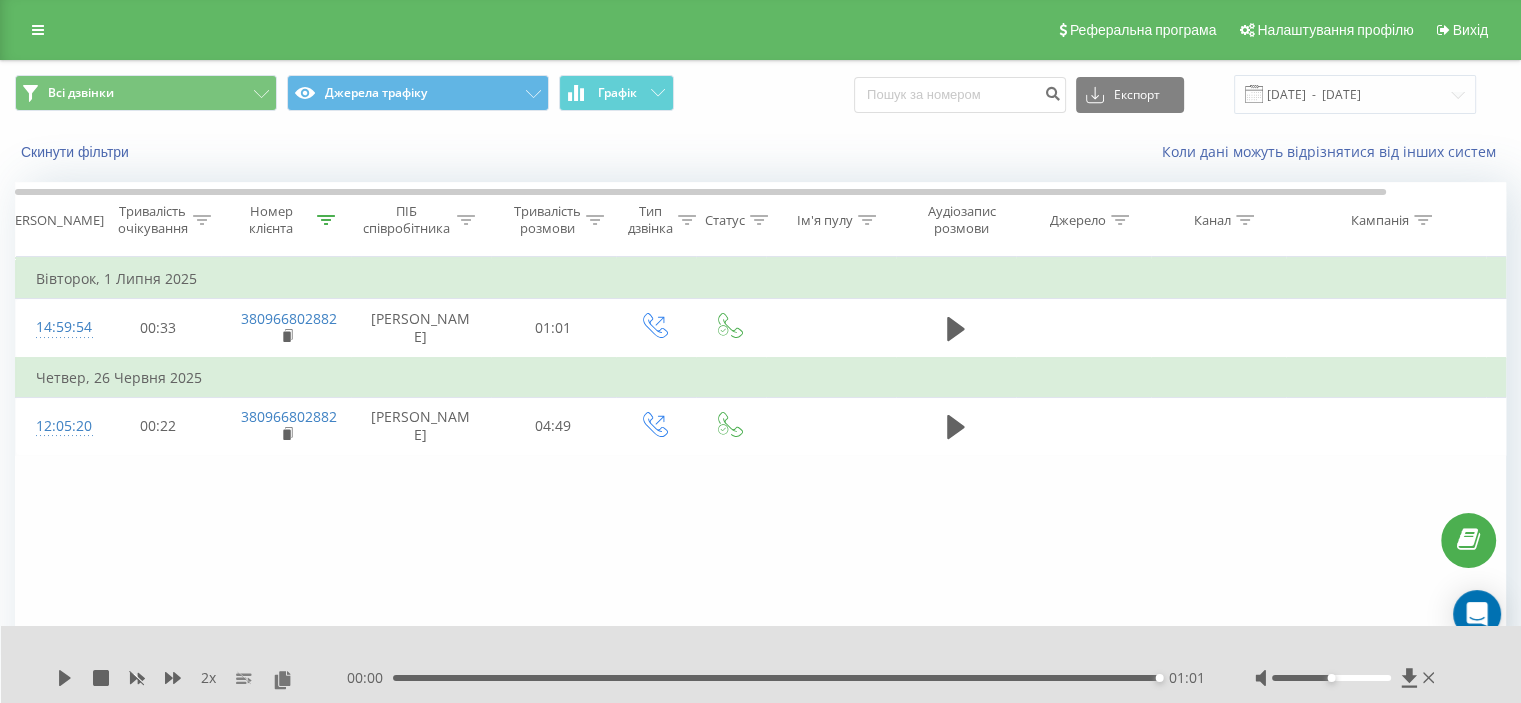 click on "Фільтрувати за умовою Дорівнює Скасувати OK Фільтрувати за умовою Містить 380966802882 Скасувати OK Фільтрувати за умовою Містить Скасувати OK Фільтрувати за умовою Дорівнює Скасувати OK Фільтрувати за умовою Дорівнює Введіть значення Скасувати OK Фільтрувати за умовою Дорівнює Введіть значення Скасувати OK Фільтрувати за умовою Містить Скасувати OK Фільтрувати за умовою Містить Скасувати OK Фільтрувати за умовою Містить Скасувати OK Фільтрувати за умовою Містить Скасувати OK Фільтрувати за умовою Містить Скасувати OK [DATE]  14:59:54 00:[CREDIT_CARD_NUMBER]:01" at bounding box center (760, 482) 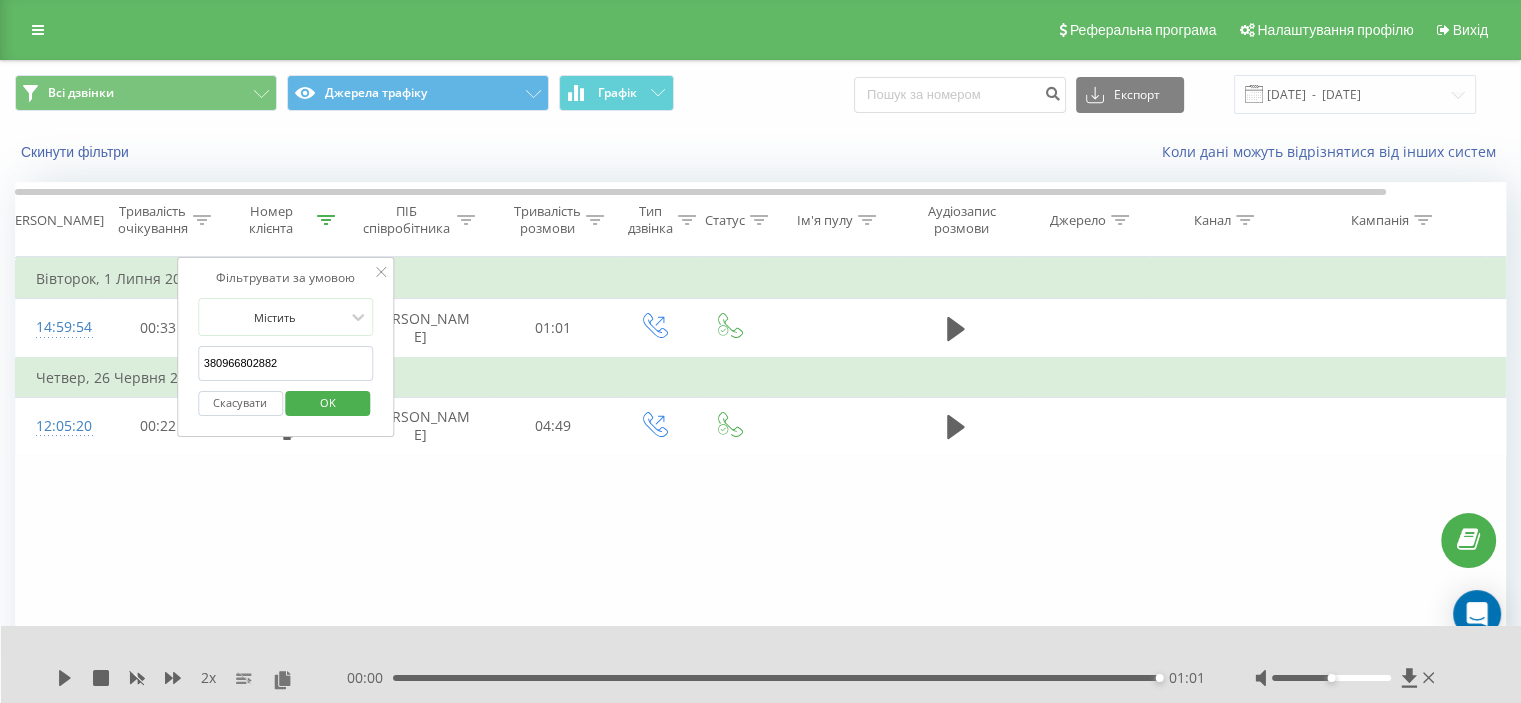 drag, startPoint x: 303, startPoint y: 364, endPoint x: 201, endPoint y: 397, distance: 107.205414 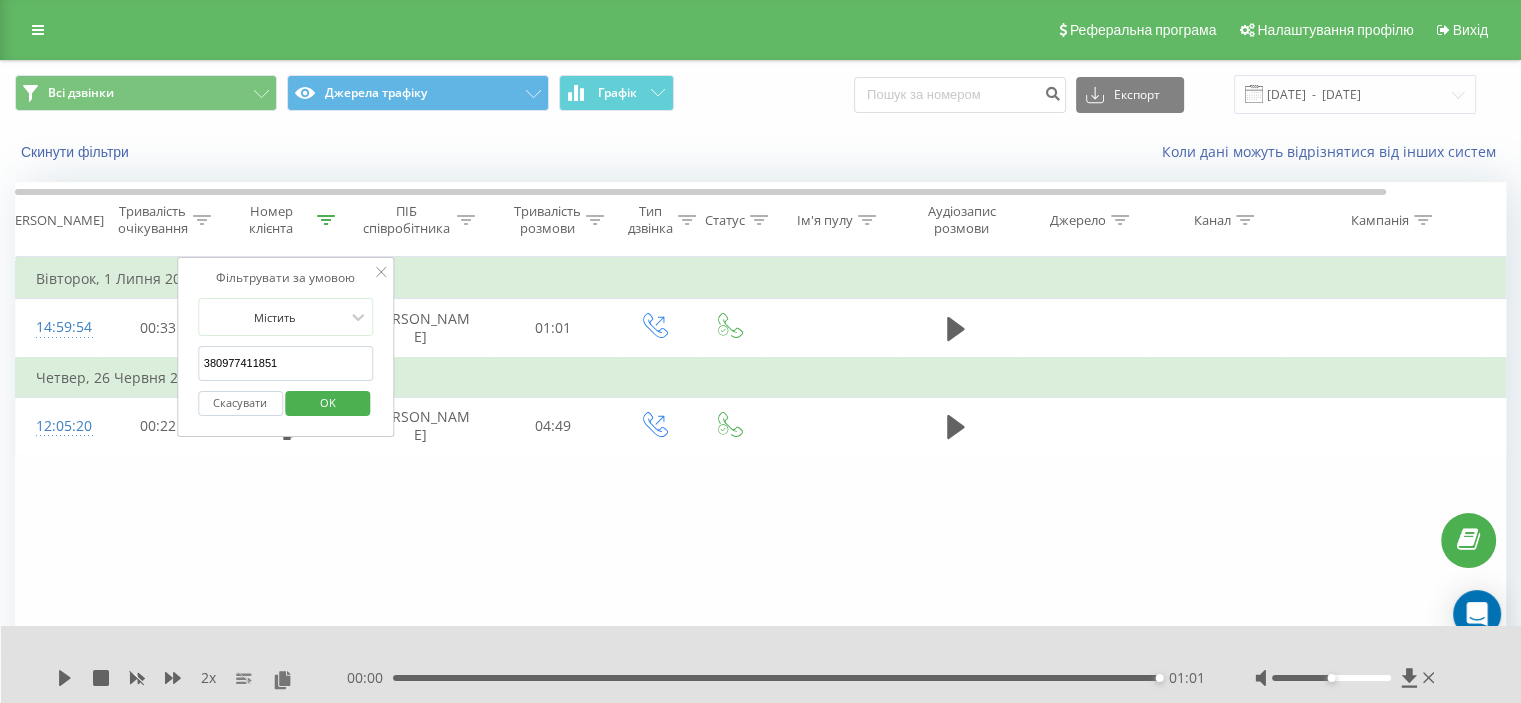 click on "OK" at bounding box center [328, 402] 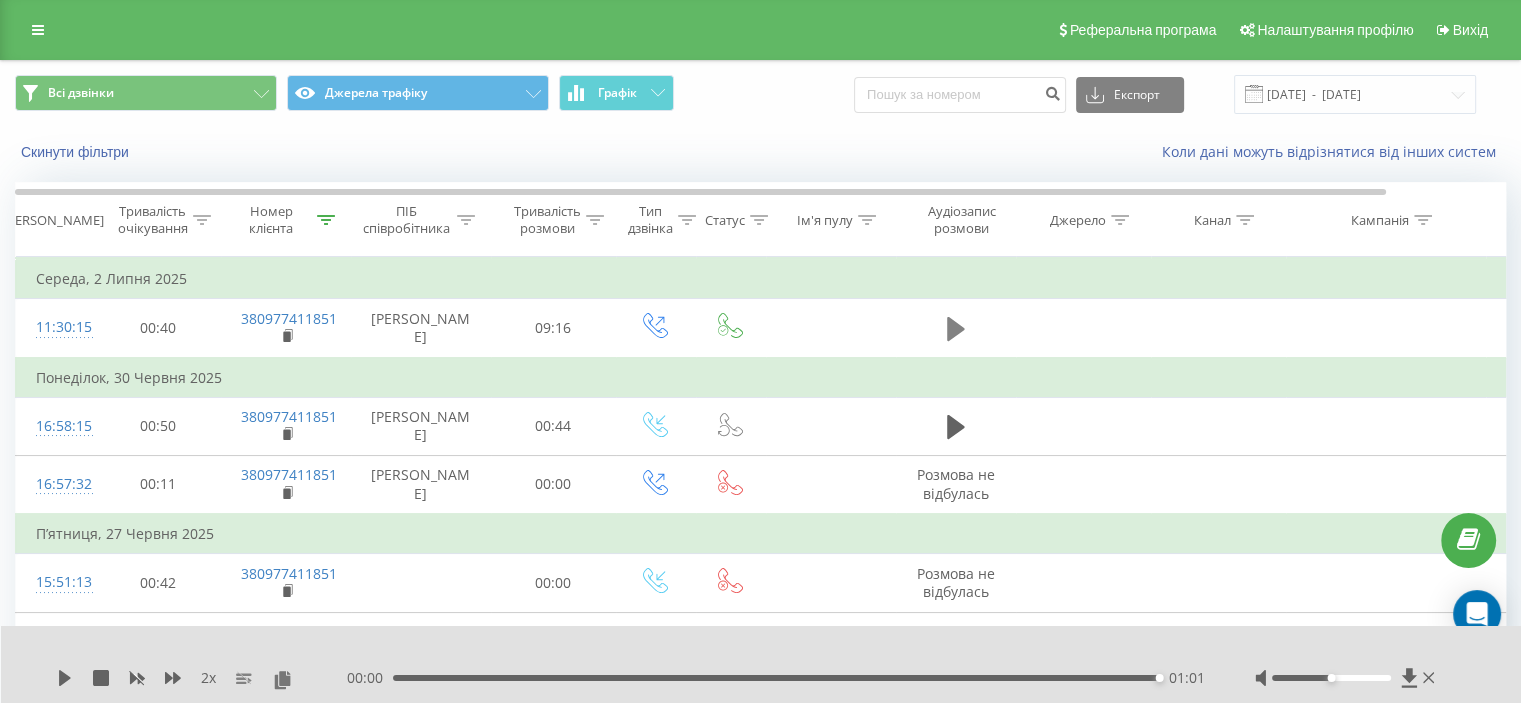 click 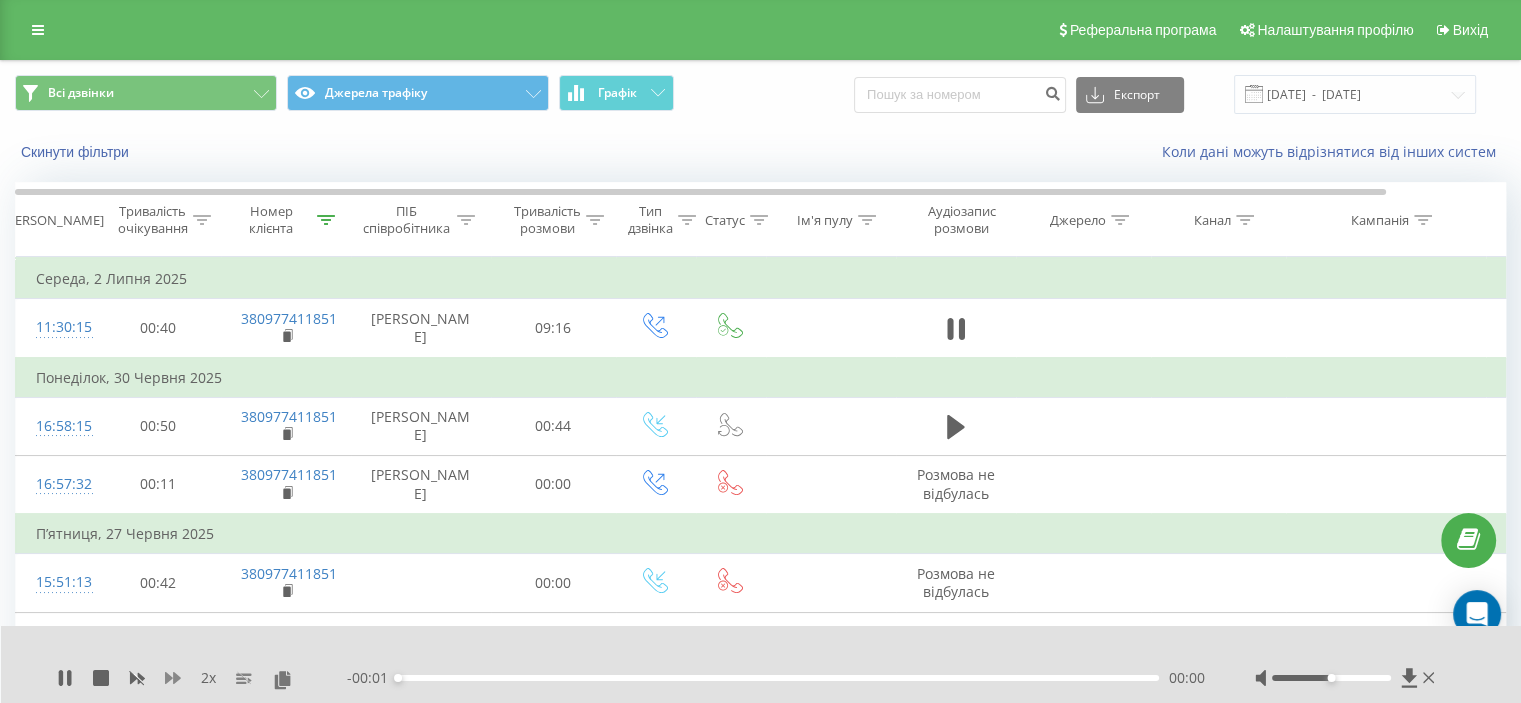 click 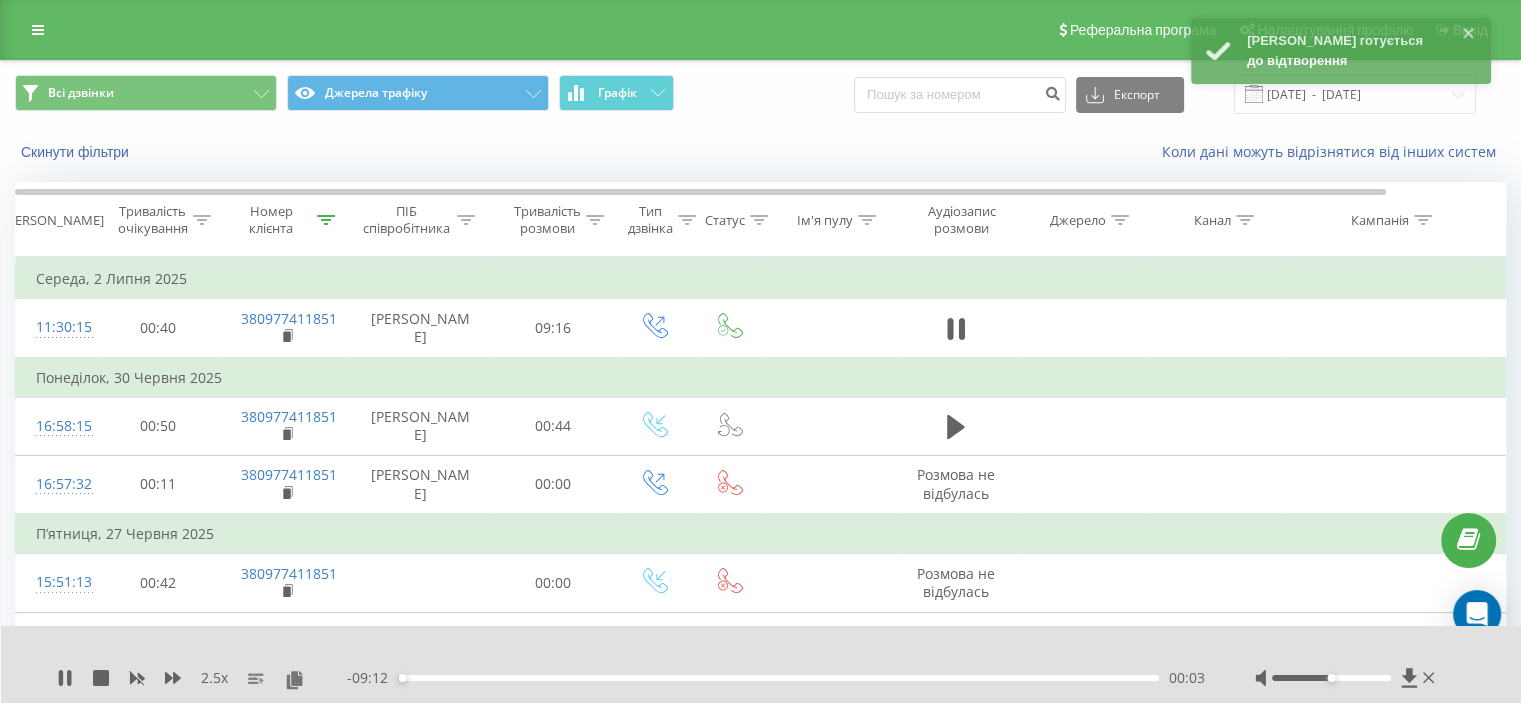 click on "00:03" at bounding box center [778, 678] 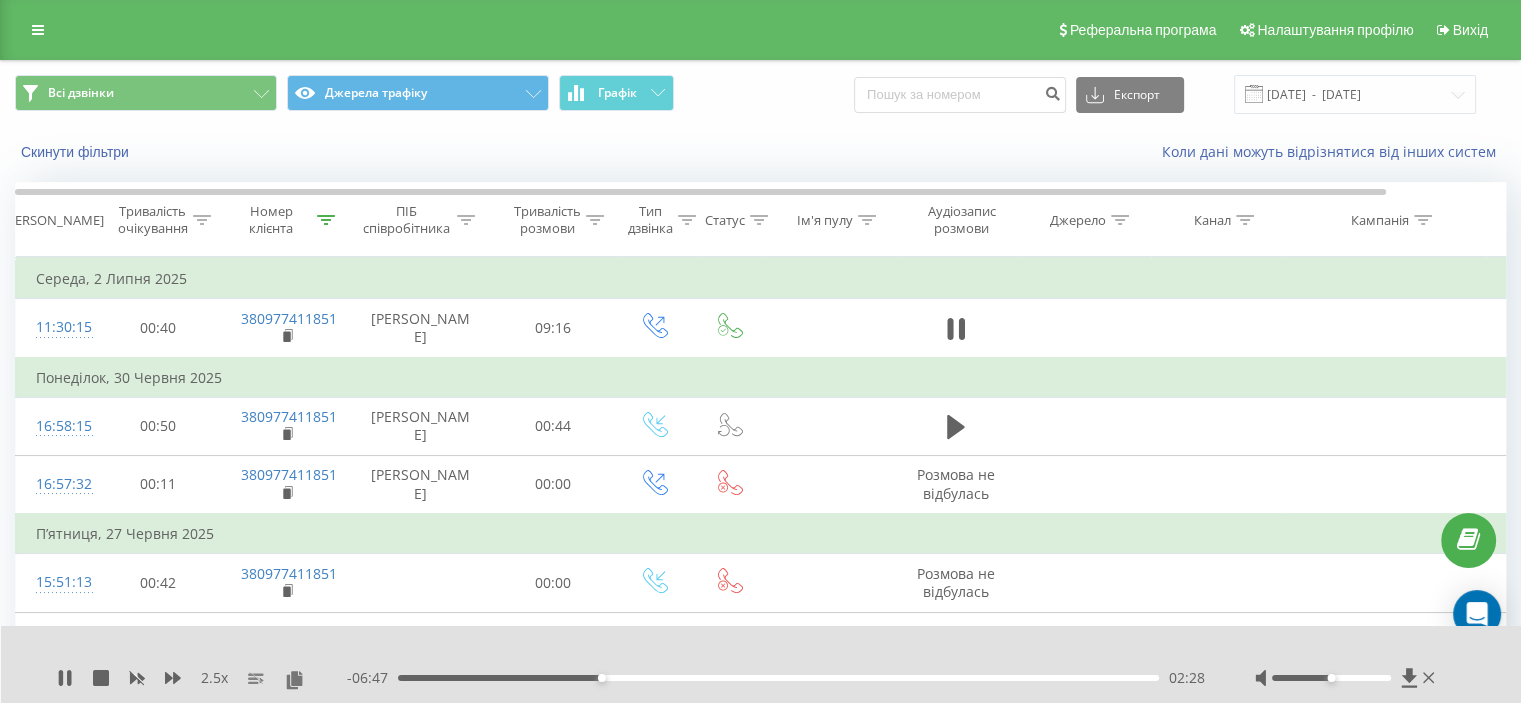 click on "- 06:47 02:28   02:28" at bounding box center [776, 678] 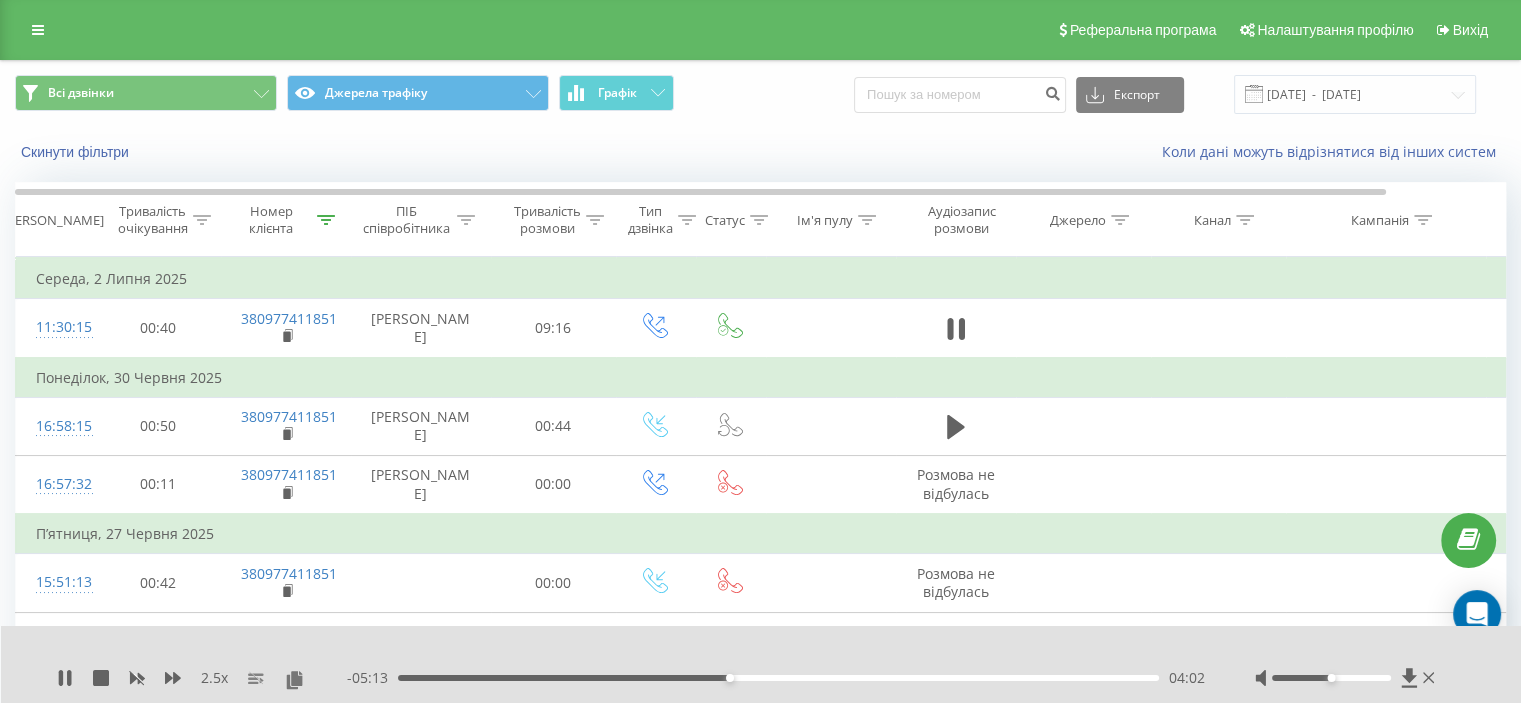 click on "04:02" at bounding box center (730, 678) 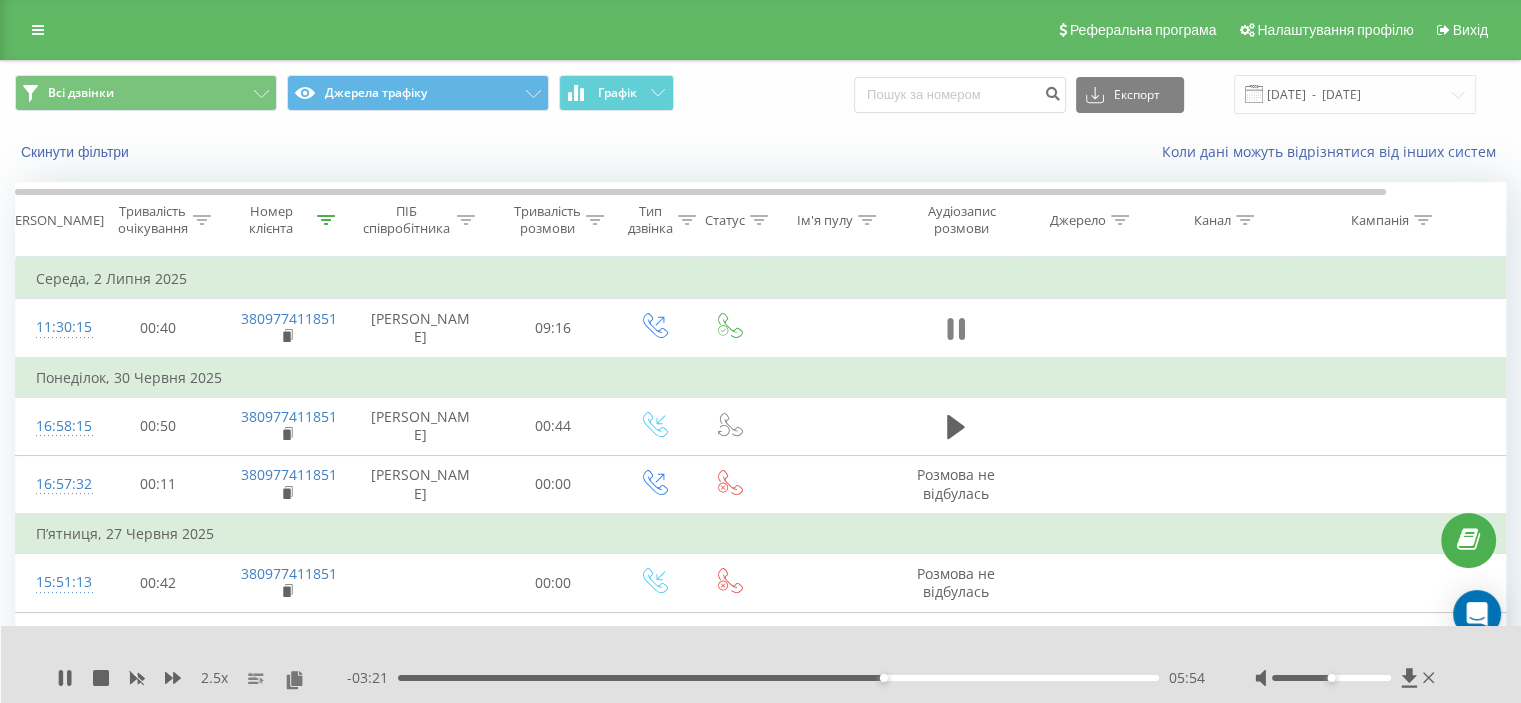 drag, startPoint x: 970, startPoint y: 335, endPoint x: 941, endPoint y: 331, distance: 29.274563 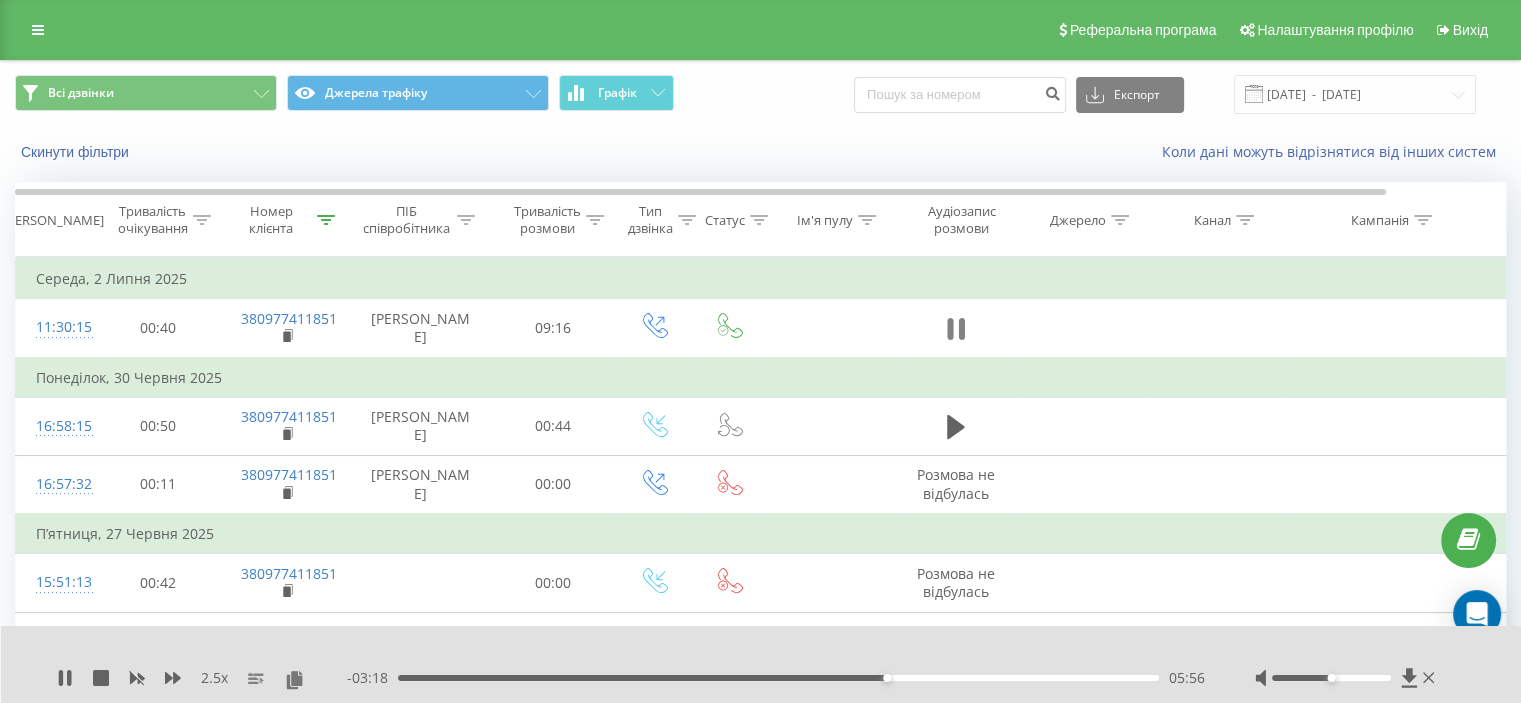 click 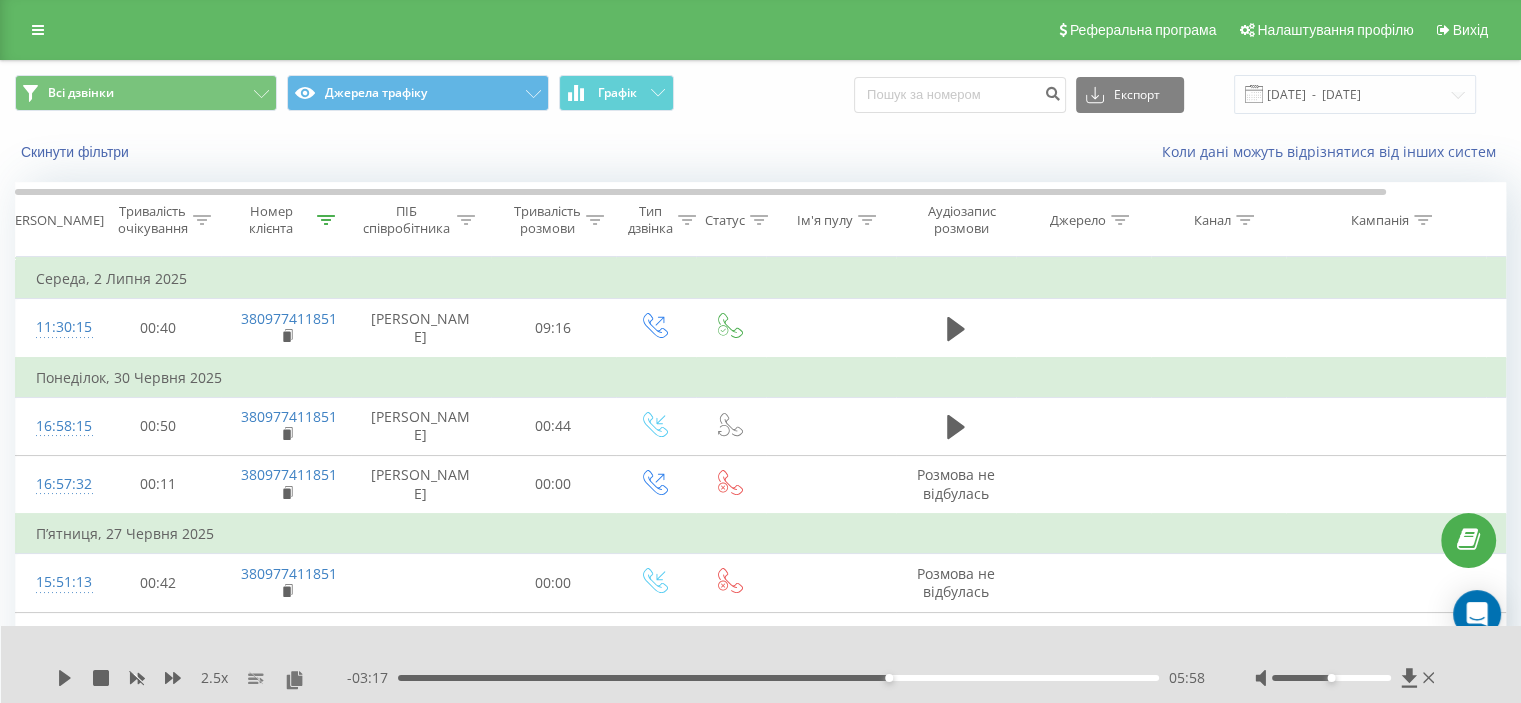 click 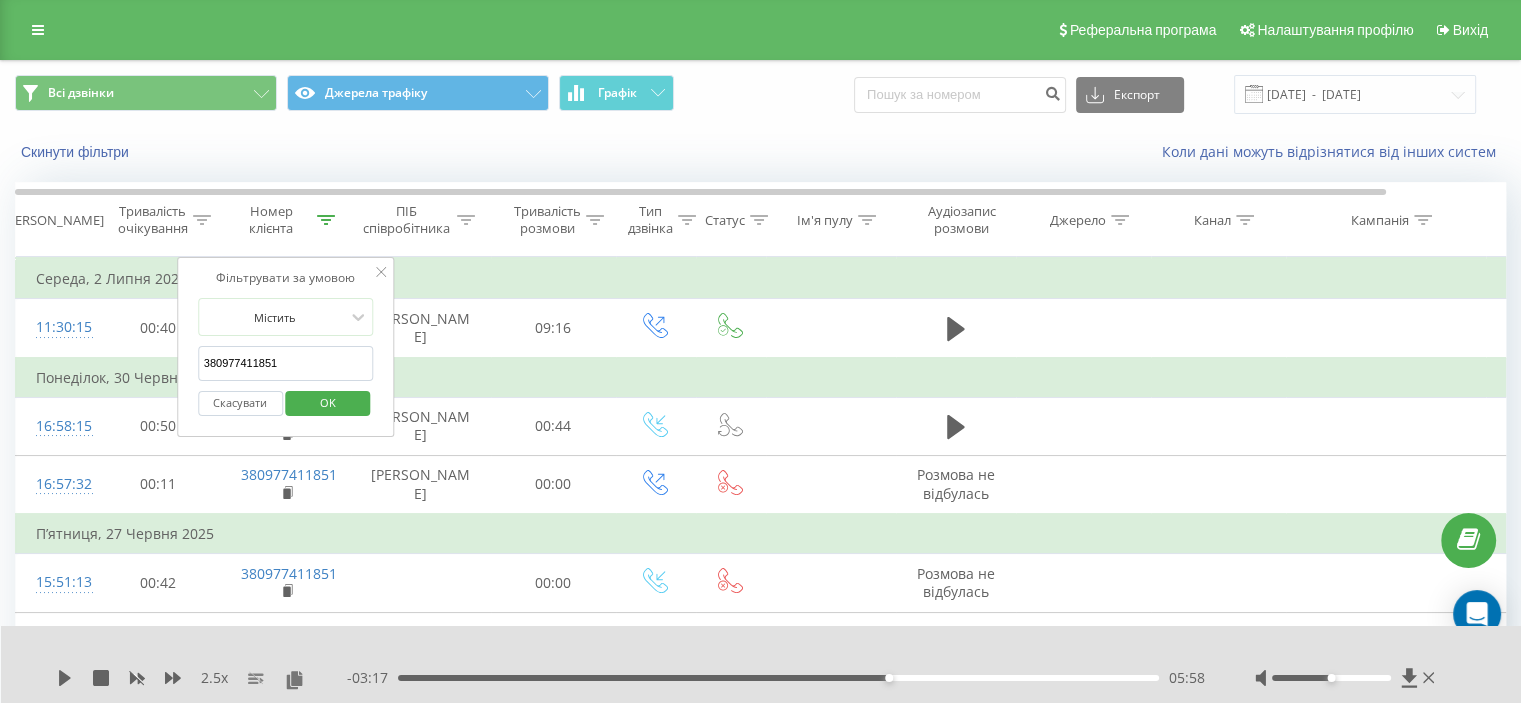 drag, startPoint x: 284, startPoint y: 362, endPoint x: 310, endPoint y: 401, distance: 46.872166 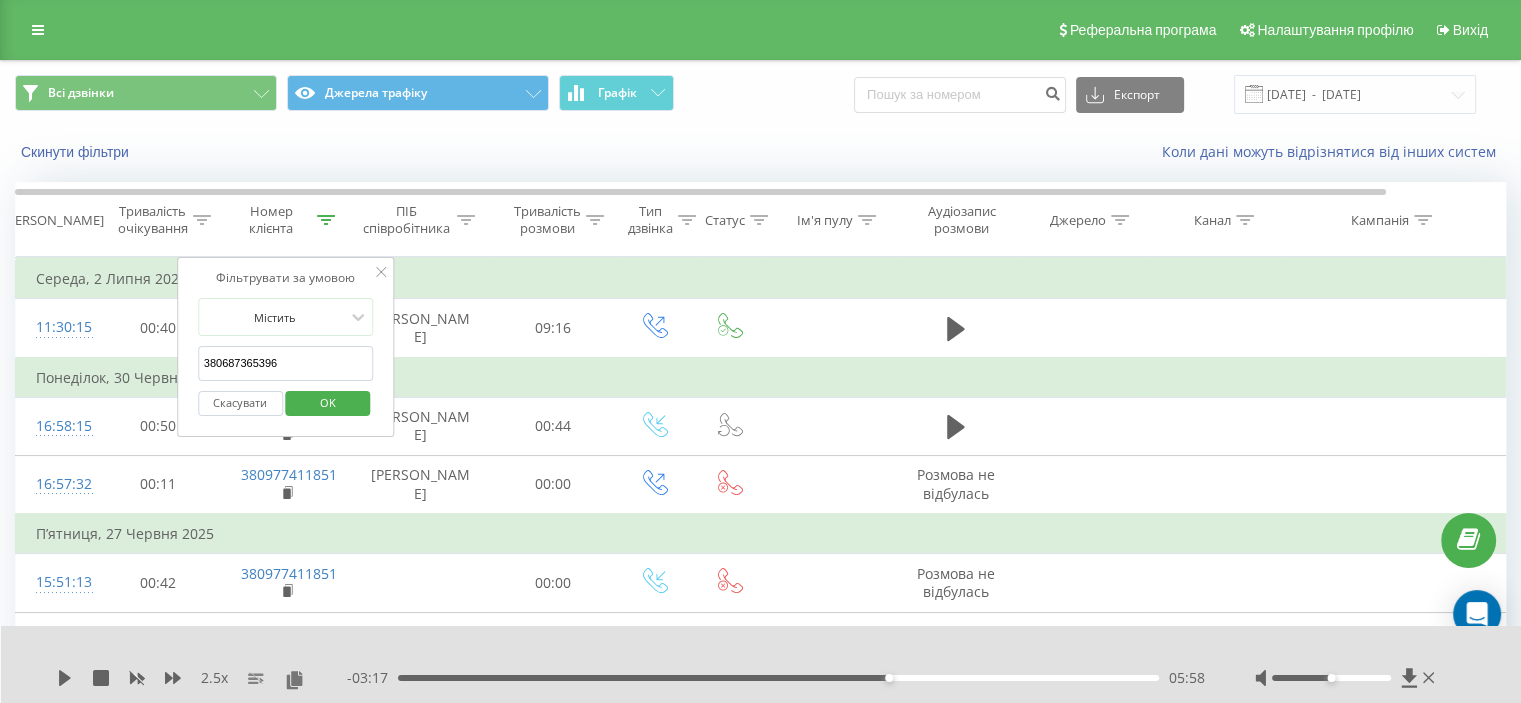 type on "380687365396" 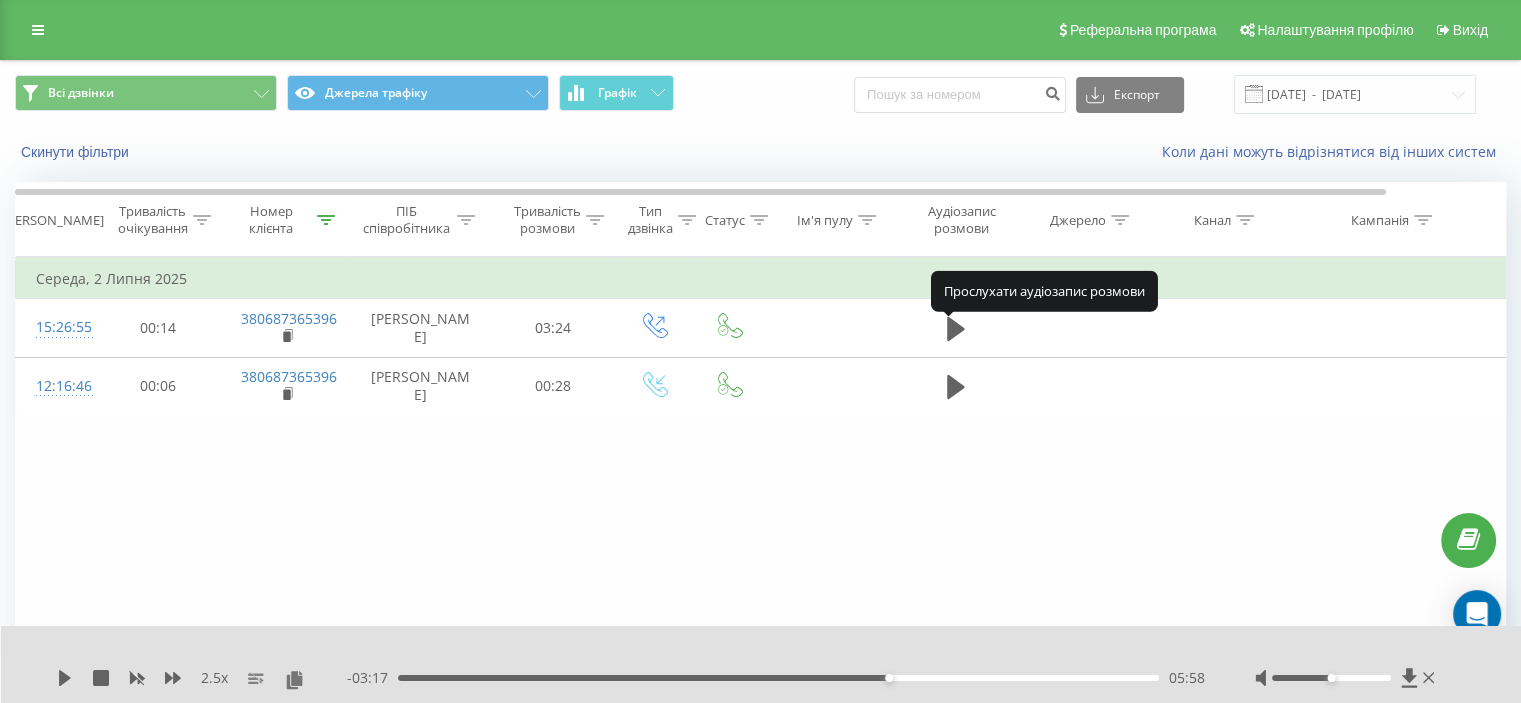 click 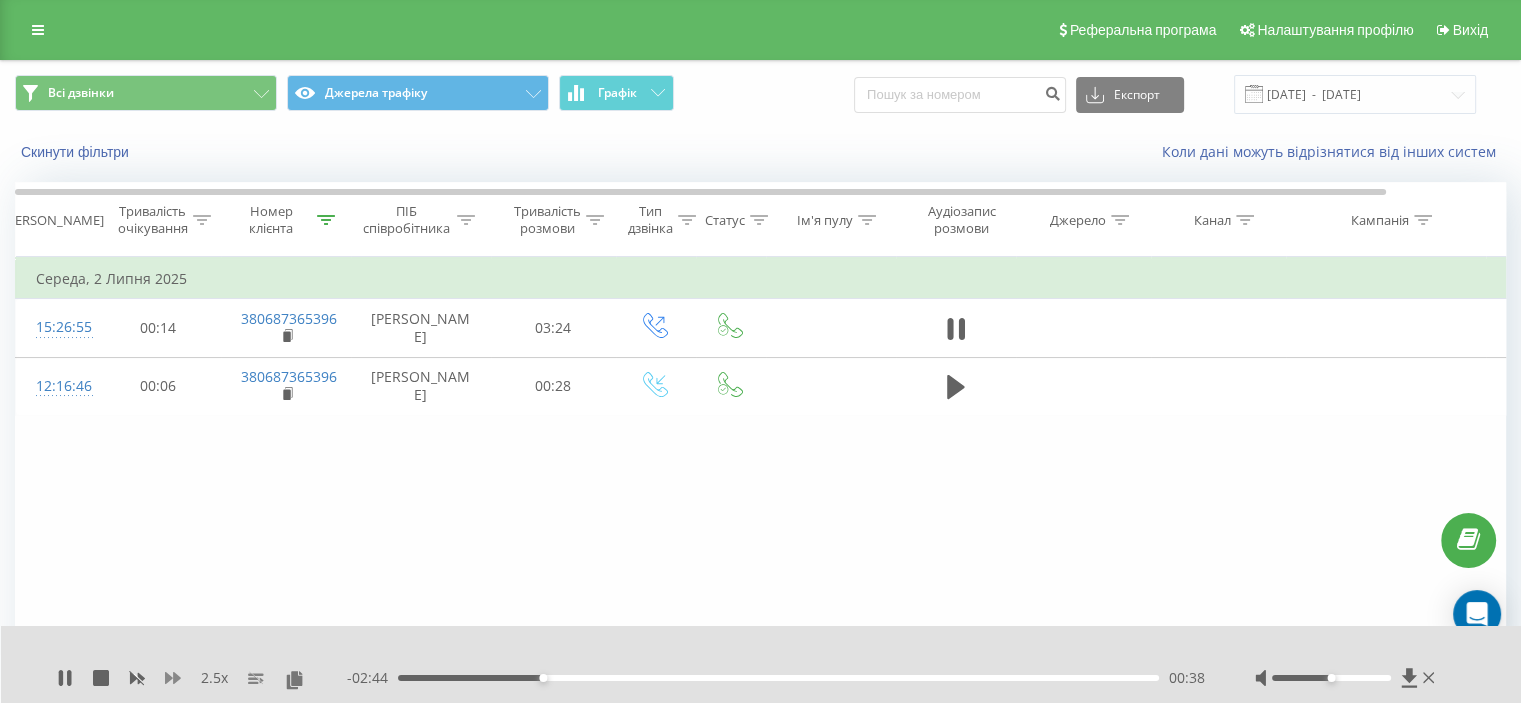 click 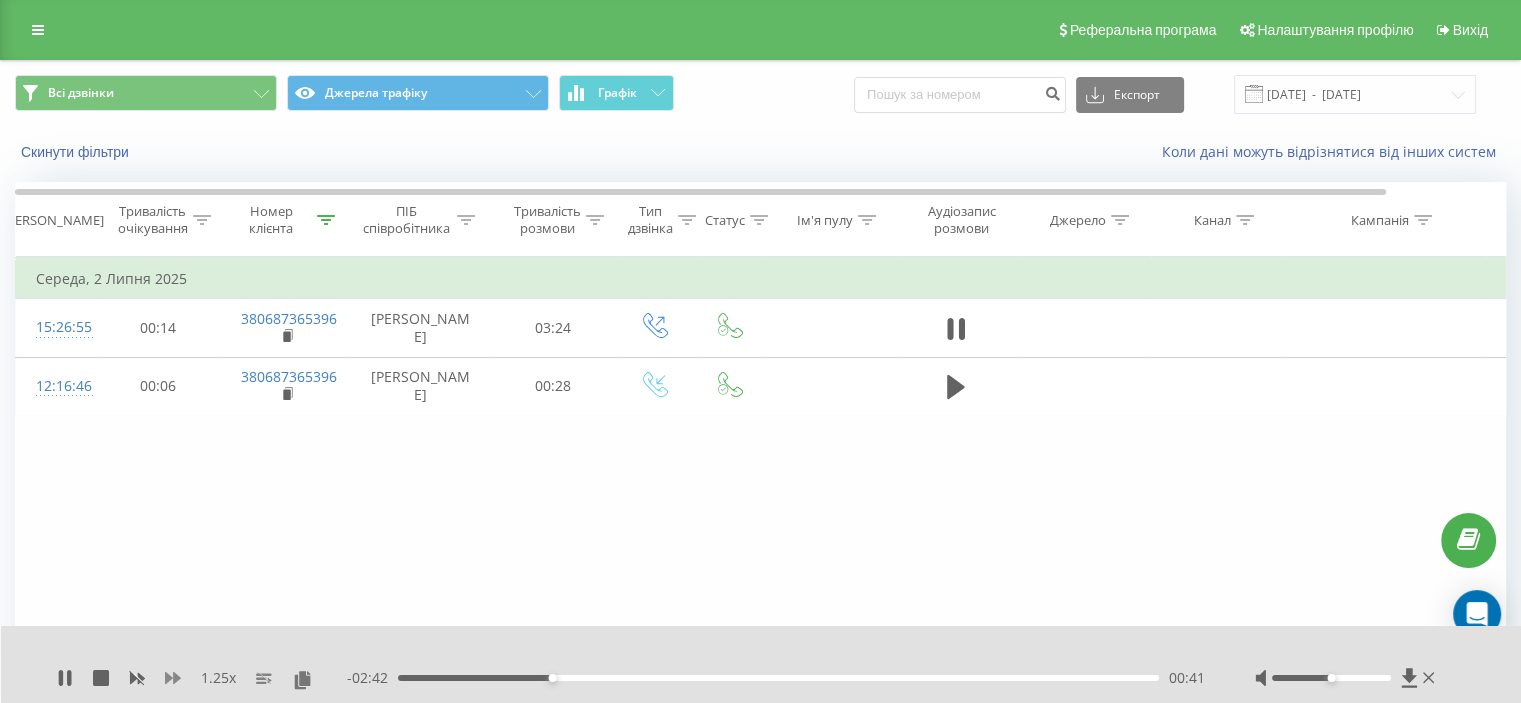 click 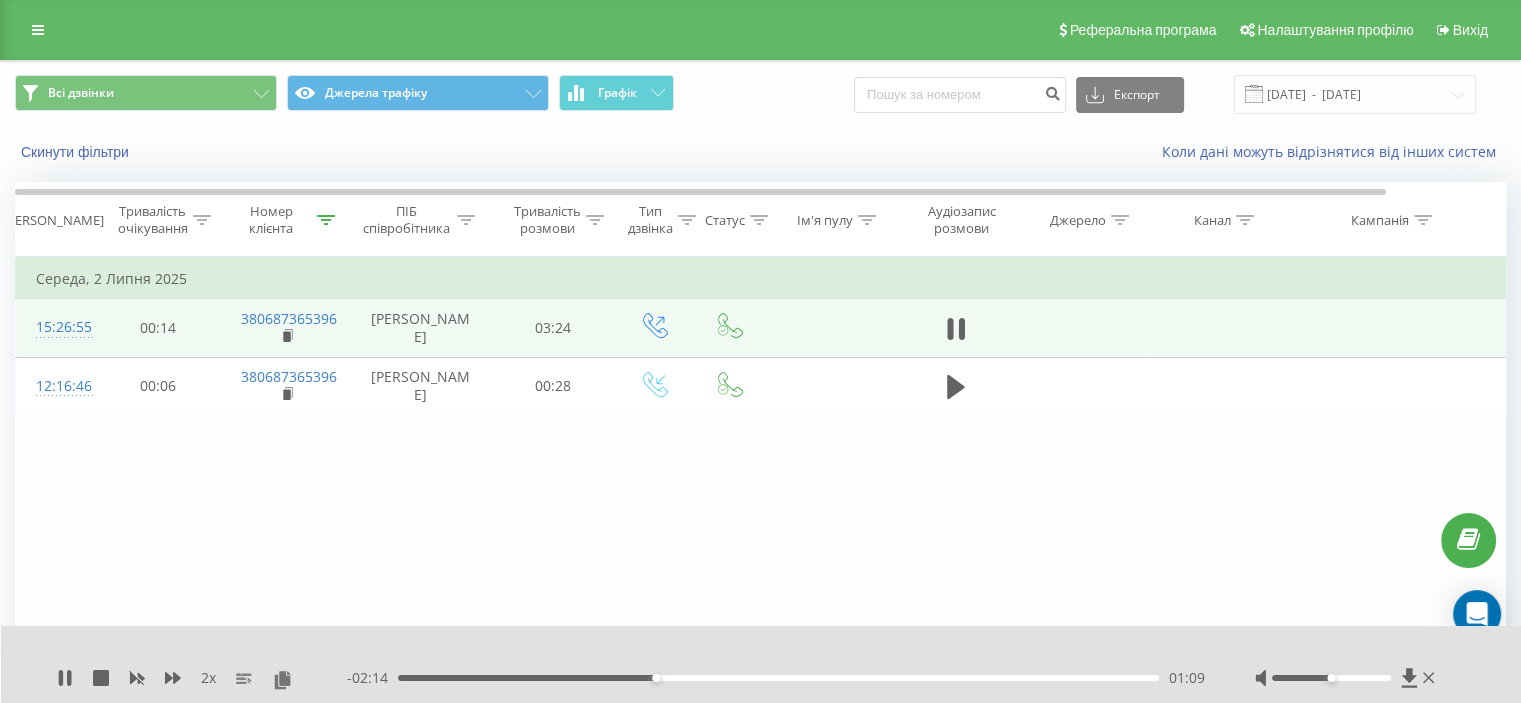 click at bounding box center (956, 328) 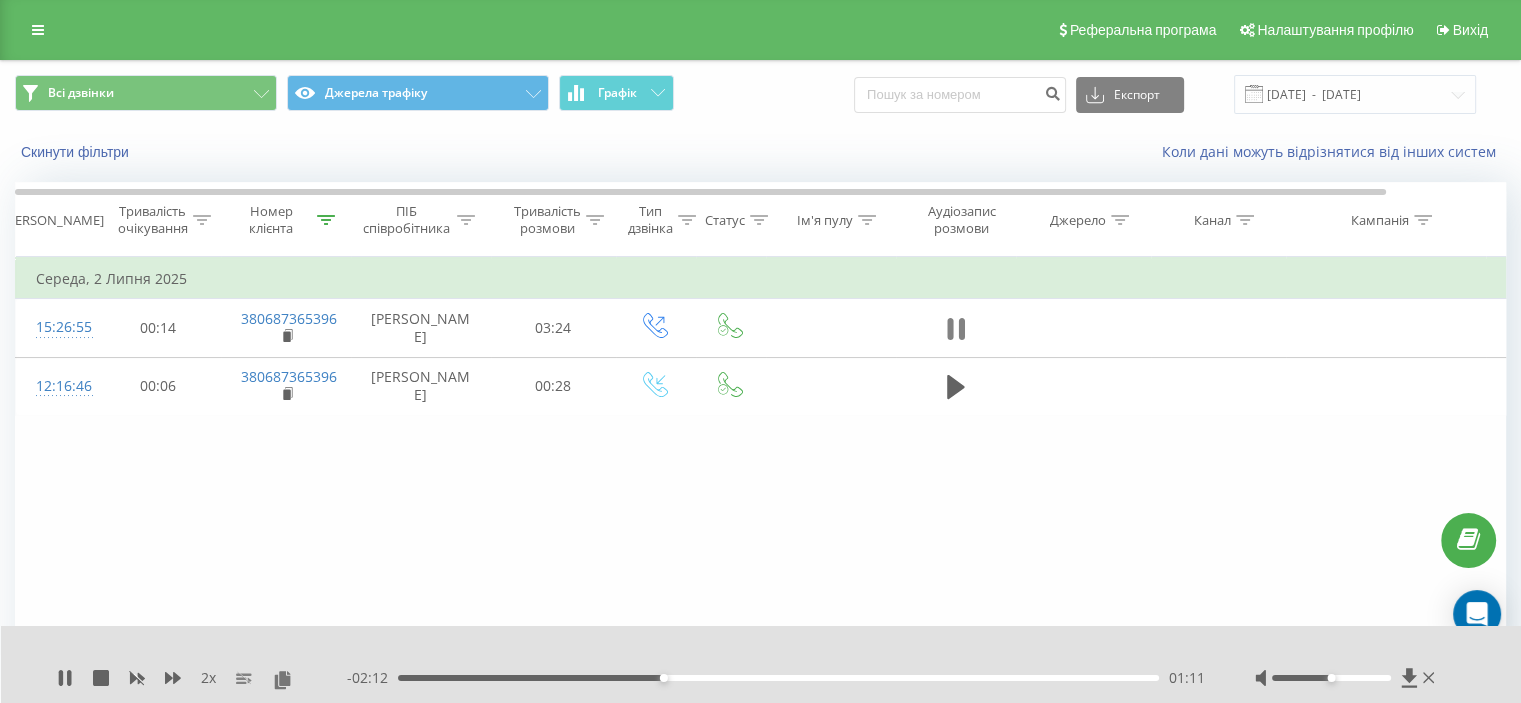 click 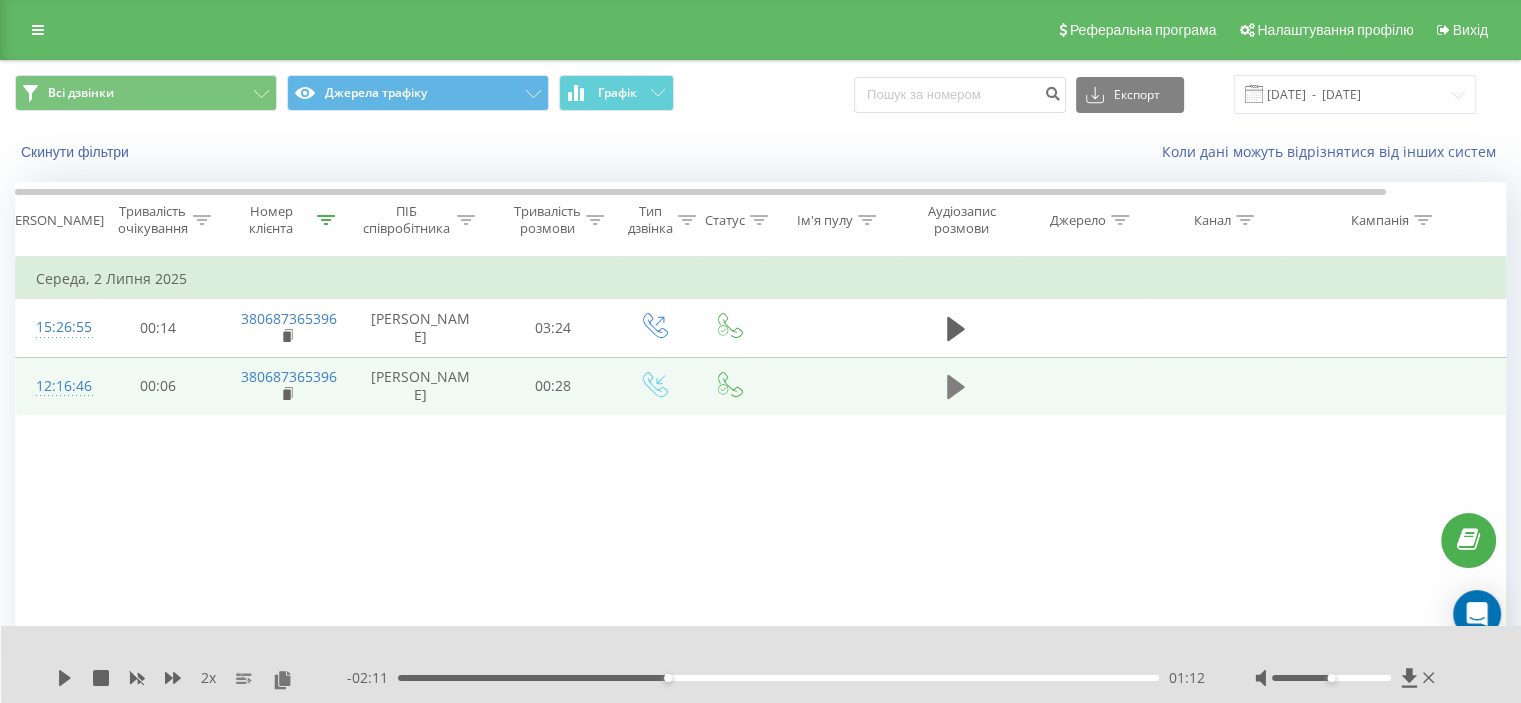 click 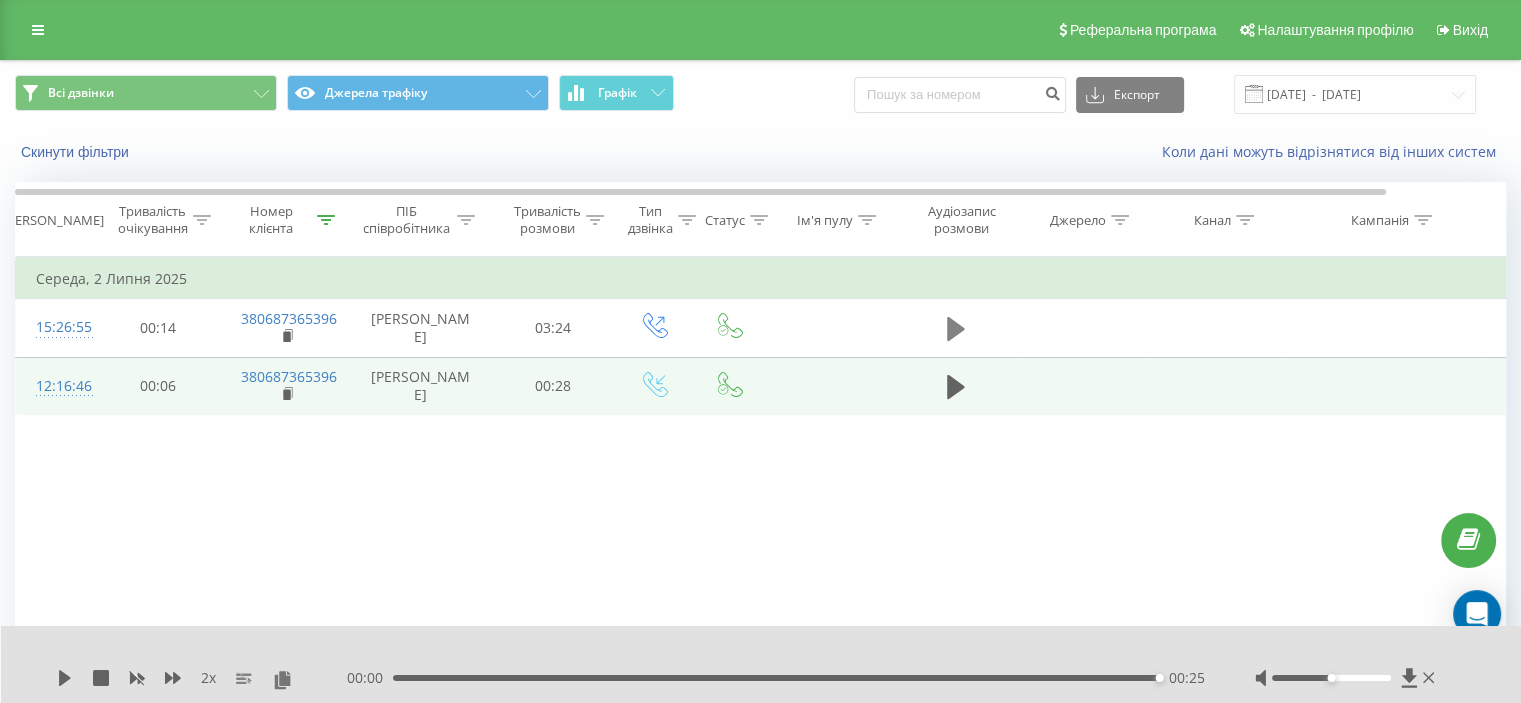 click 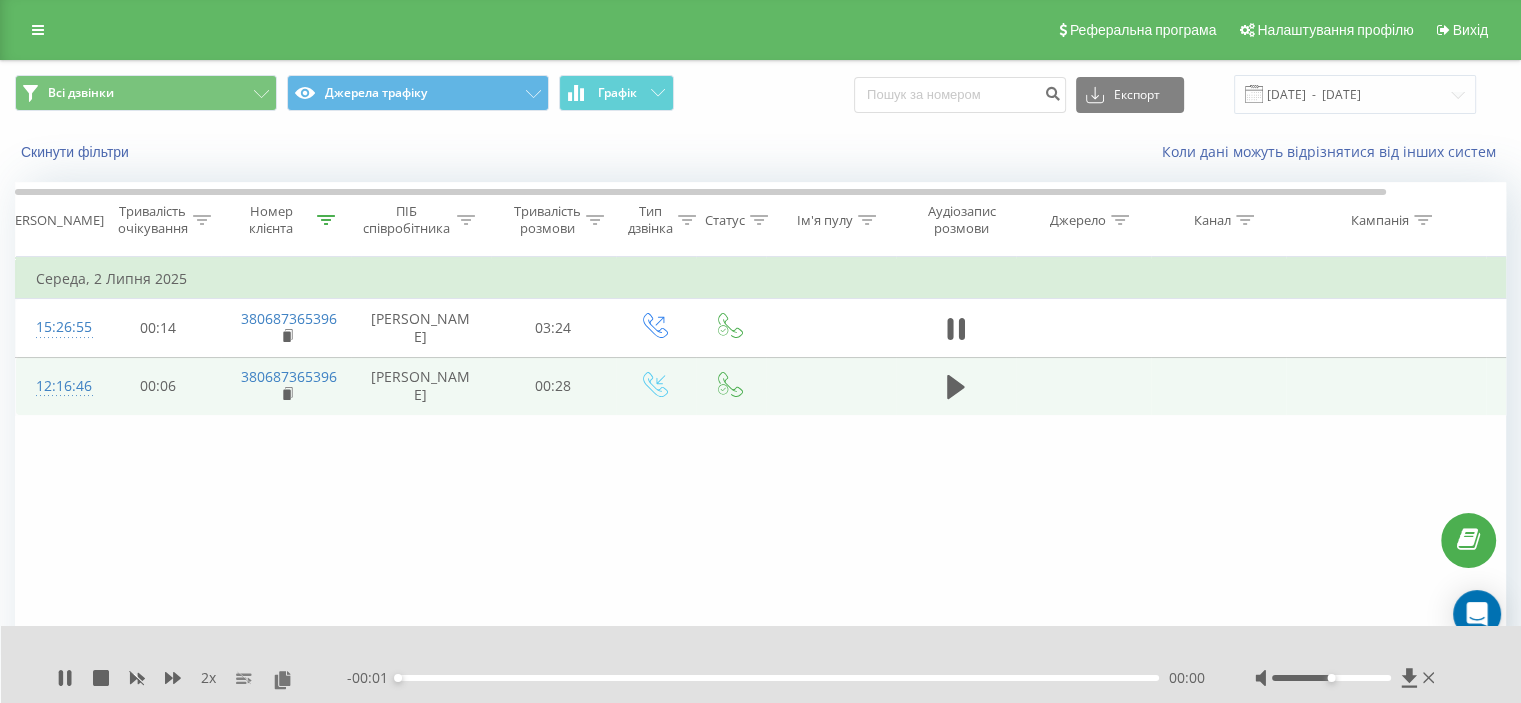 click on "00:00" at bounding box center [778, 678] 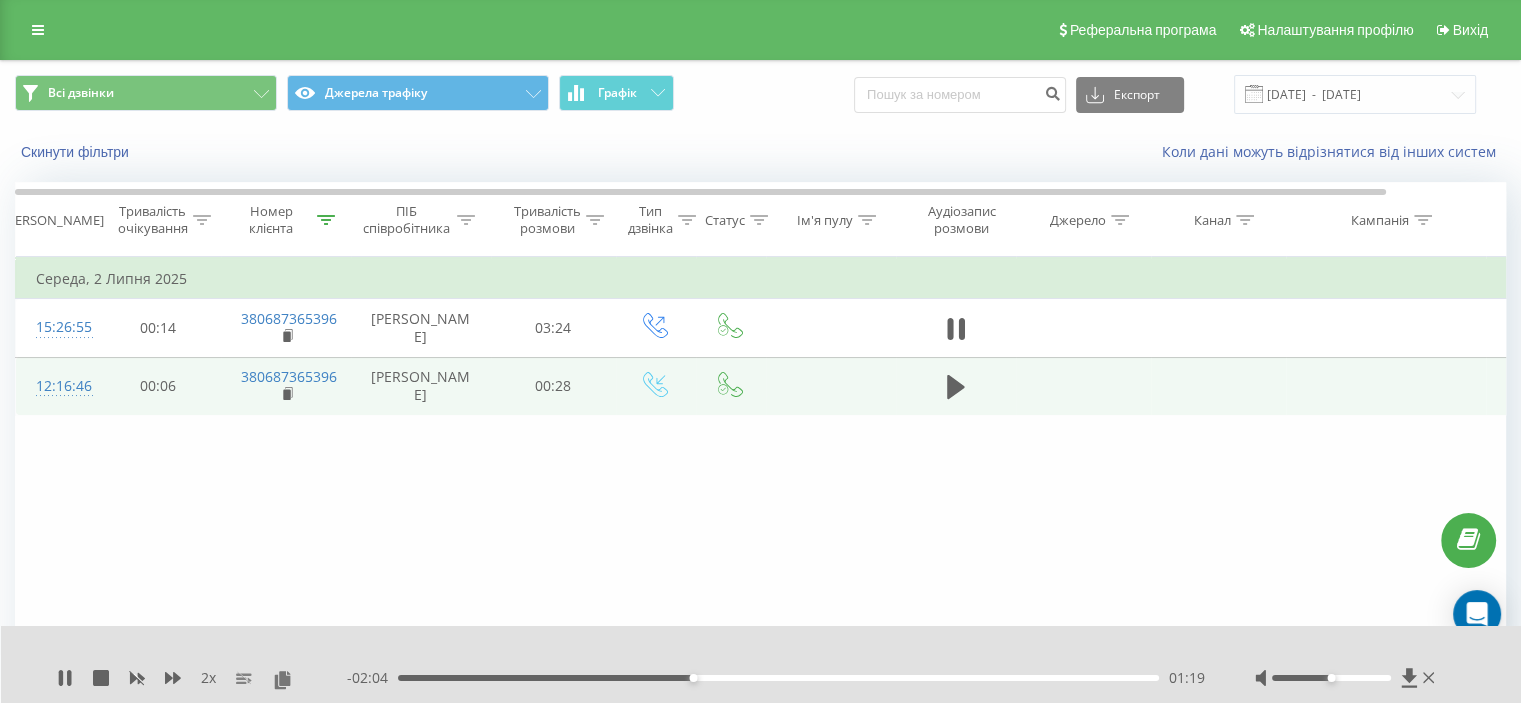 drag, startPoint x: 238, startPoint y: 493, endPoint x: 223, endPoint y: 492, distance: 15.033297 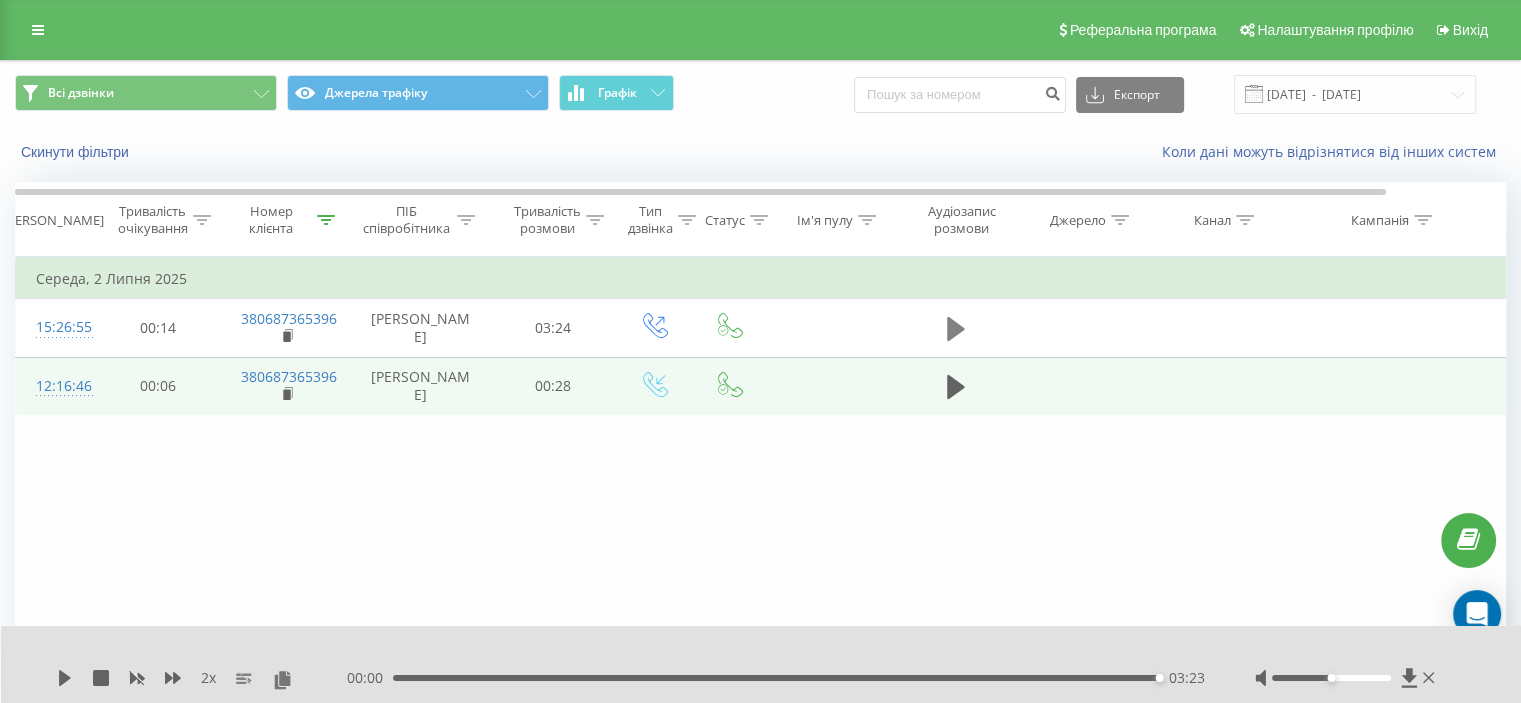 click 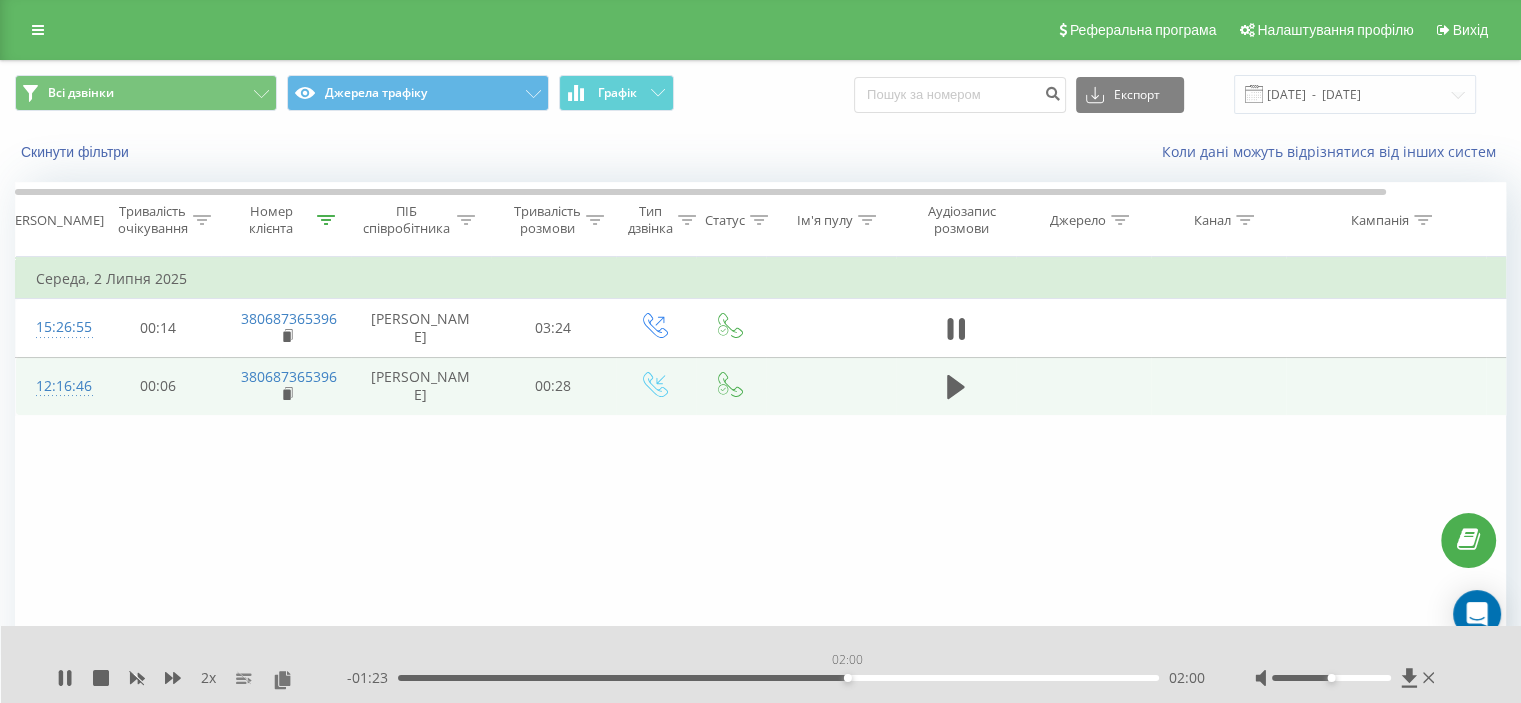 click on "02:00" at bounding box center [778, 678] 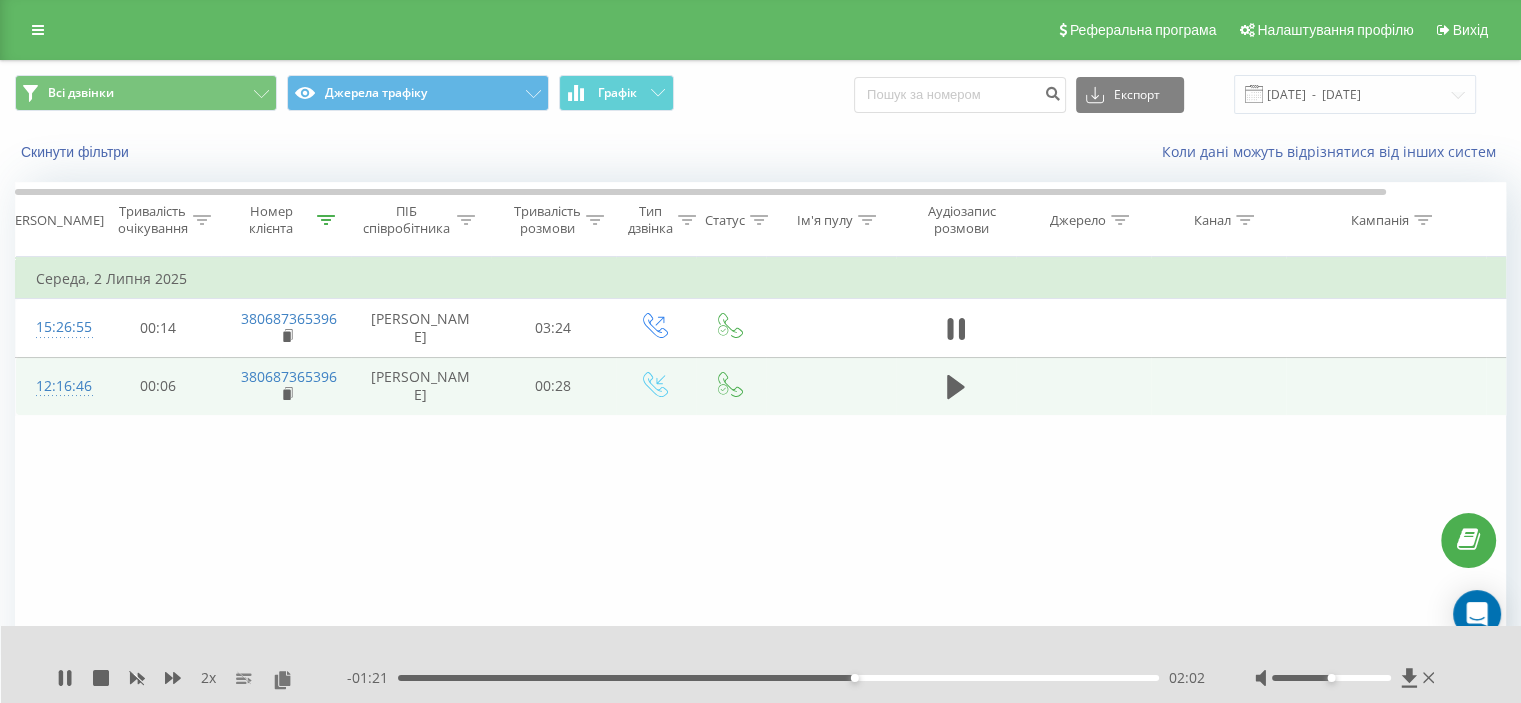 click on "02:02" at bounding box center [778, 678] 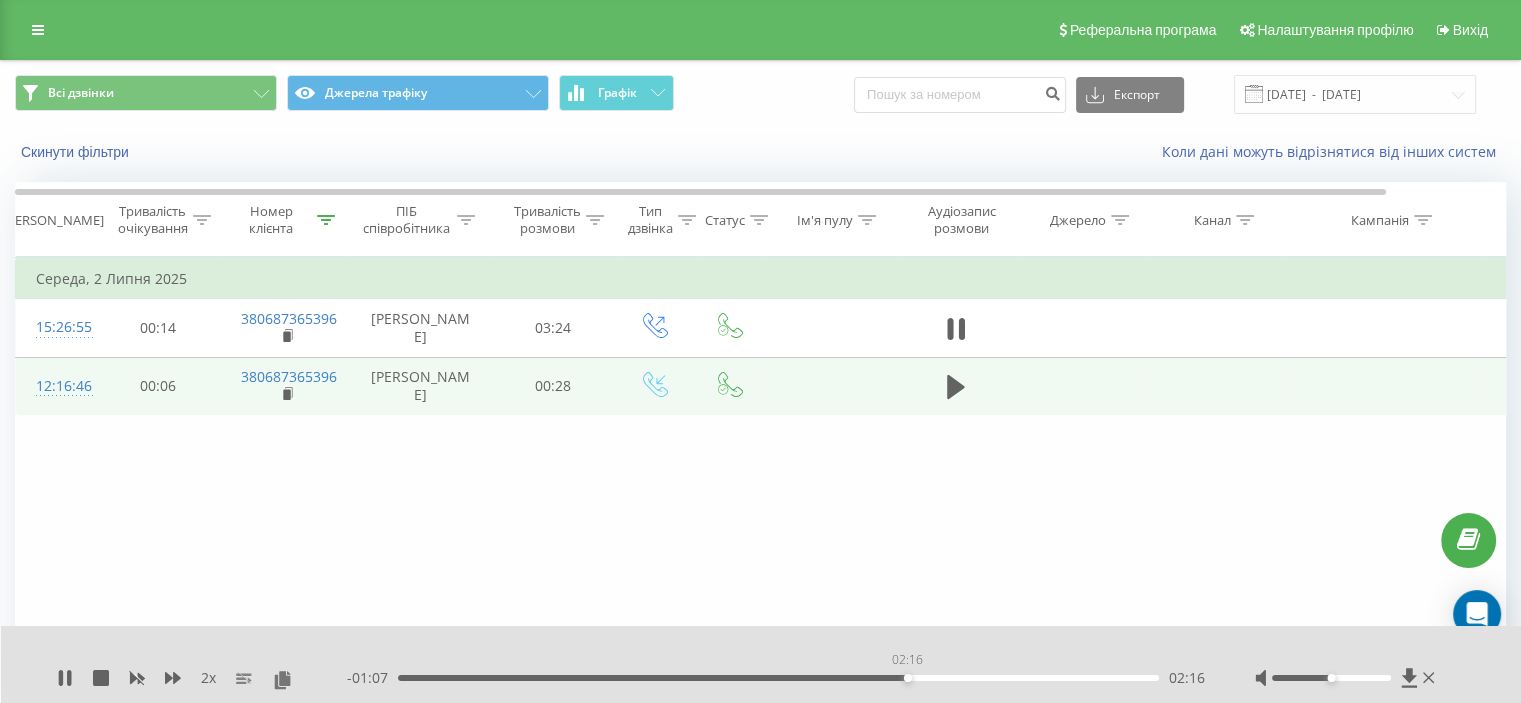 click on "02:16" at bounding box center [778, 678] 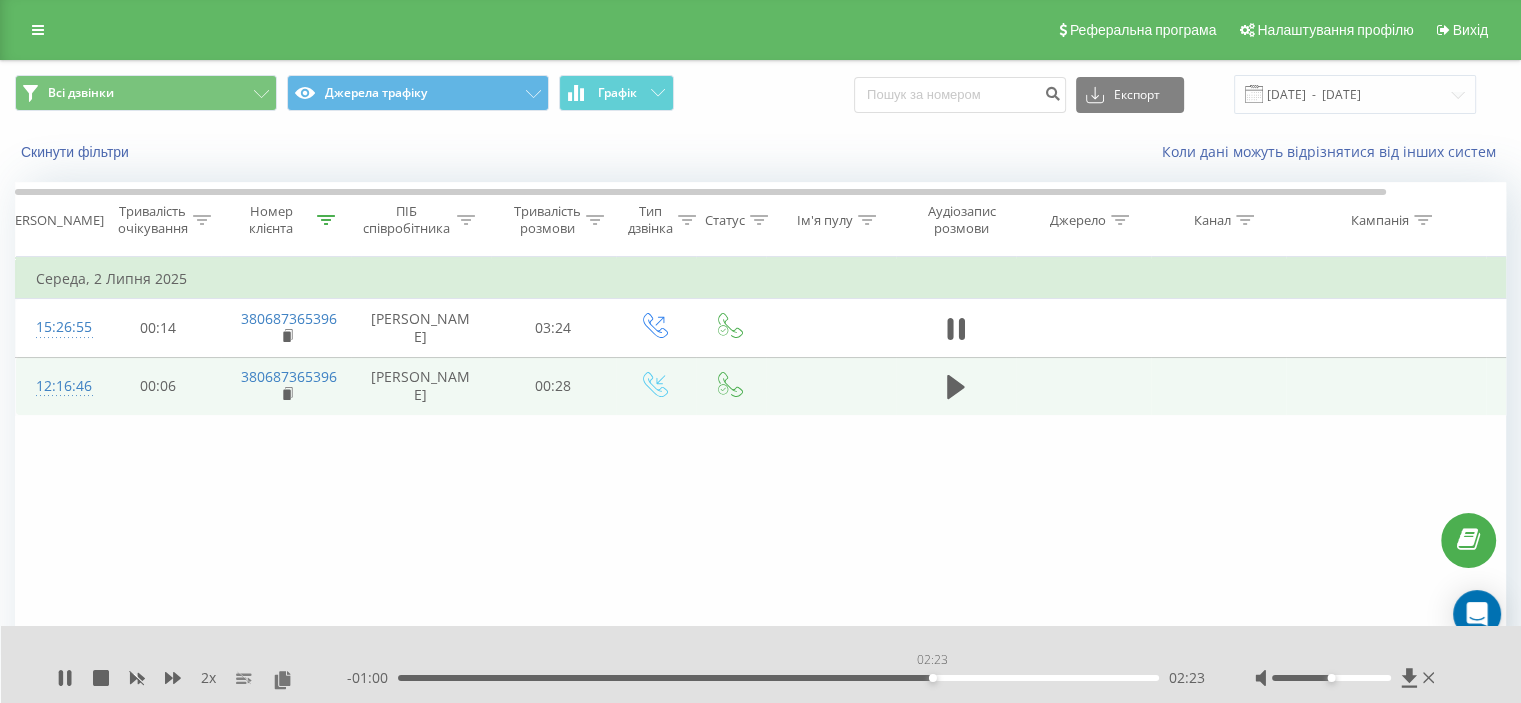 click on "02:23" at bounding box center [778, 678] 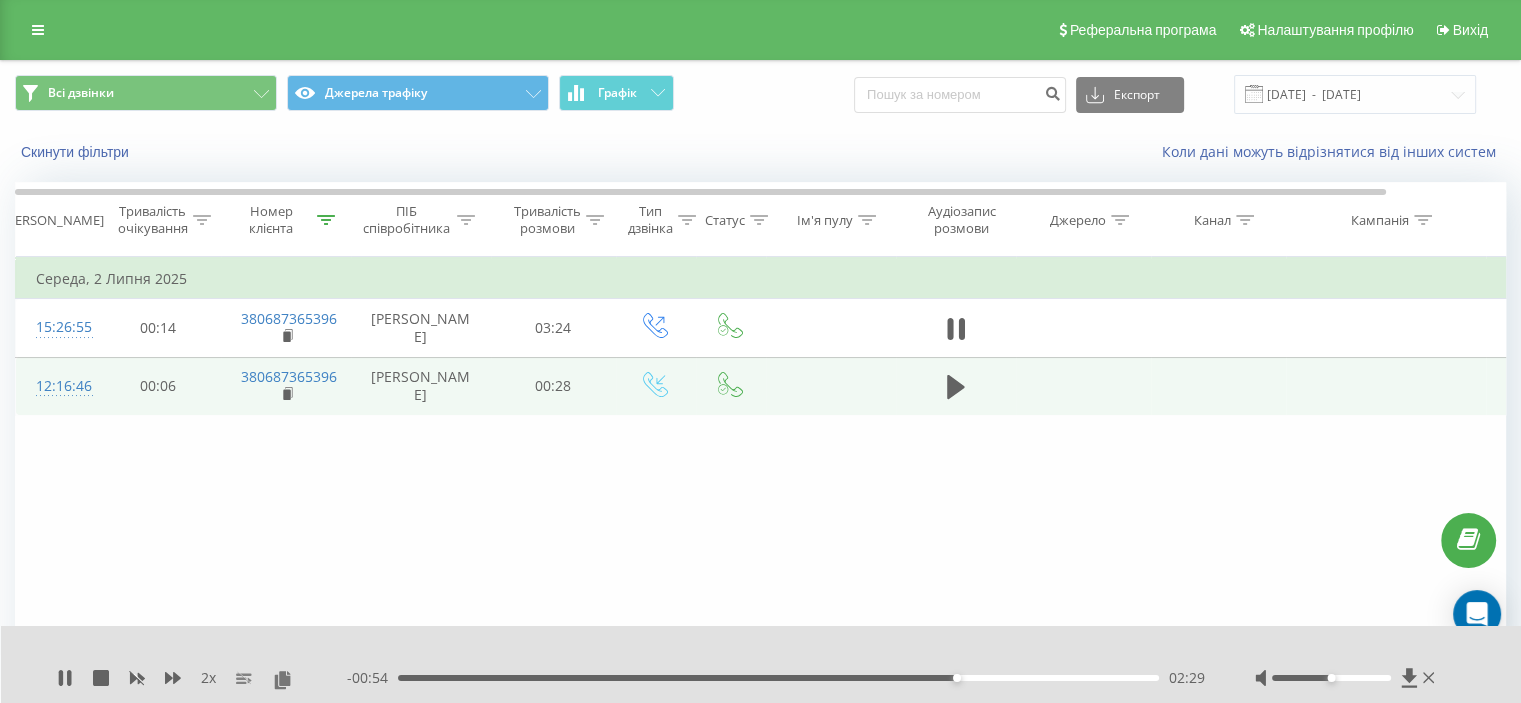 click on "02:29" at bounding box center [778, 678] 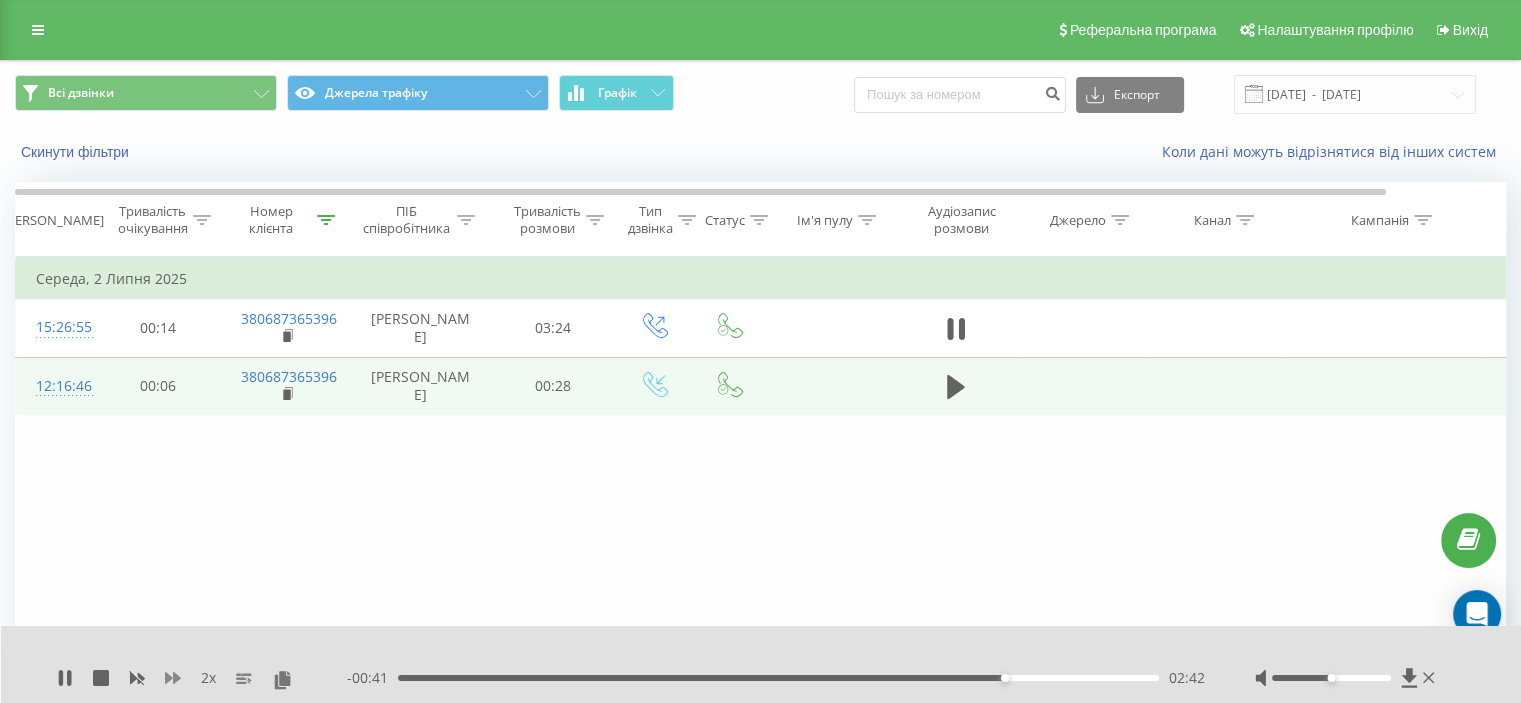 click 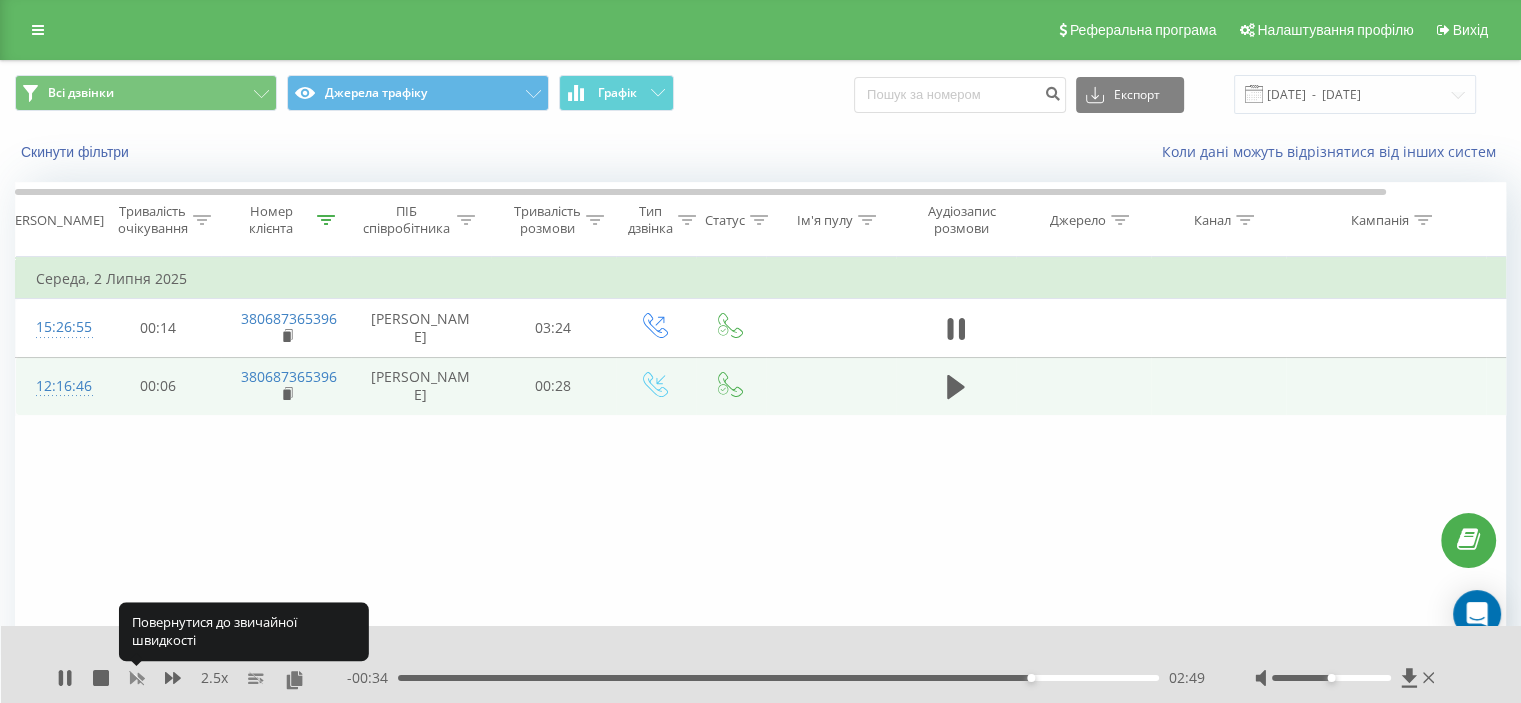click 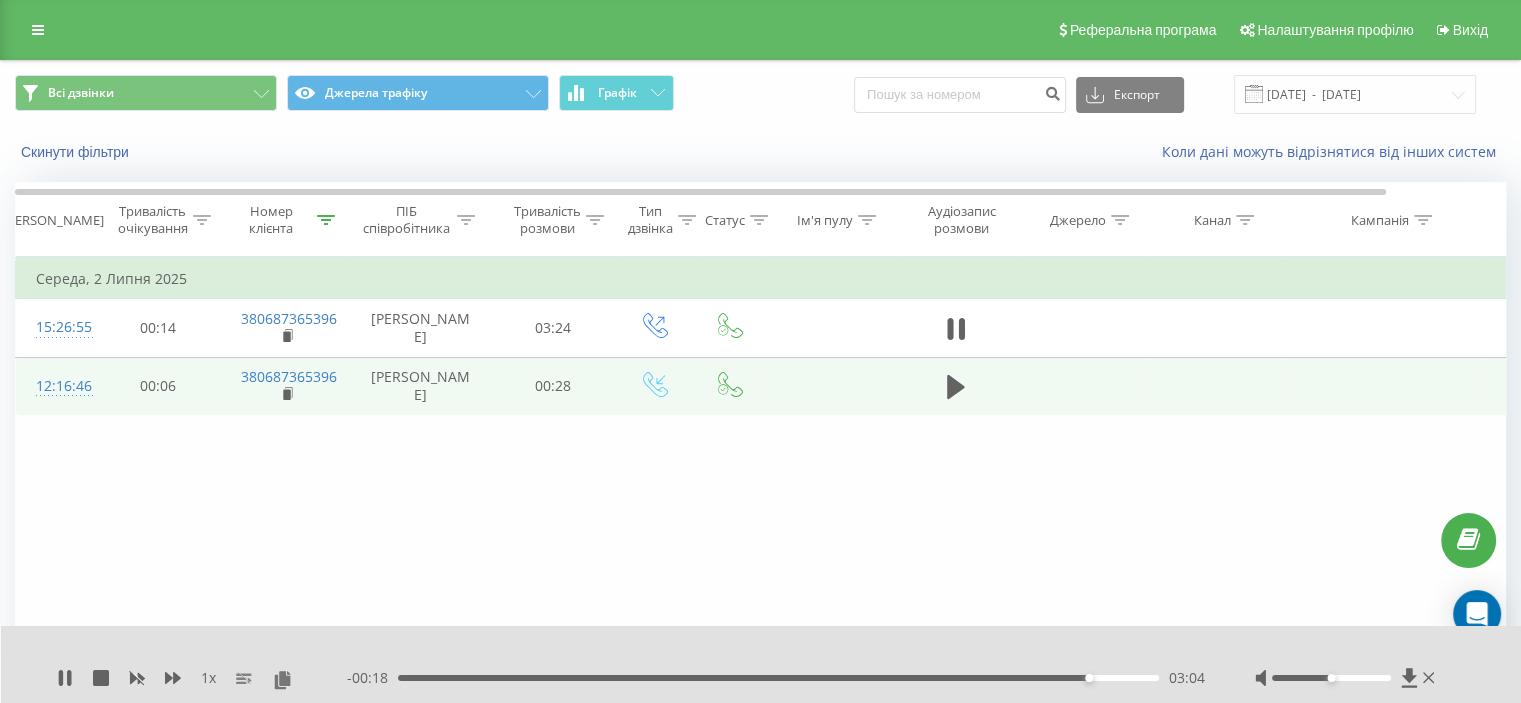 click on "1 x" at bounding box center [202, 678] 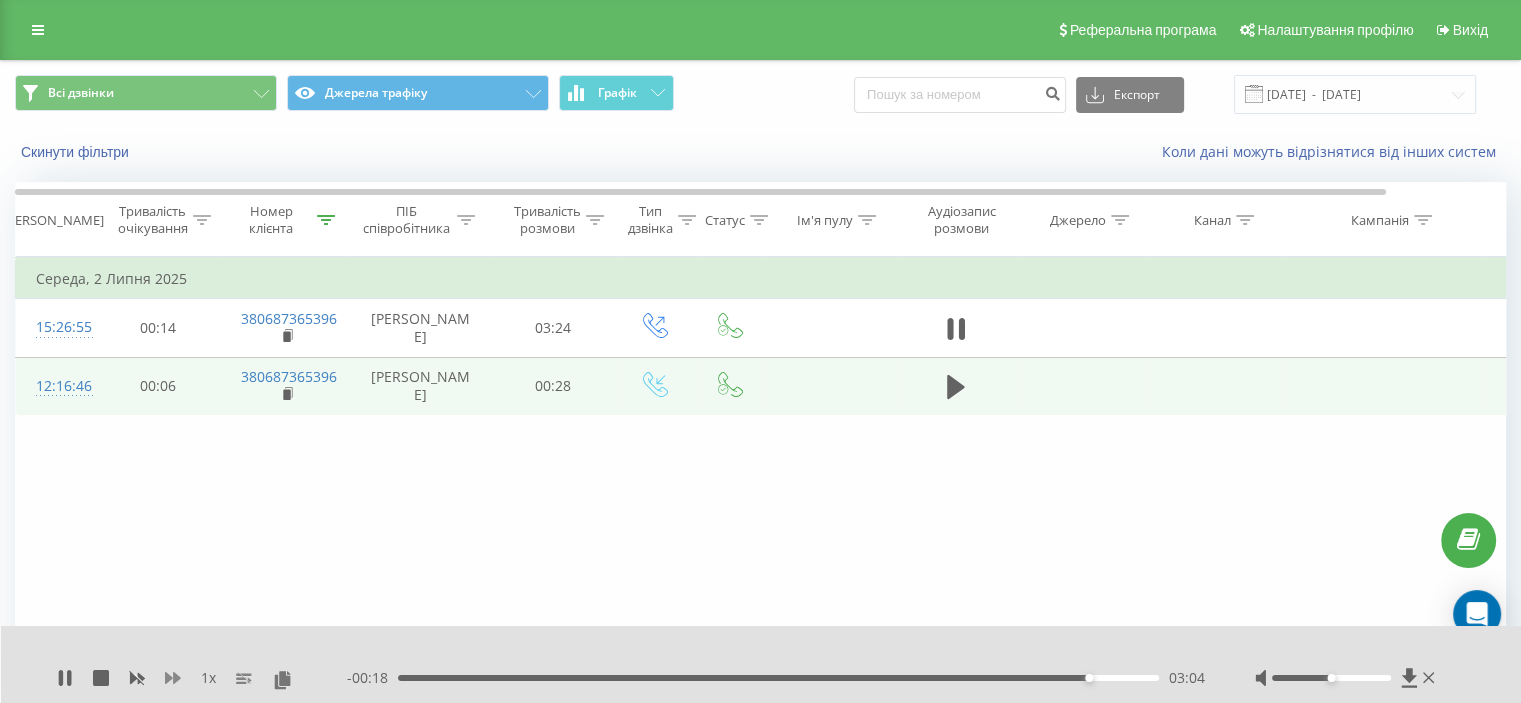 click 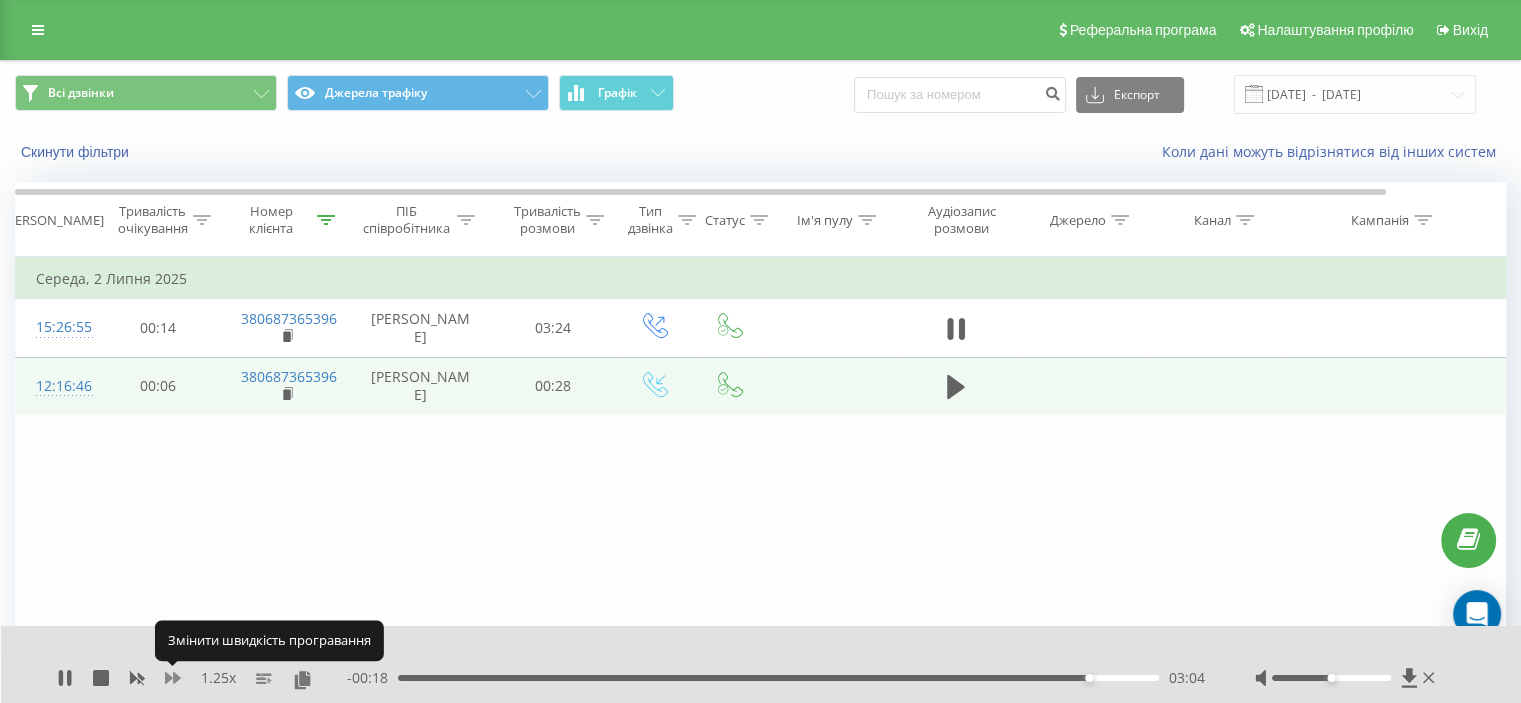 click 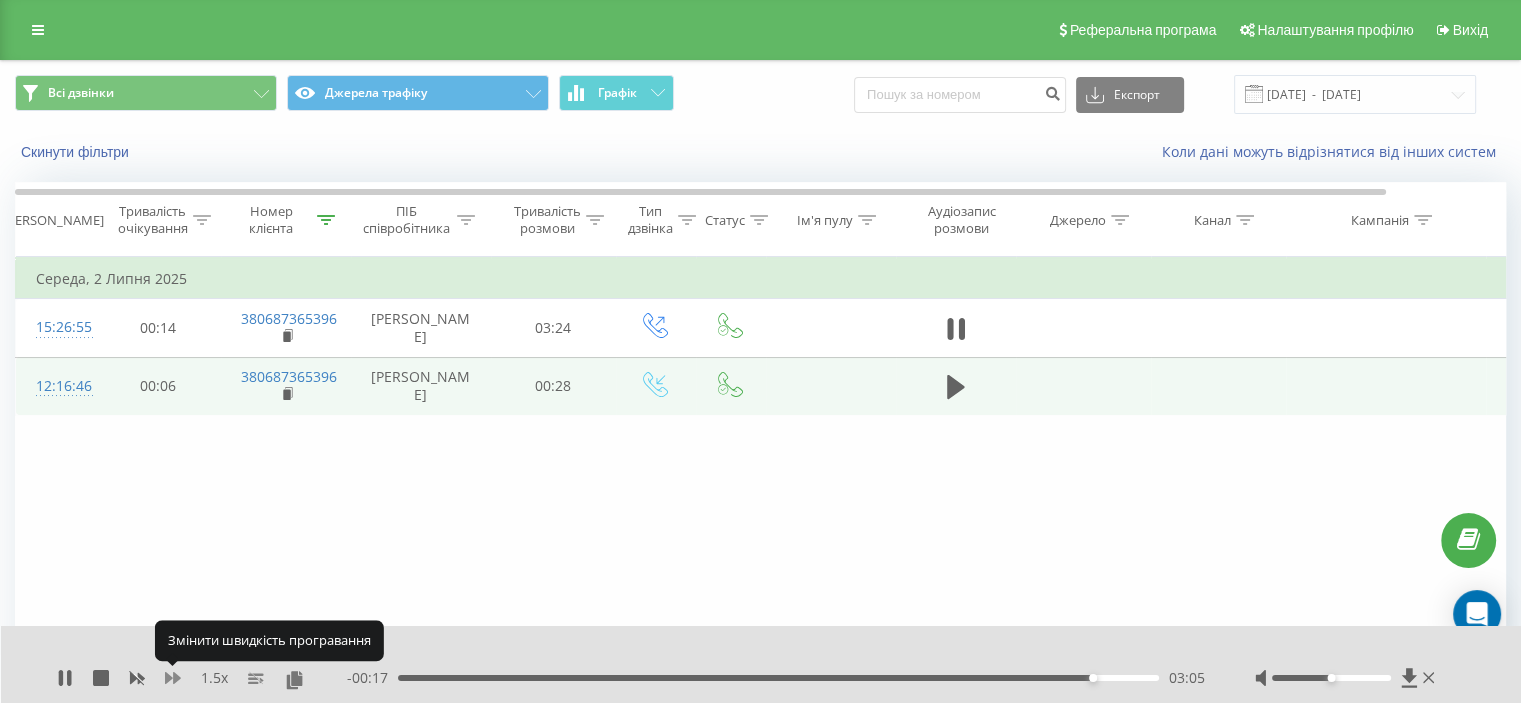 click 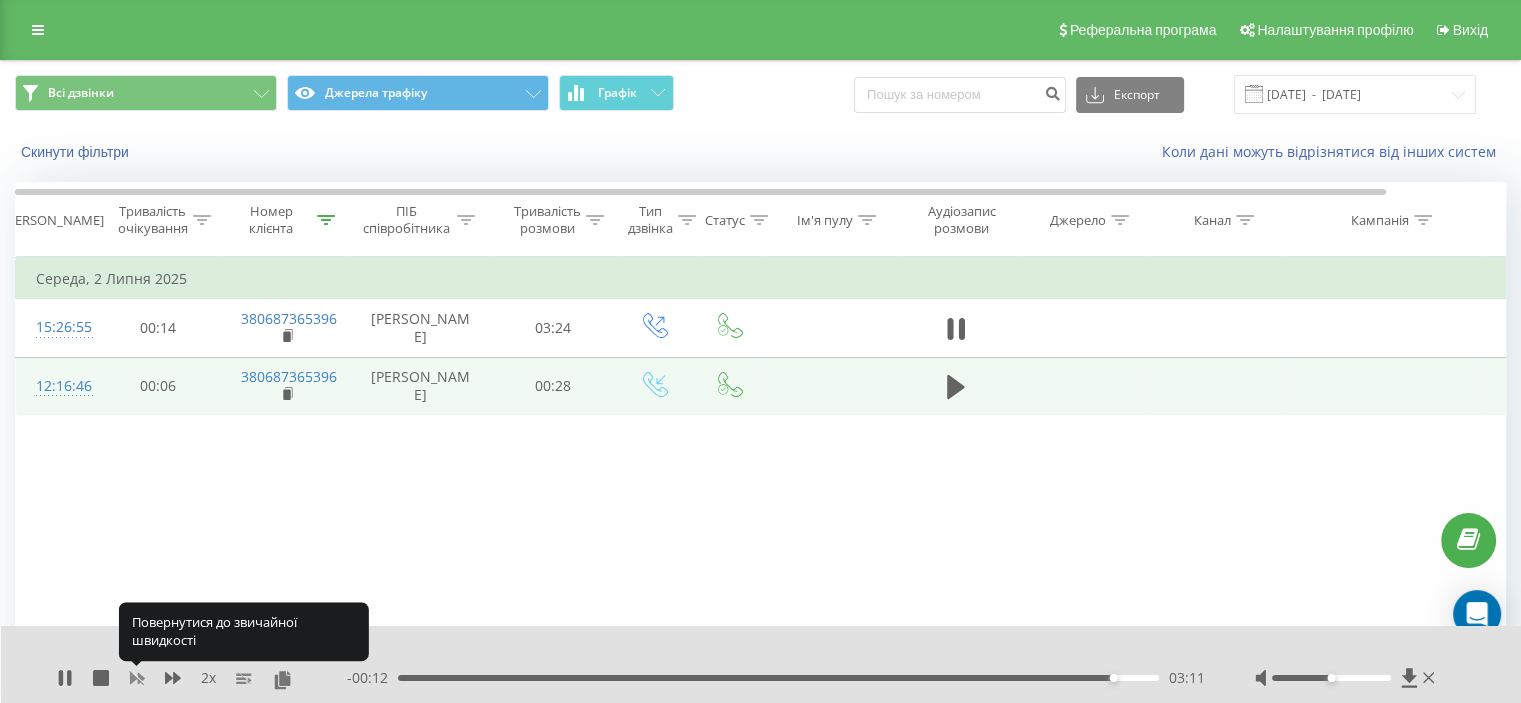 click 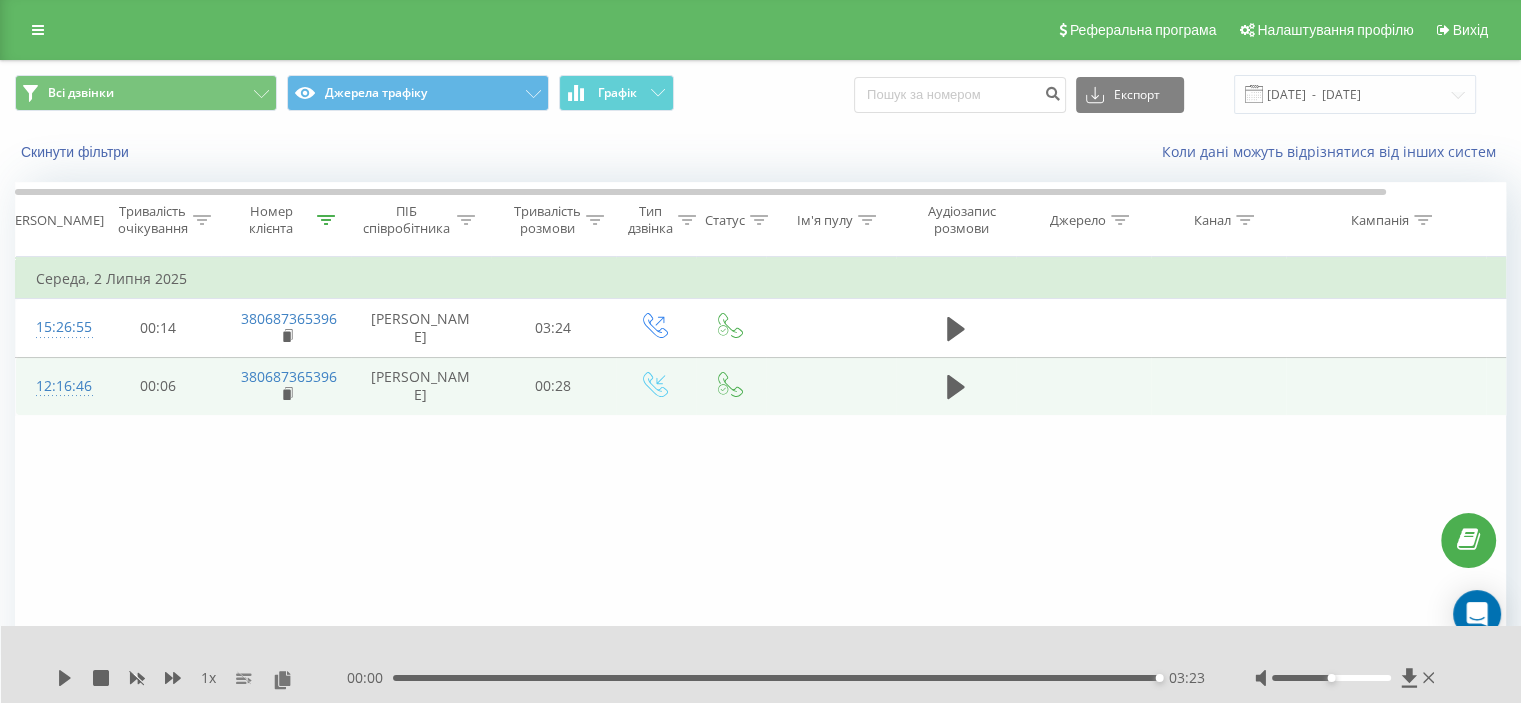 type 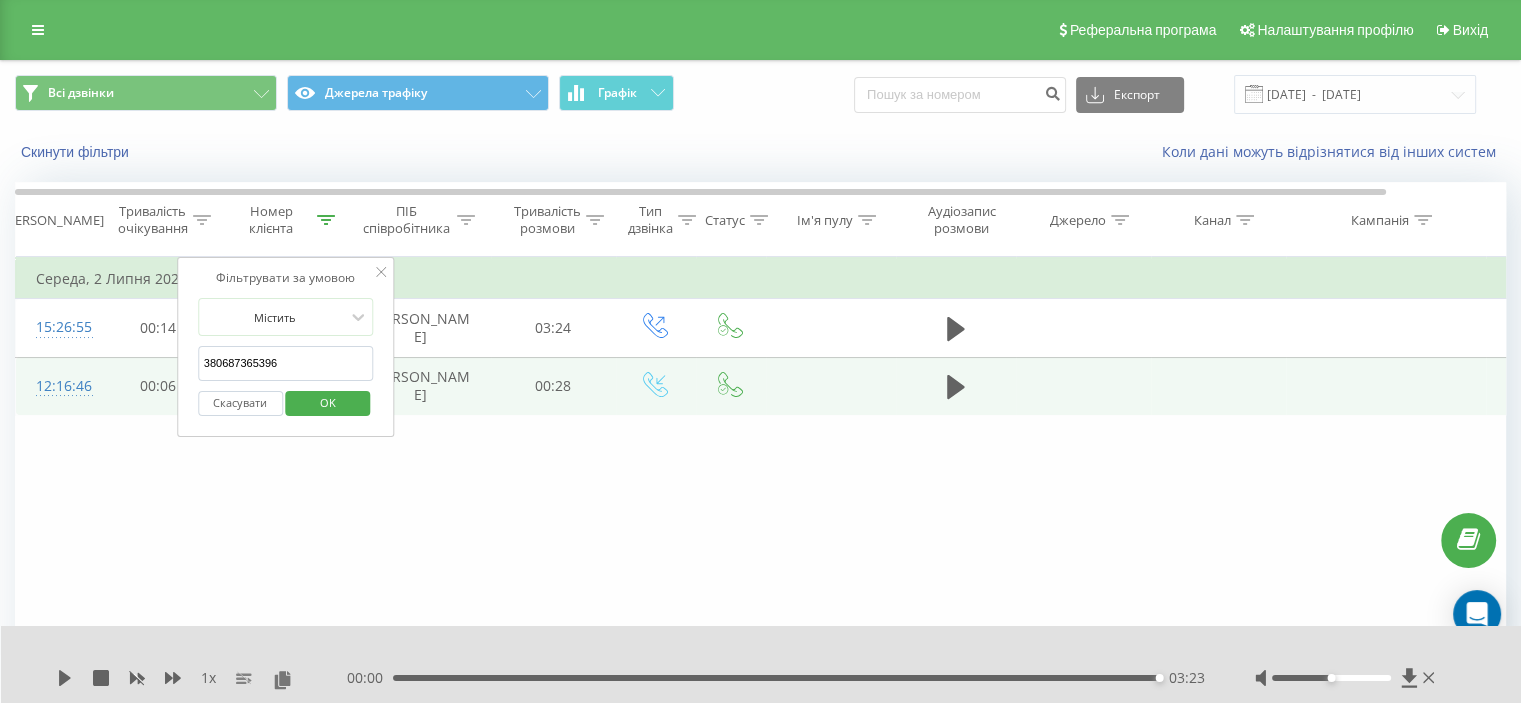 drag, startPoint x: 286, startPoint y: 364, endPoint x: 165, endPoint y: 385, distance: 122.80879 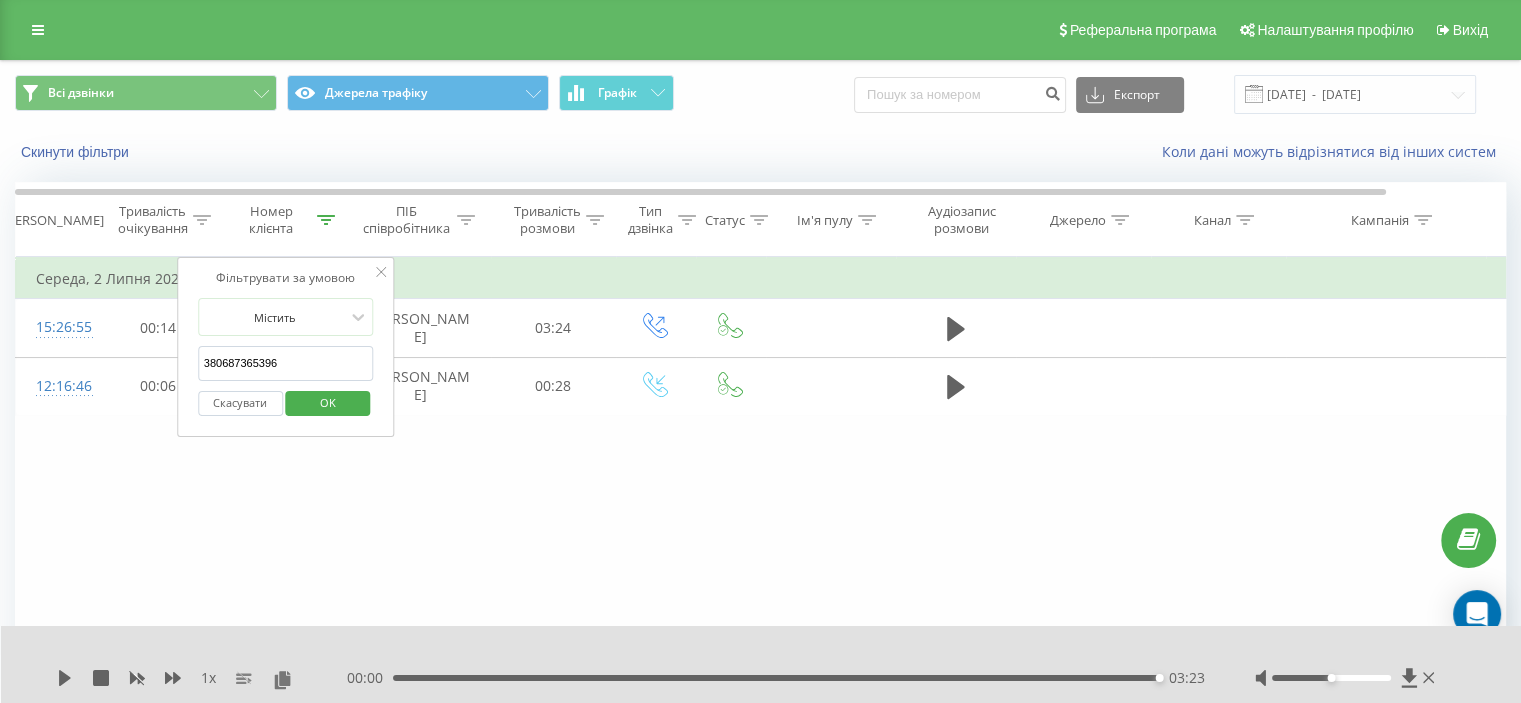 paste on "989103782" 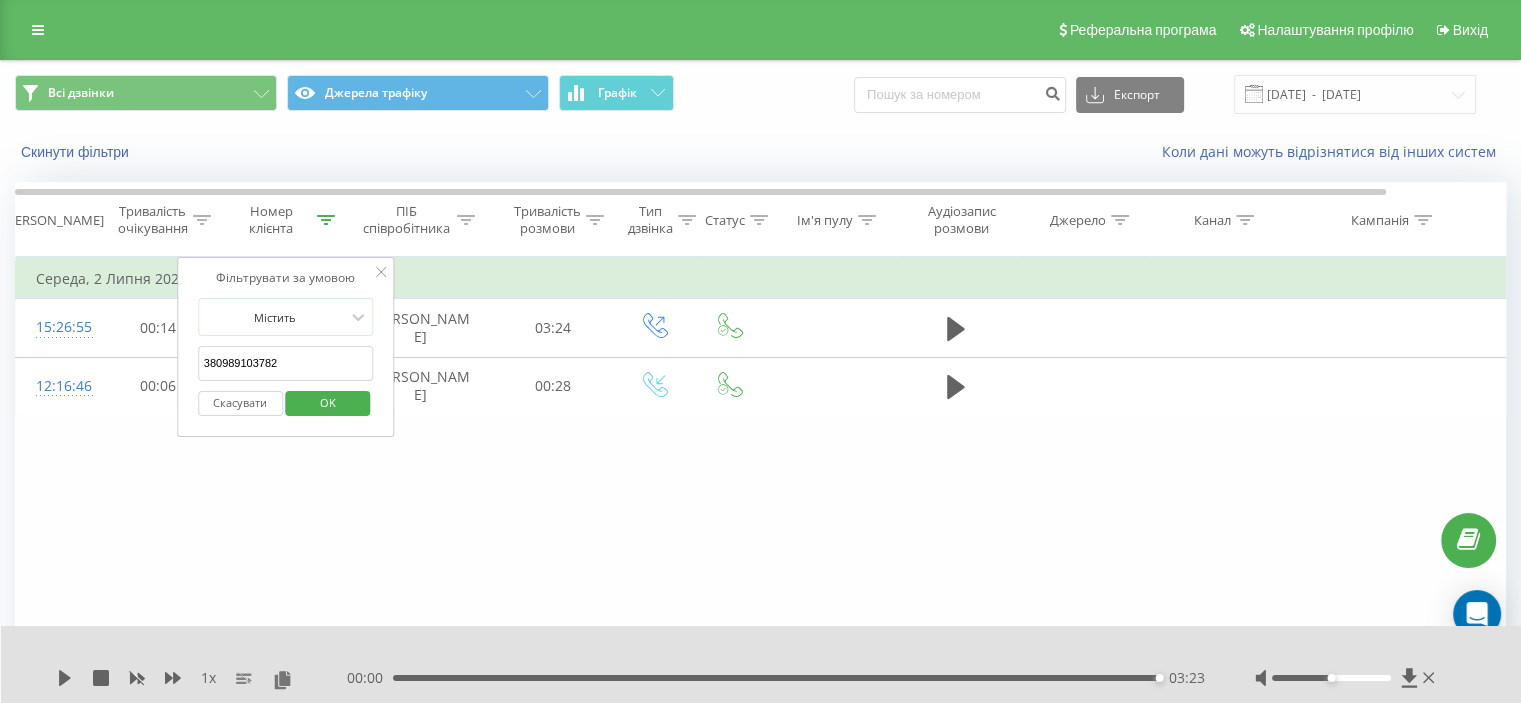 type on "380989103782" 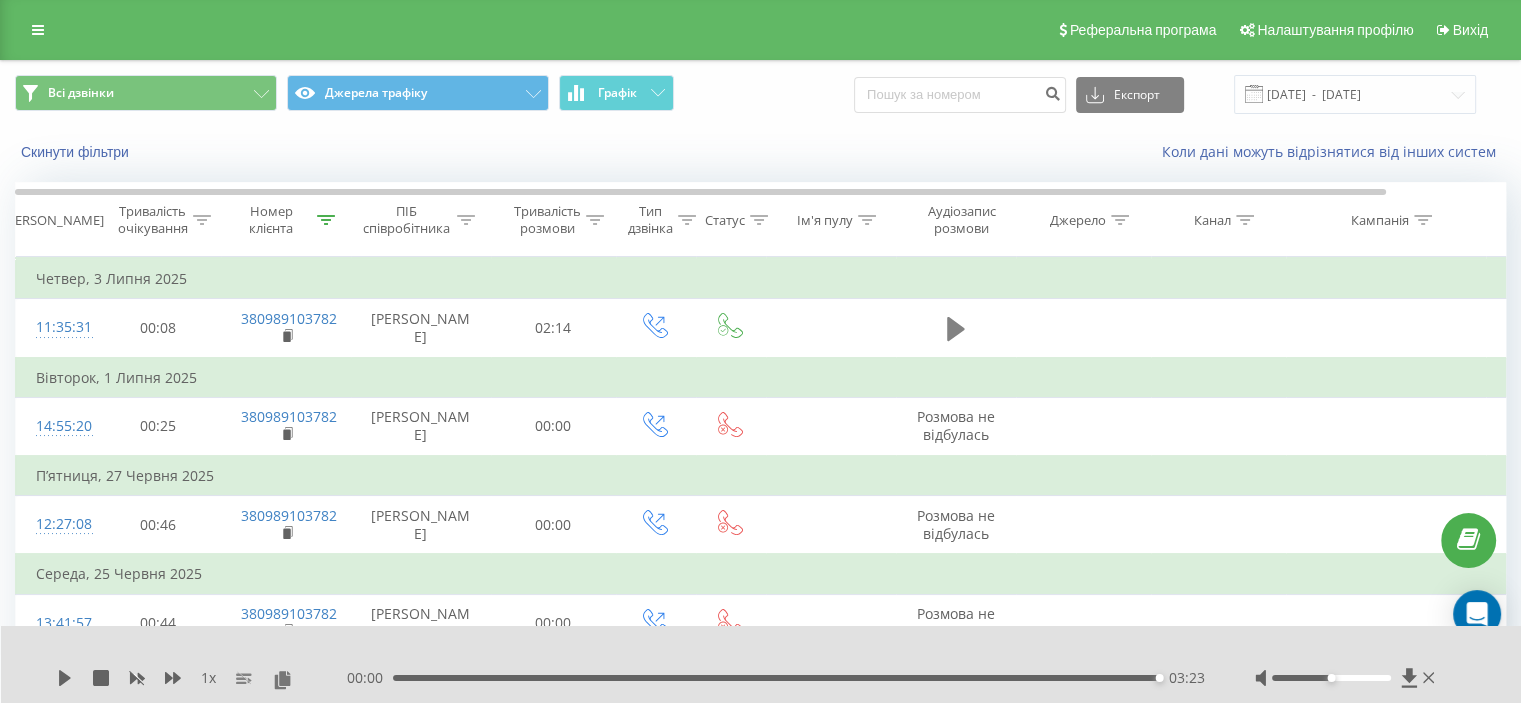 click 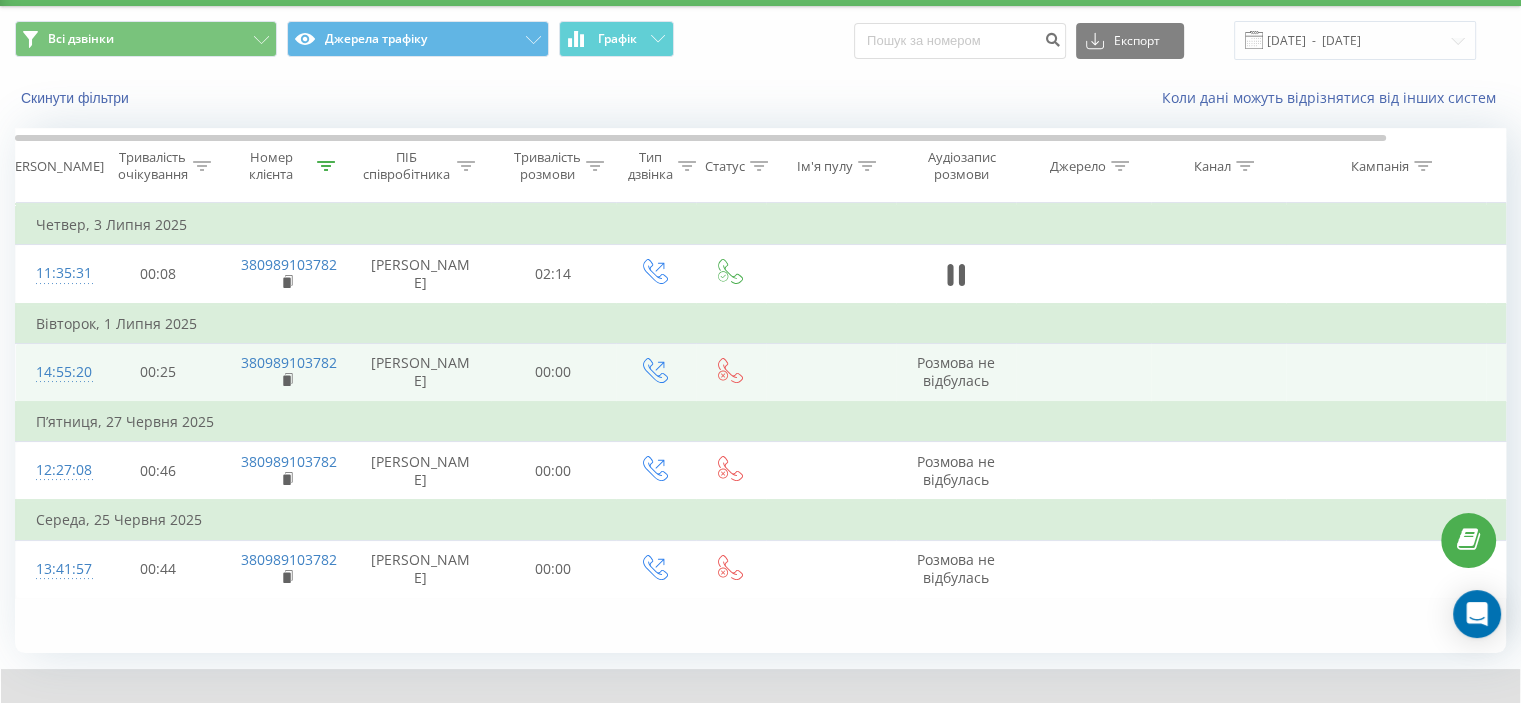 scroll, scrollTop: 83, scrollLeft: 0, axis: vertical 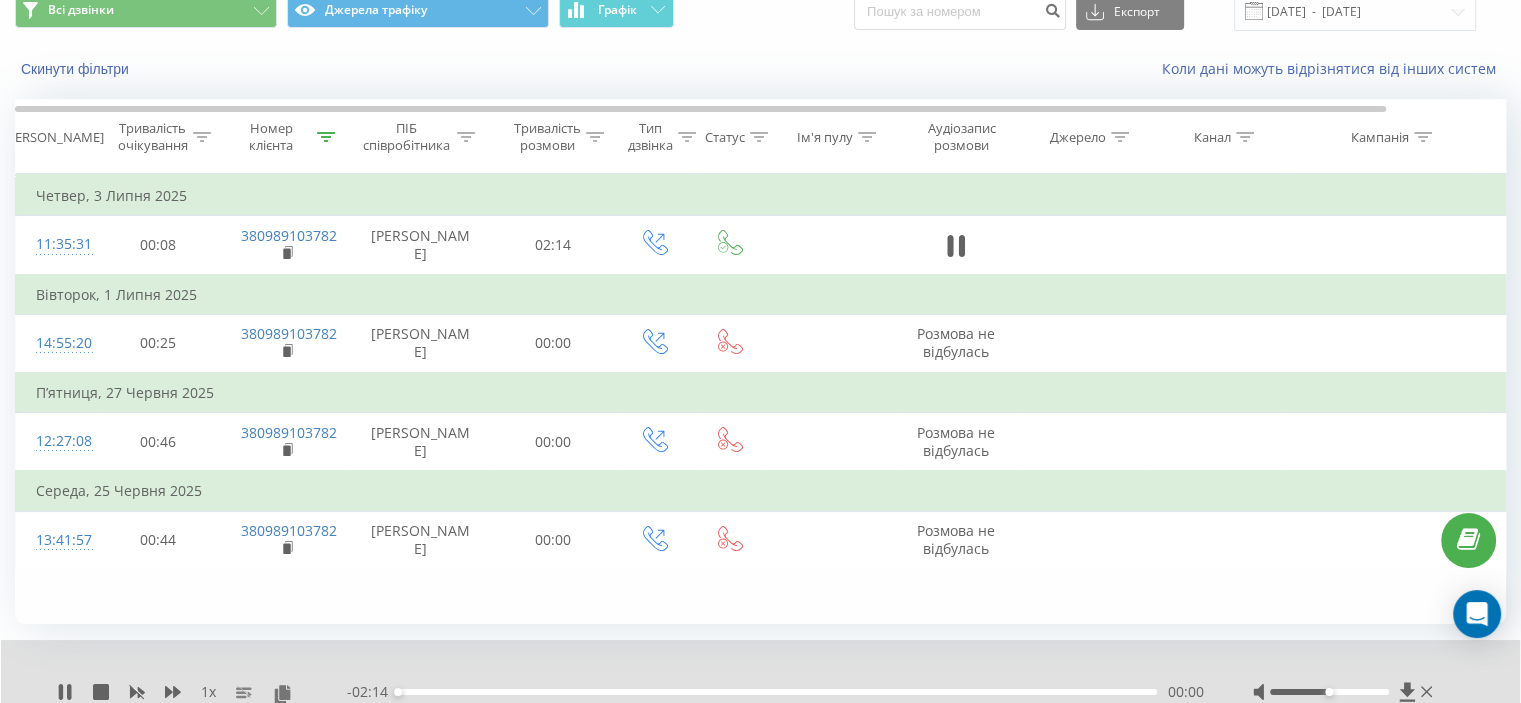 click on "1 x" at bounding box center [202, 692] 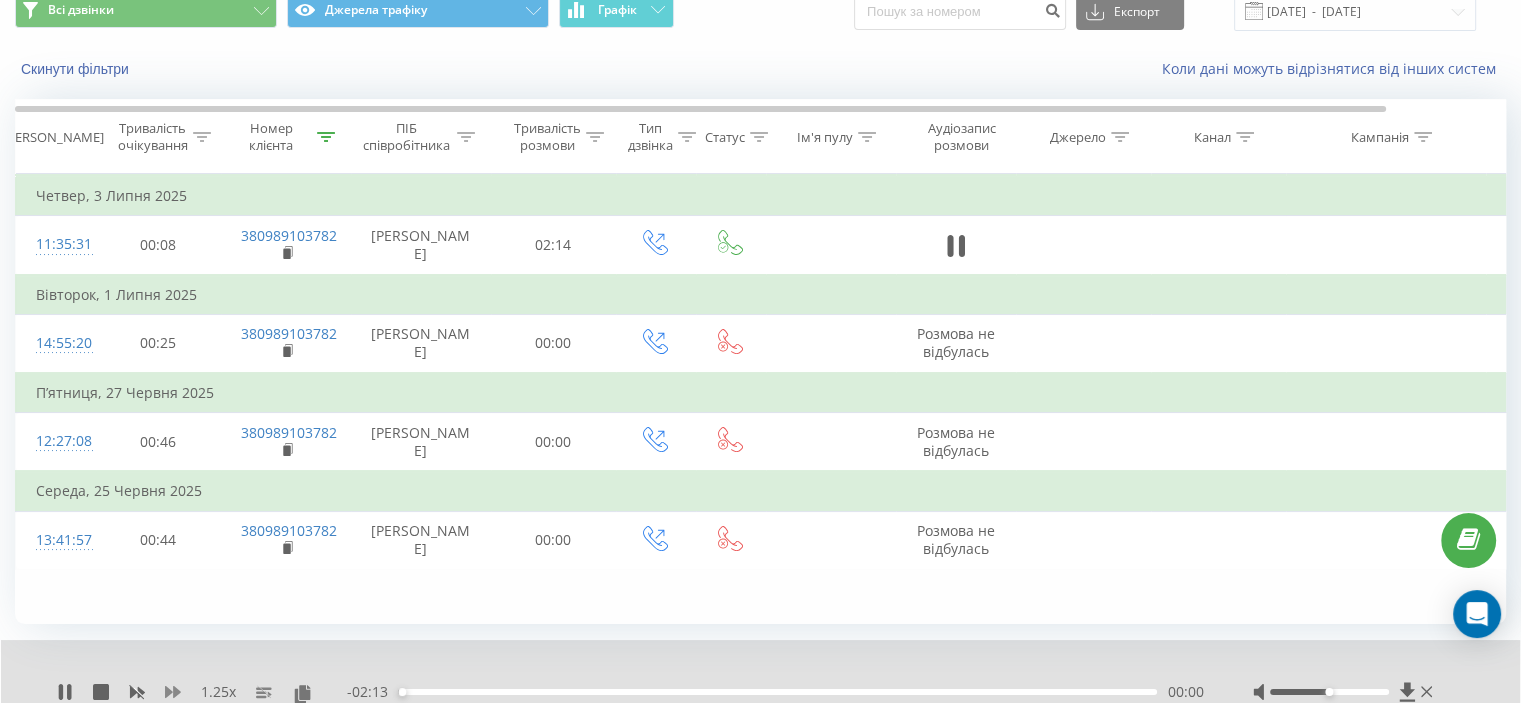 click 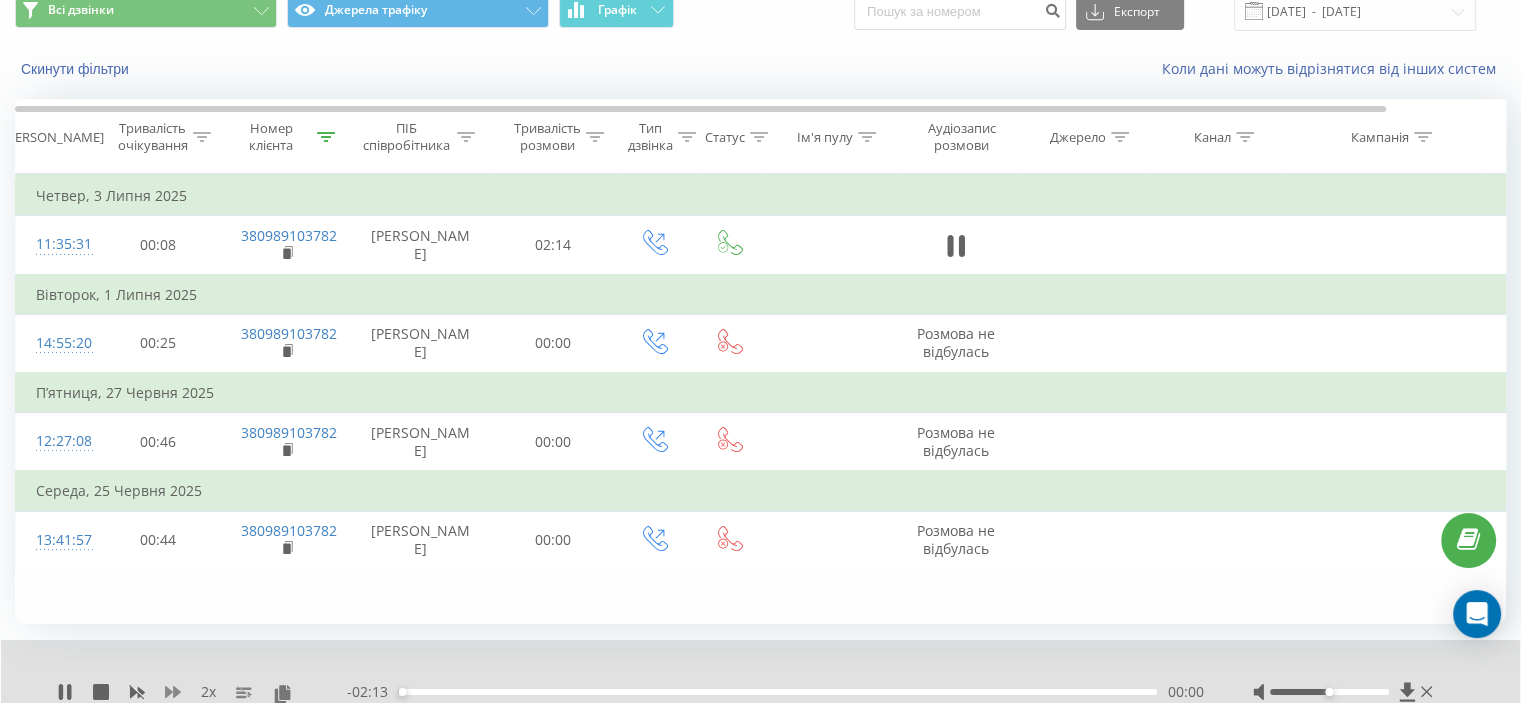 click 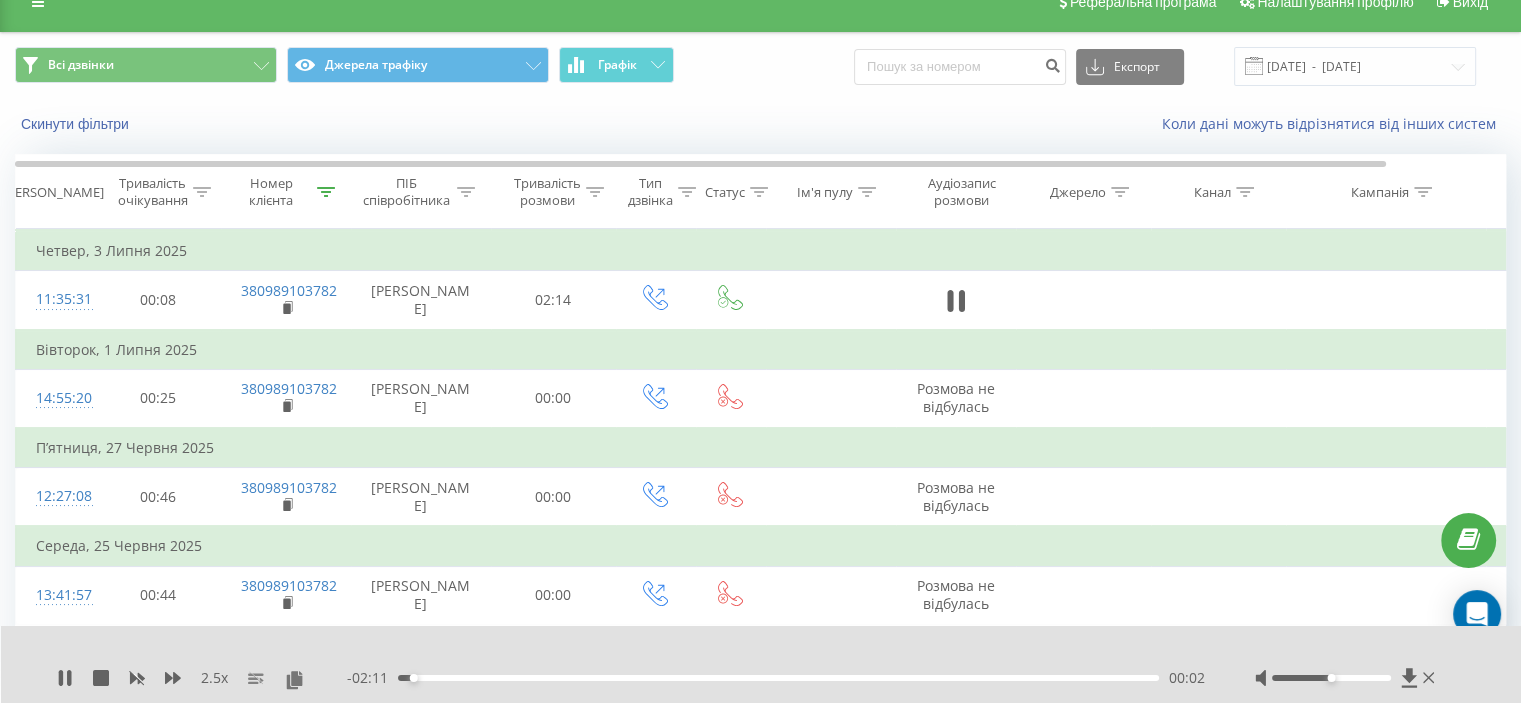 scroll, scrollTop: 0, scrollLeft: 0, axis: both 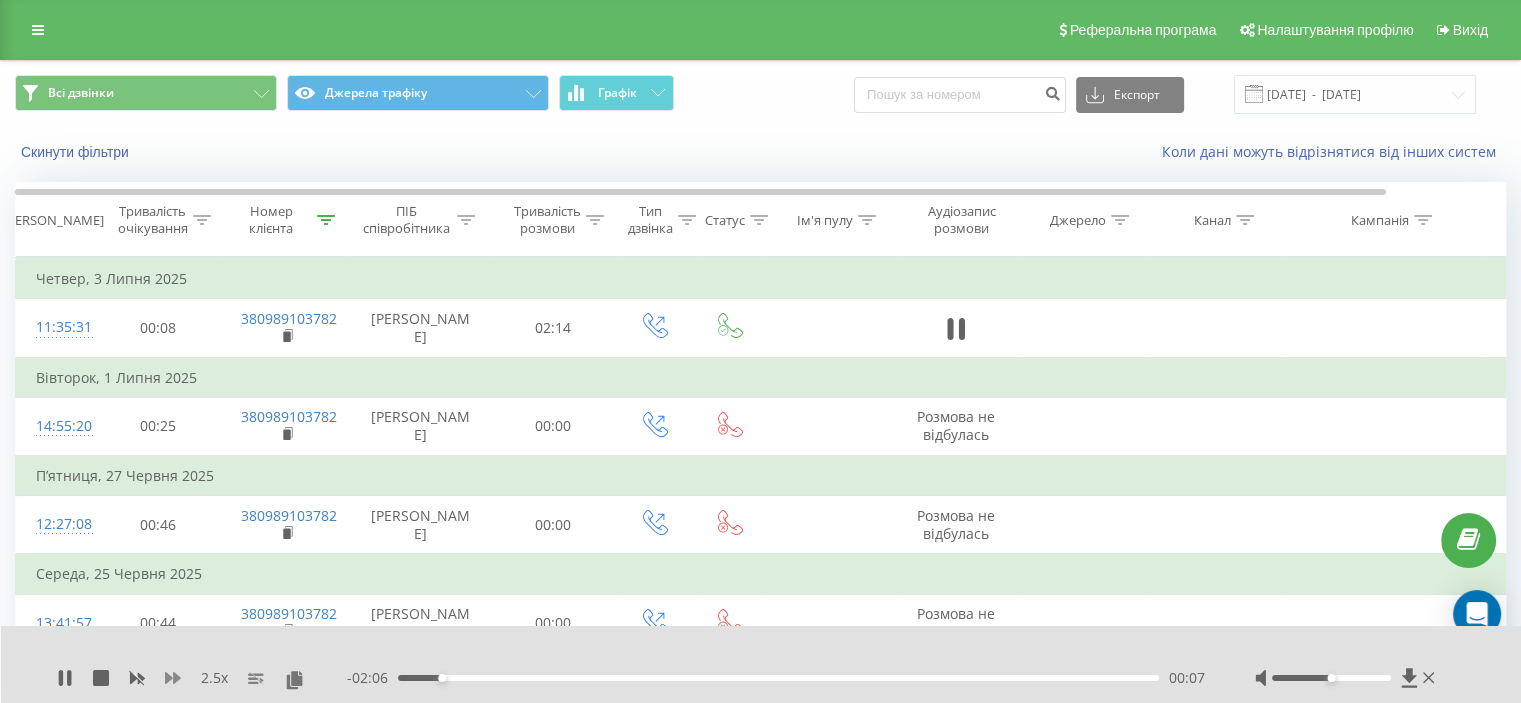 click 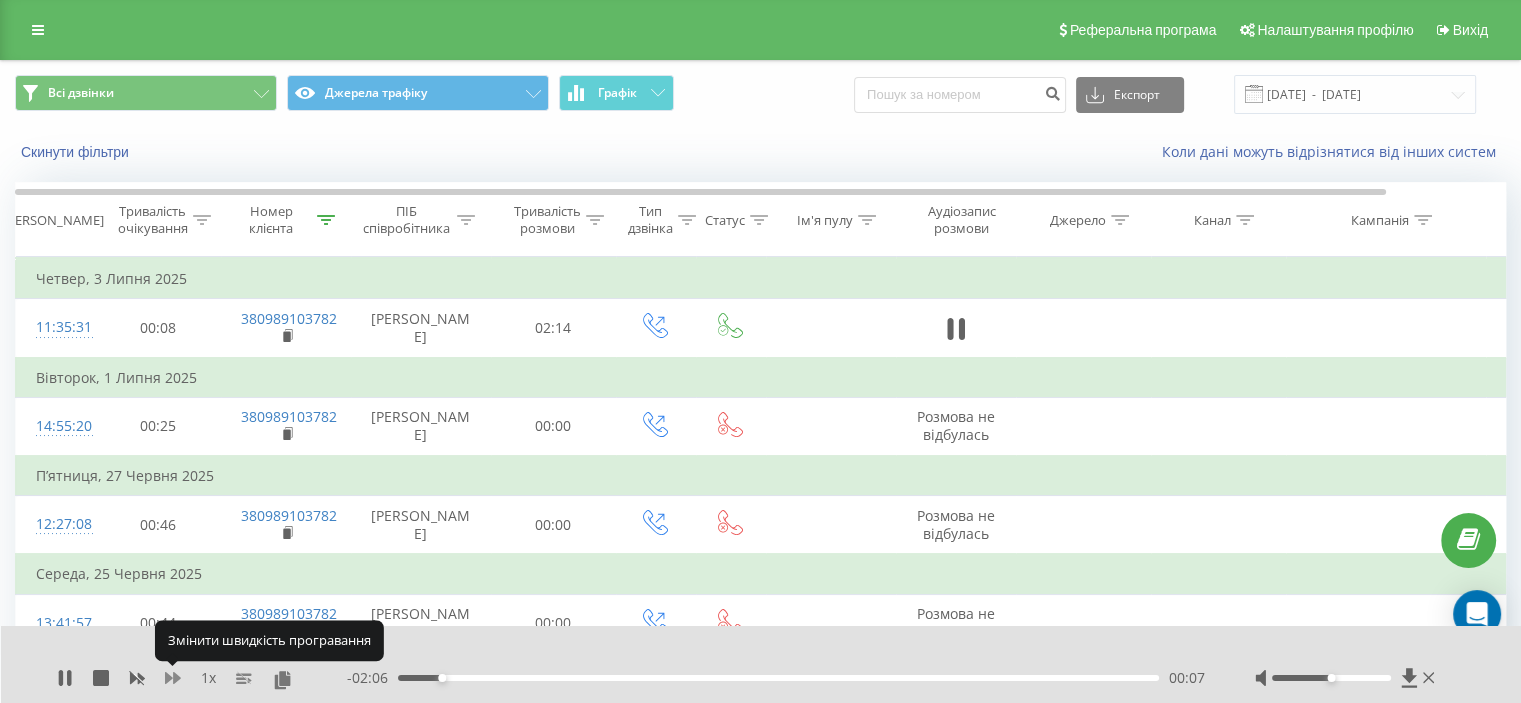 click 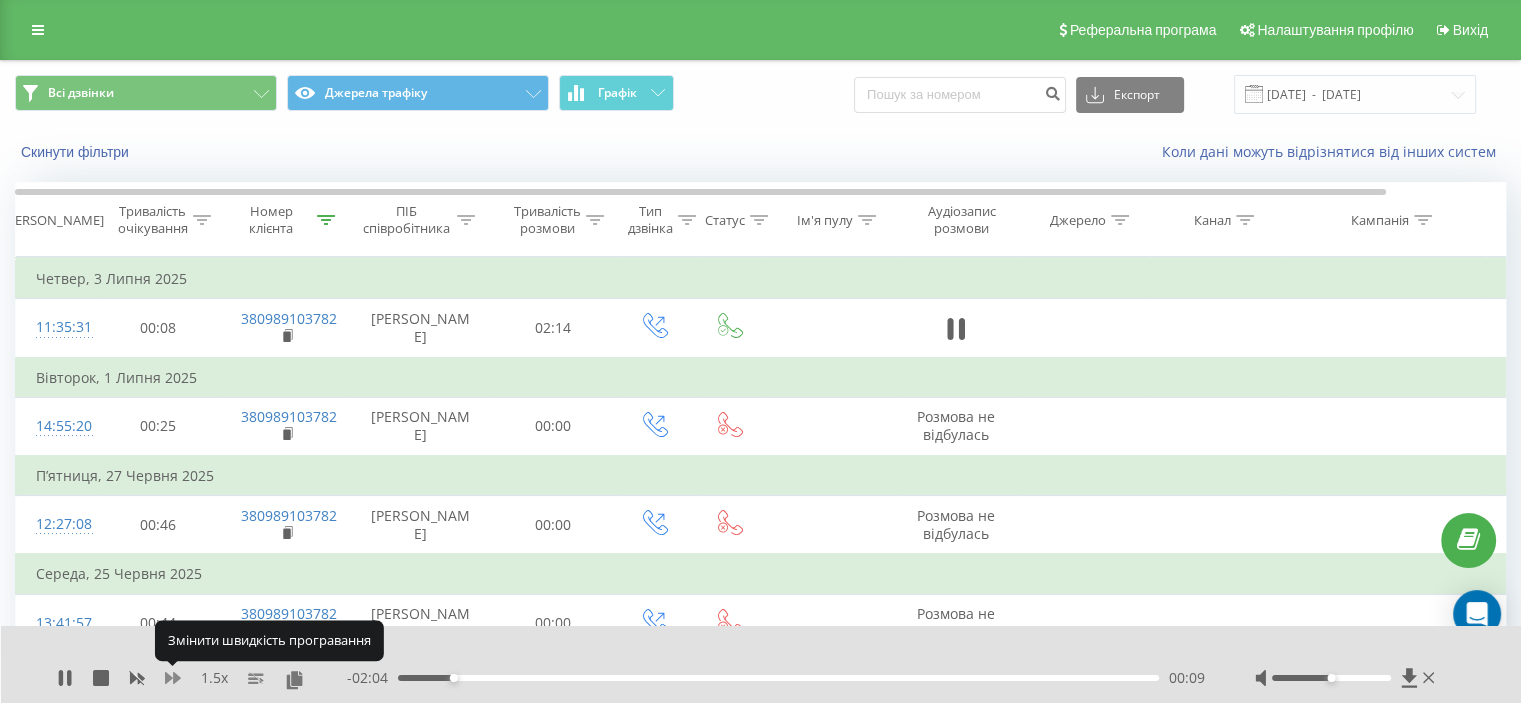 click 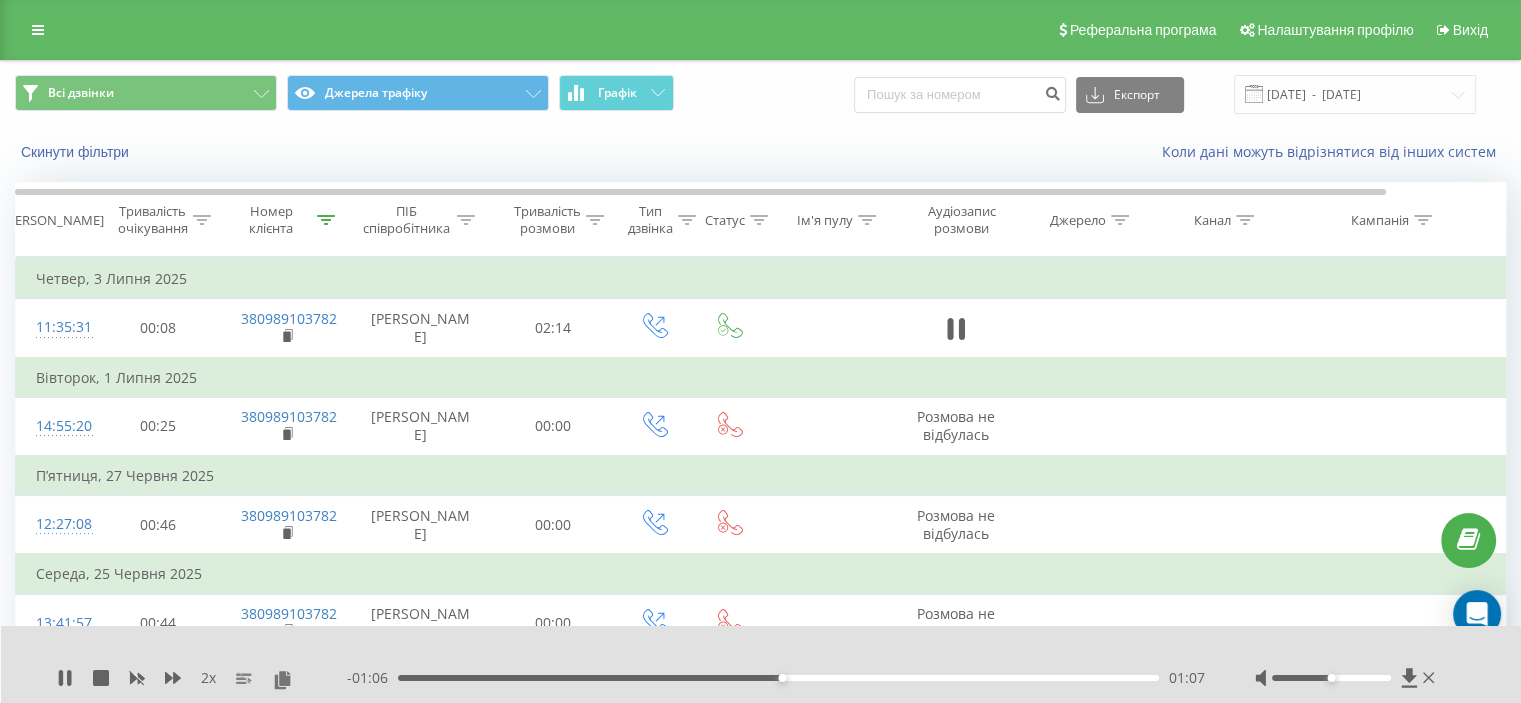 type 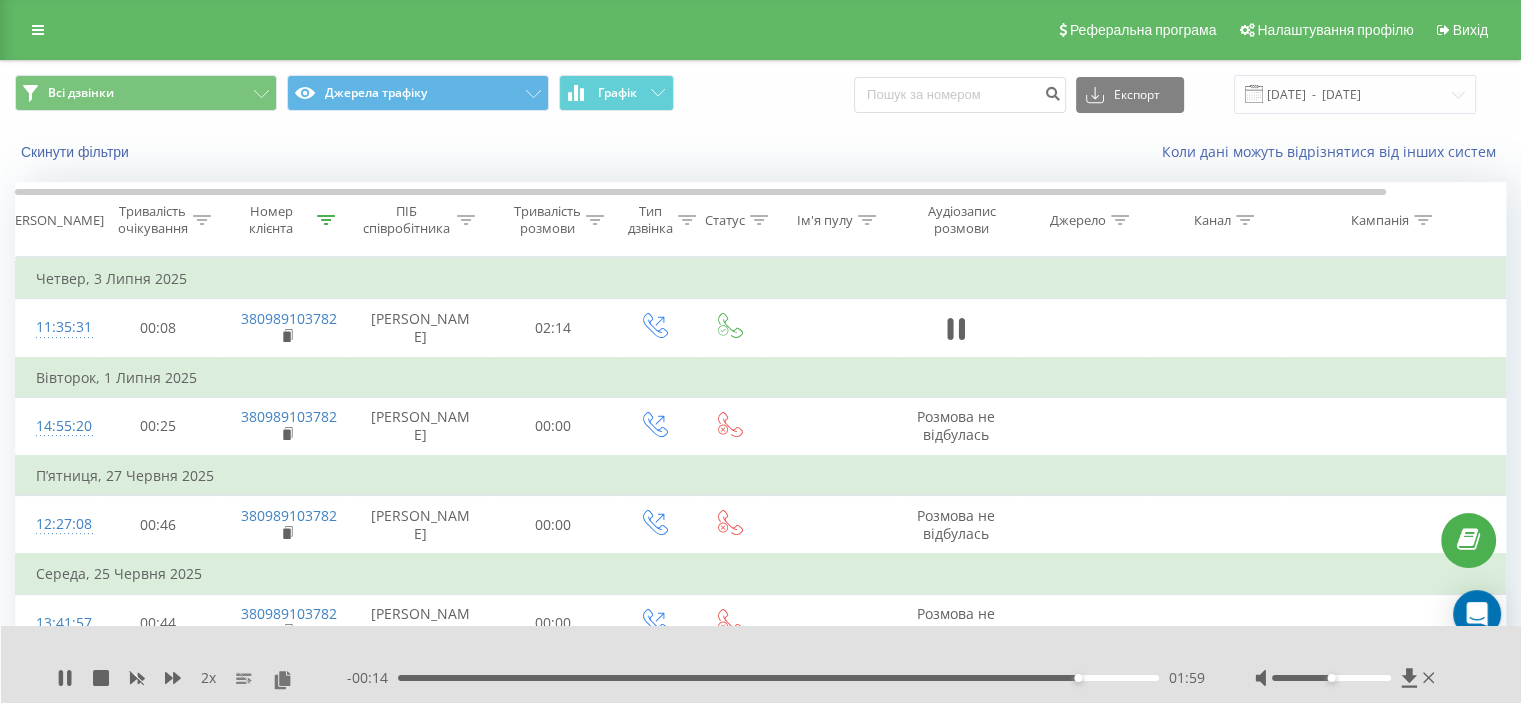 click on "01:59" at bounding box center (778, 678) 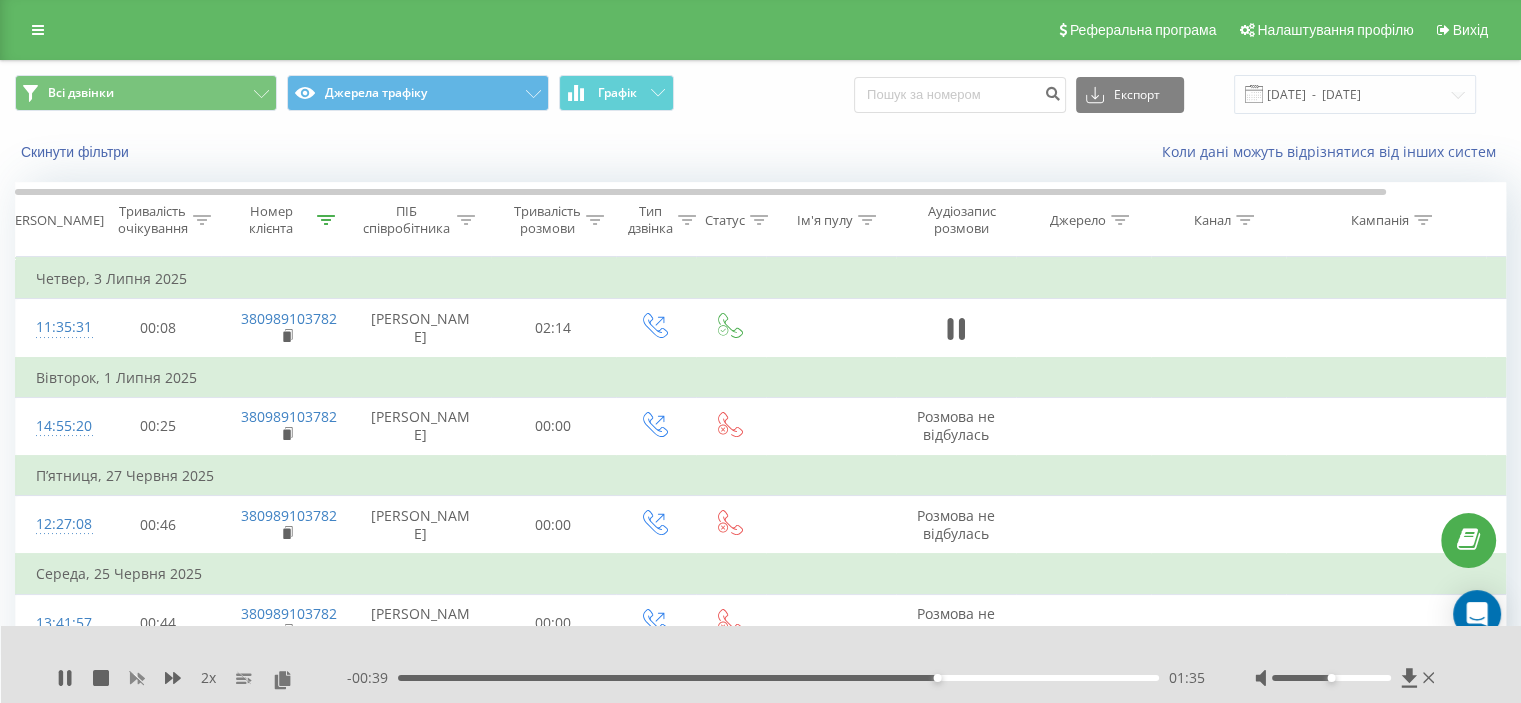 click 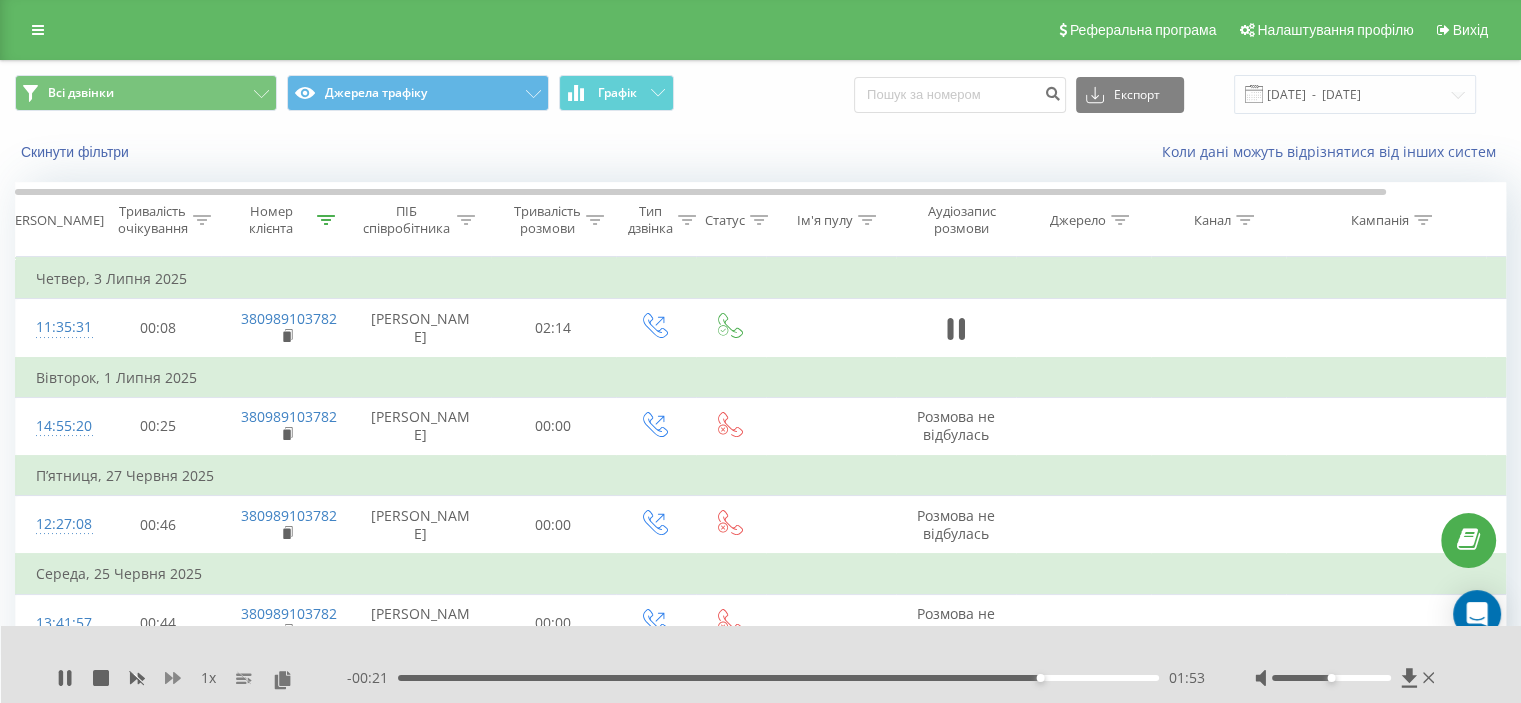 click 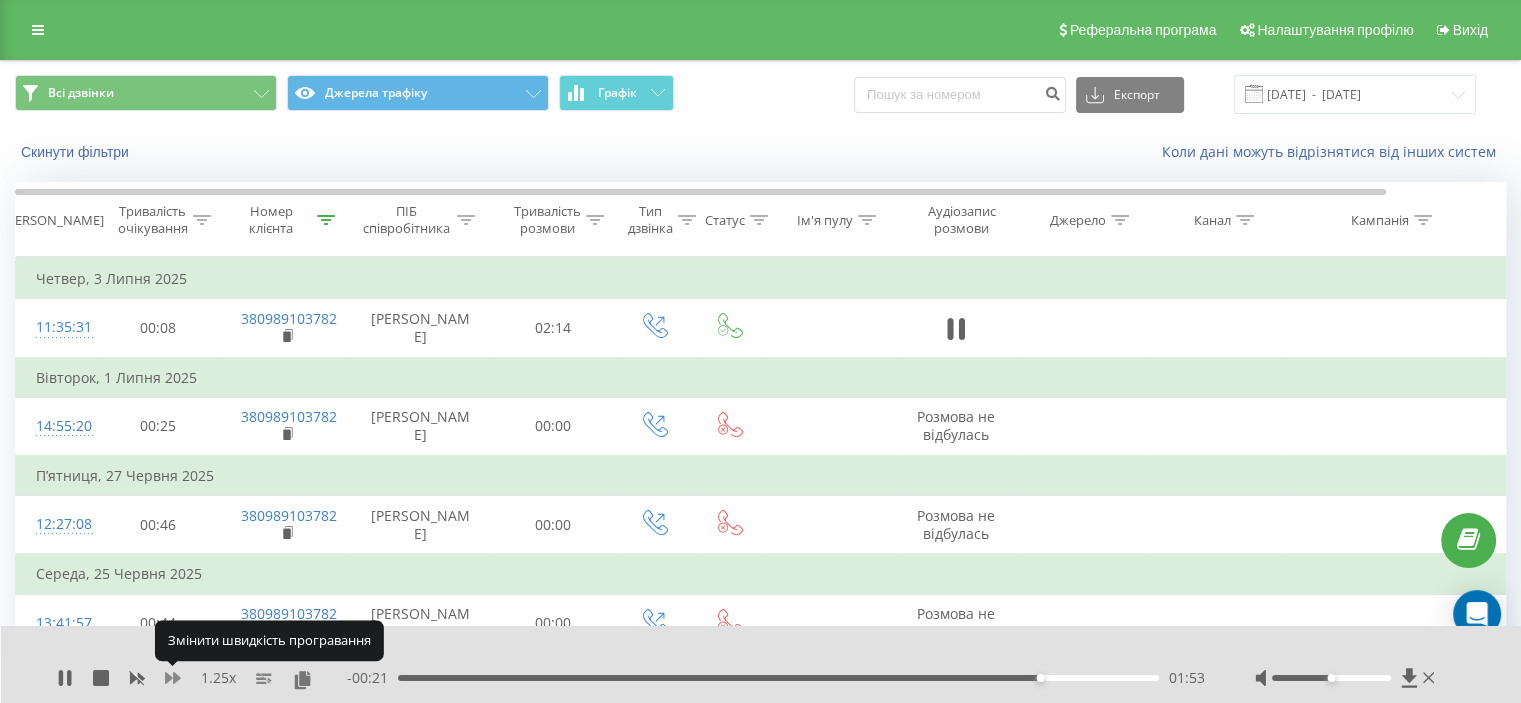 click 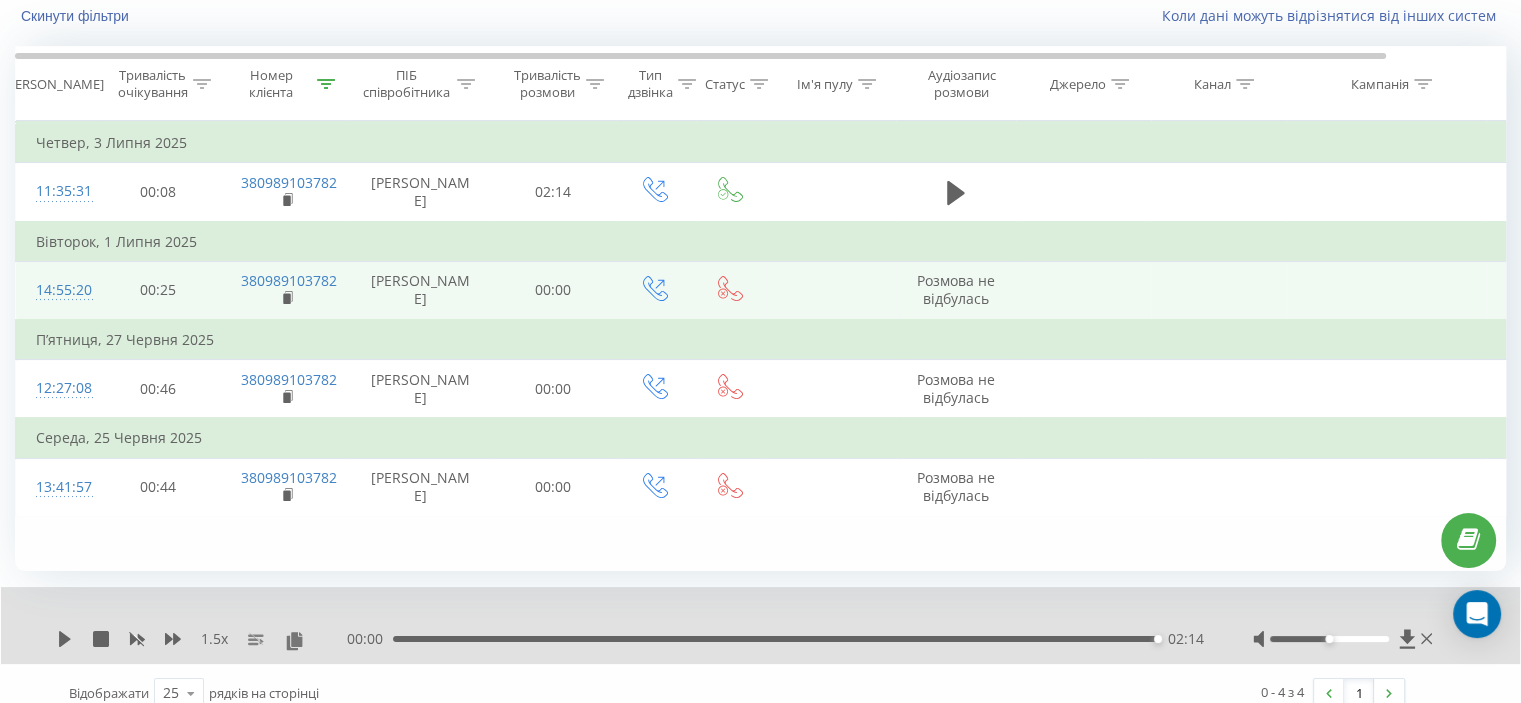scroll, scrollTop: 160, scrollLeft: 0, axis: vertical 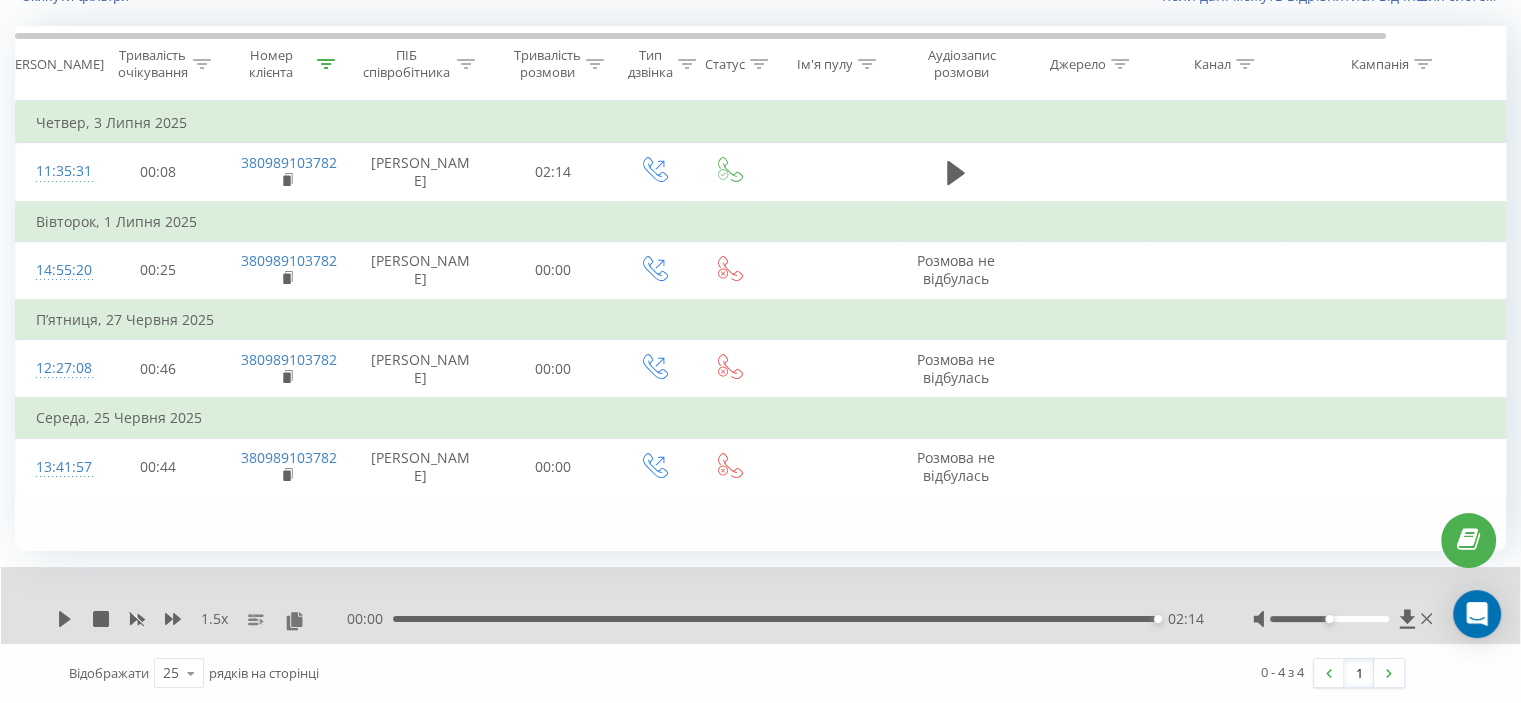 click on "Номер клієнта" at bounding box center (272, 64) 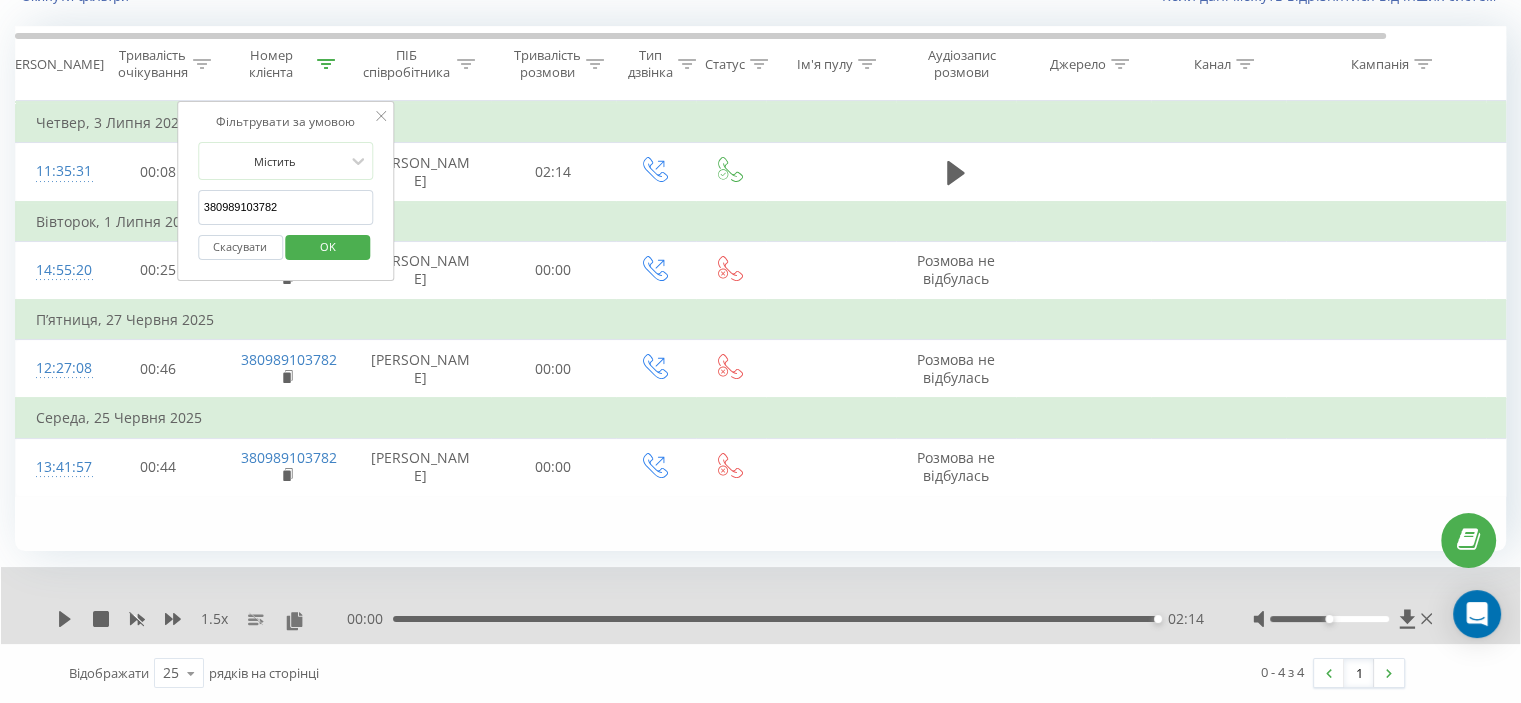 drag, startPoint x: 303, startPoint y: 207, endPoint x: 298, endPoint y: 256, distance: 49.25444 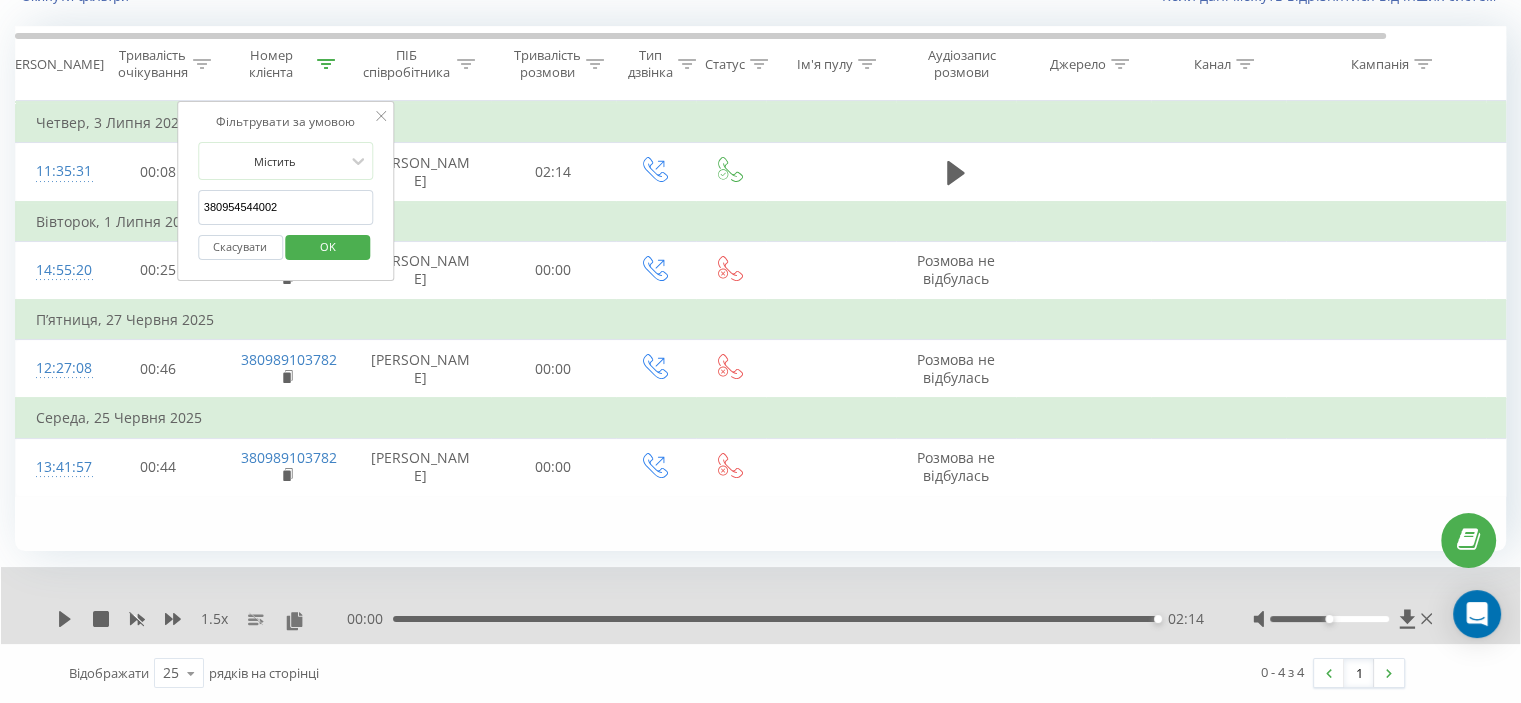 drag, startPoint x: 339, startPoint y: 245, endPoint x: 332, endPoint y: 208, distance: 37.65634 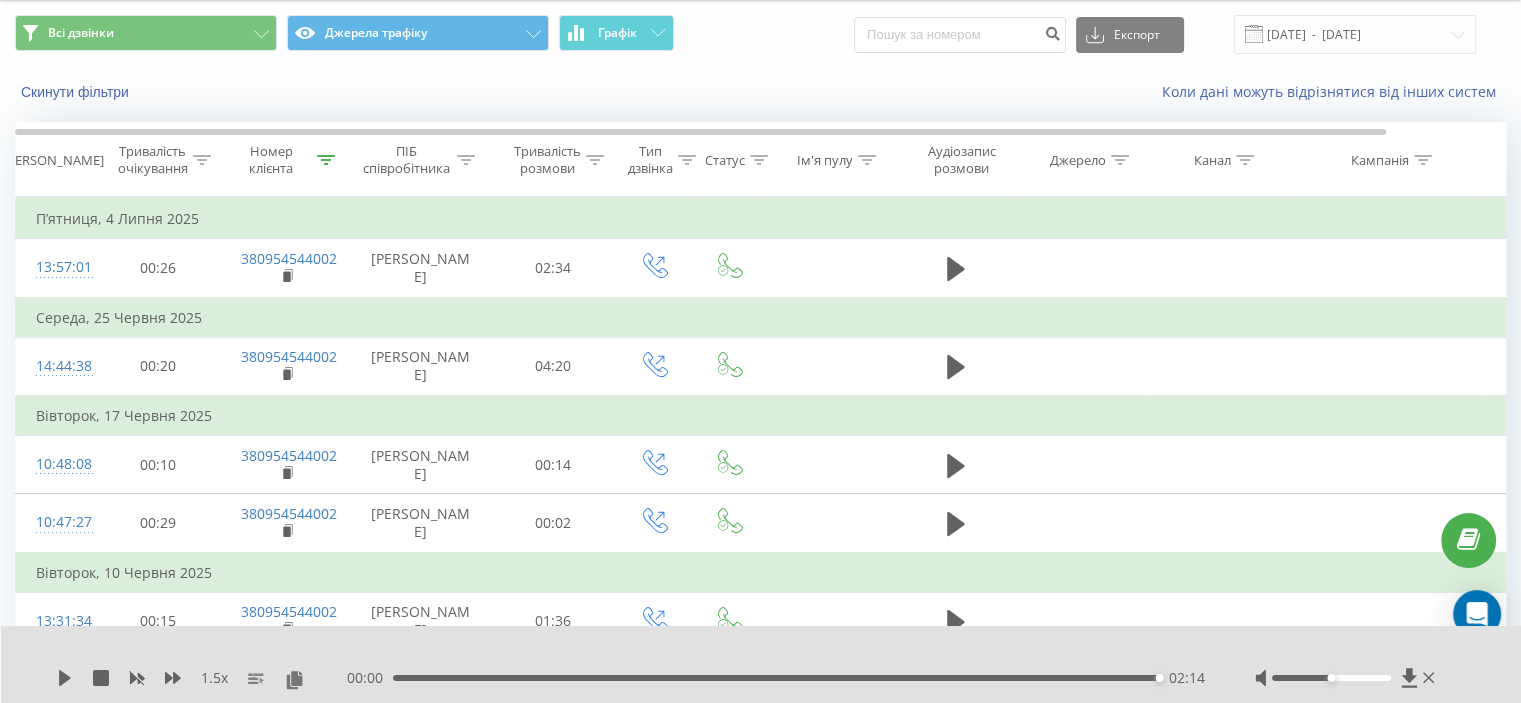 scroll, scrollTop: 0, scrollLeft: 0, axis: both 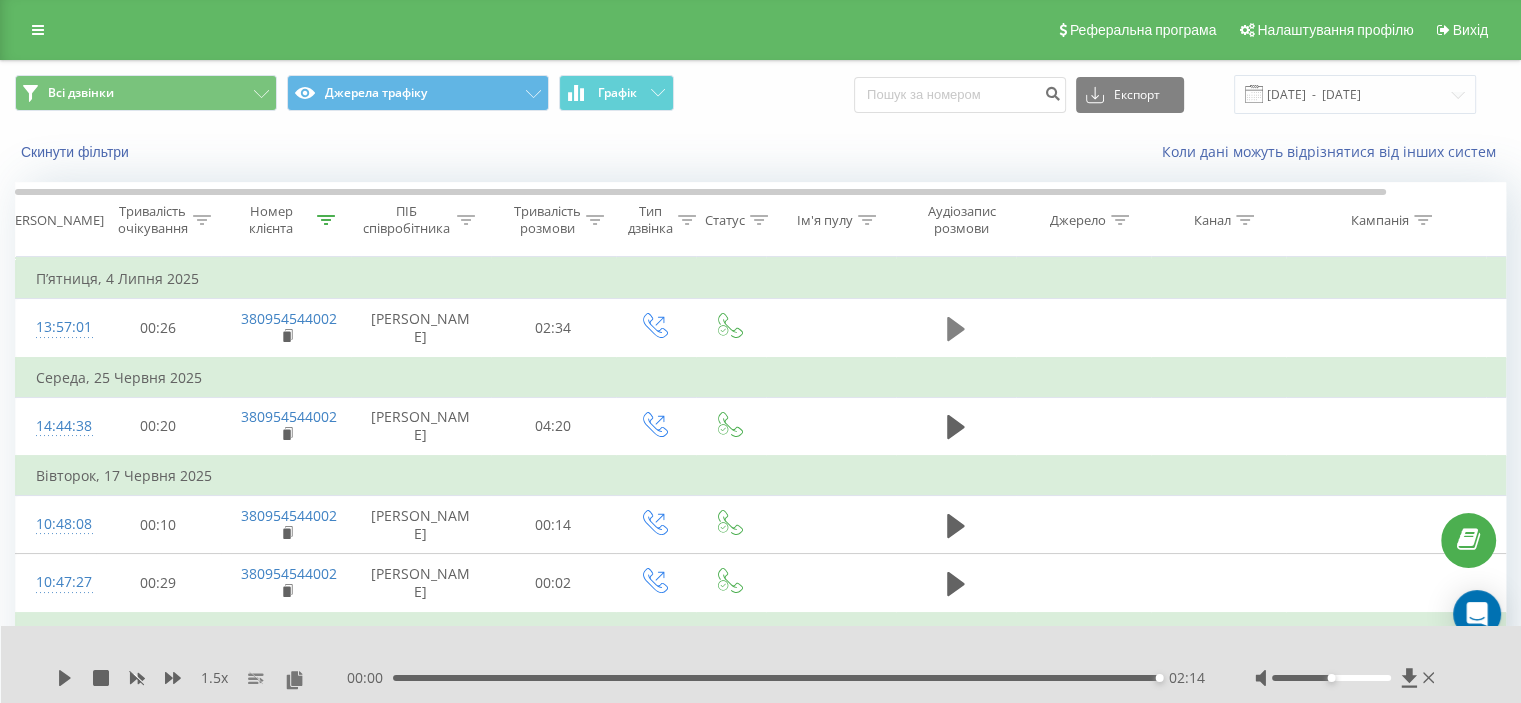 click 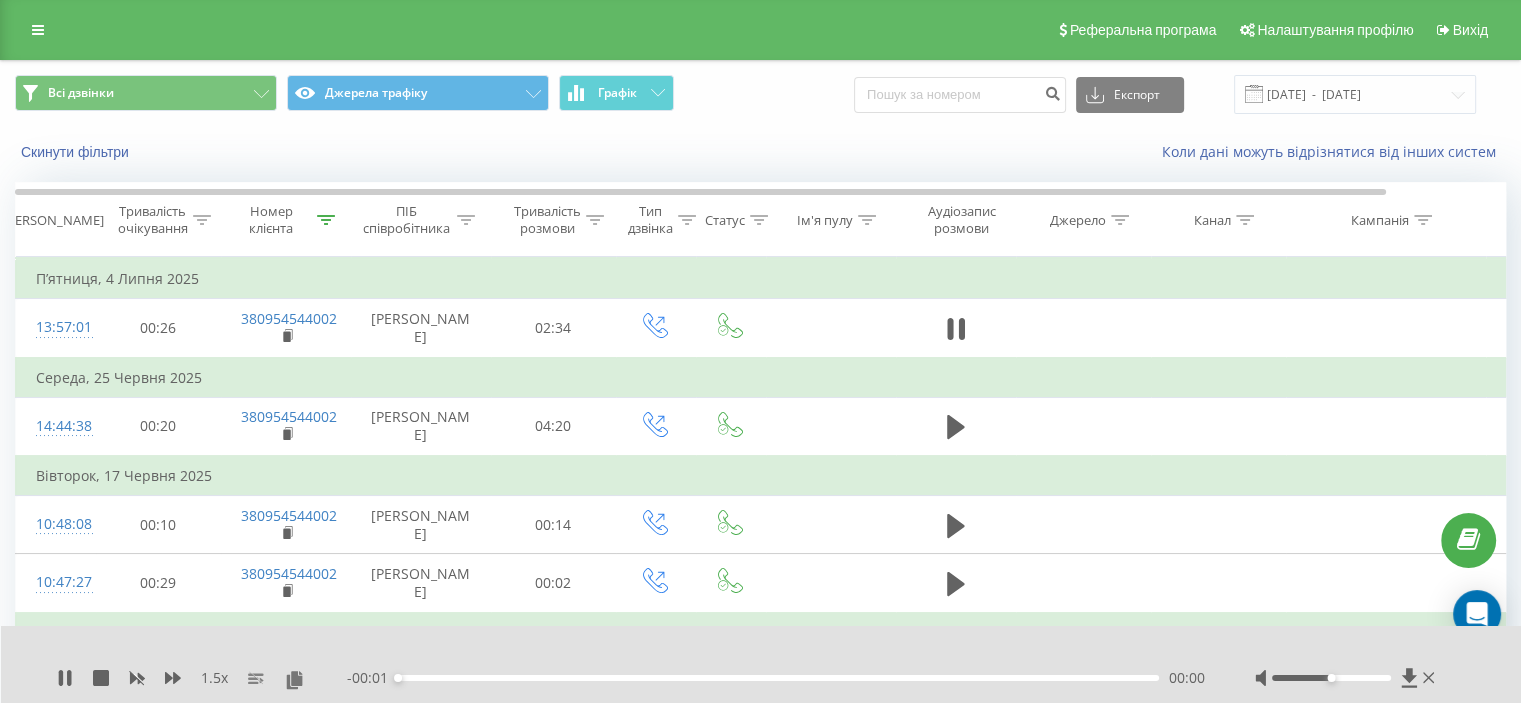 click on "1.5 x" at bounding box center [202, 678] 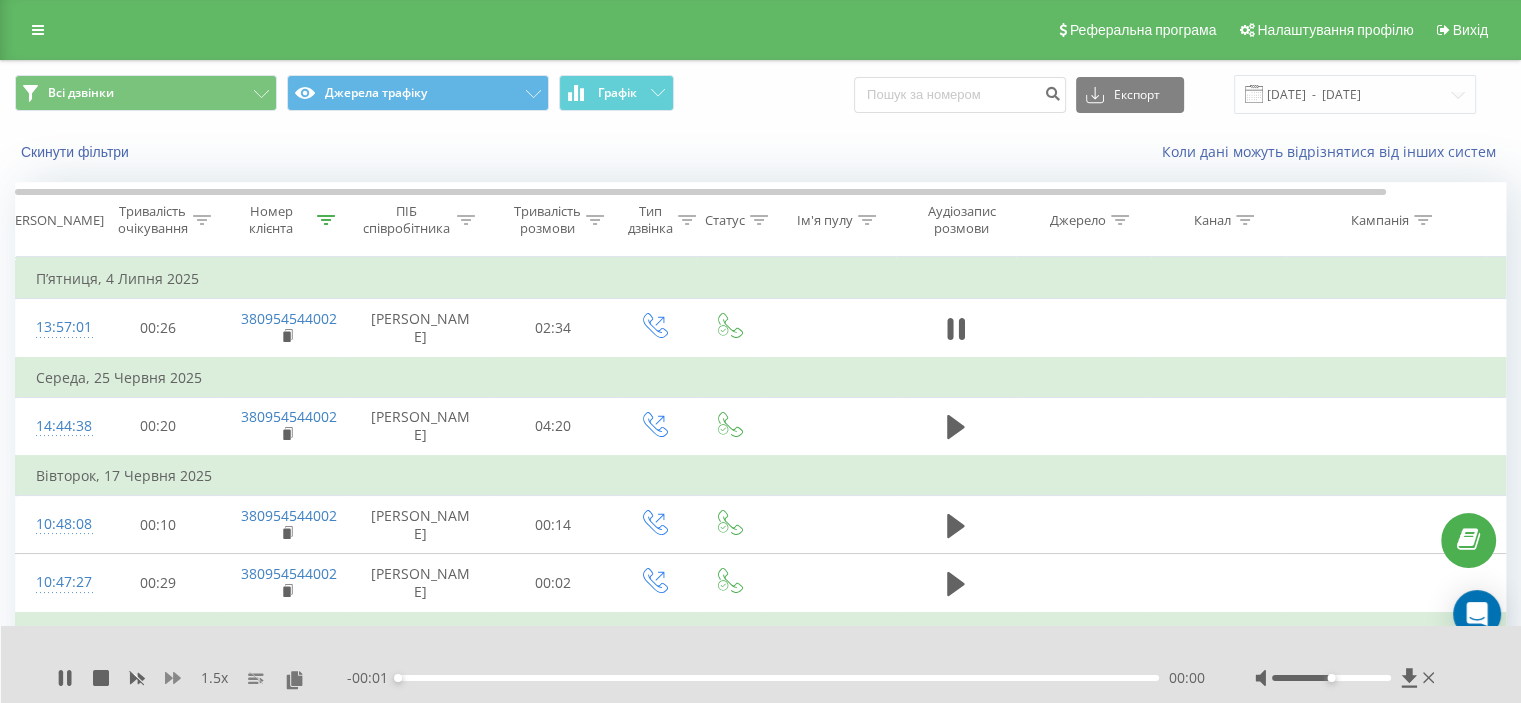 click 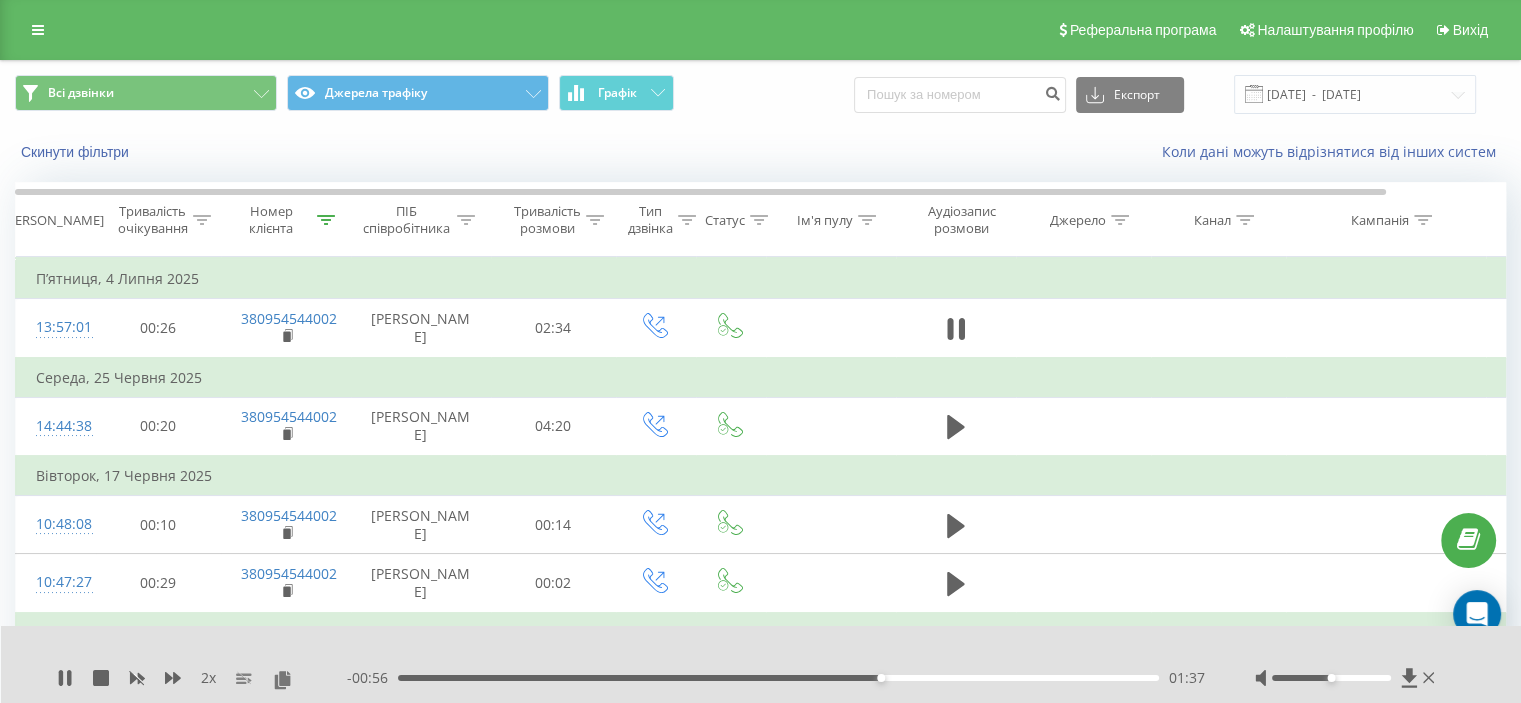 click on "01:37" at bounding box center (778, 678) 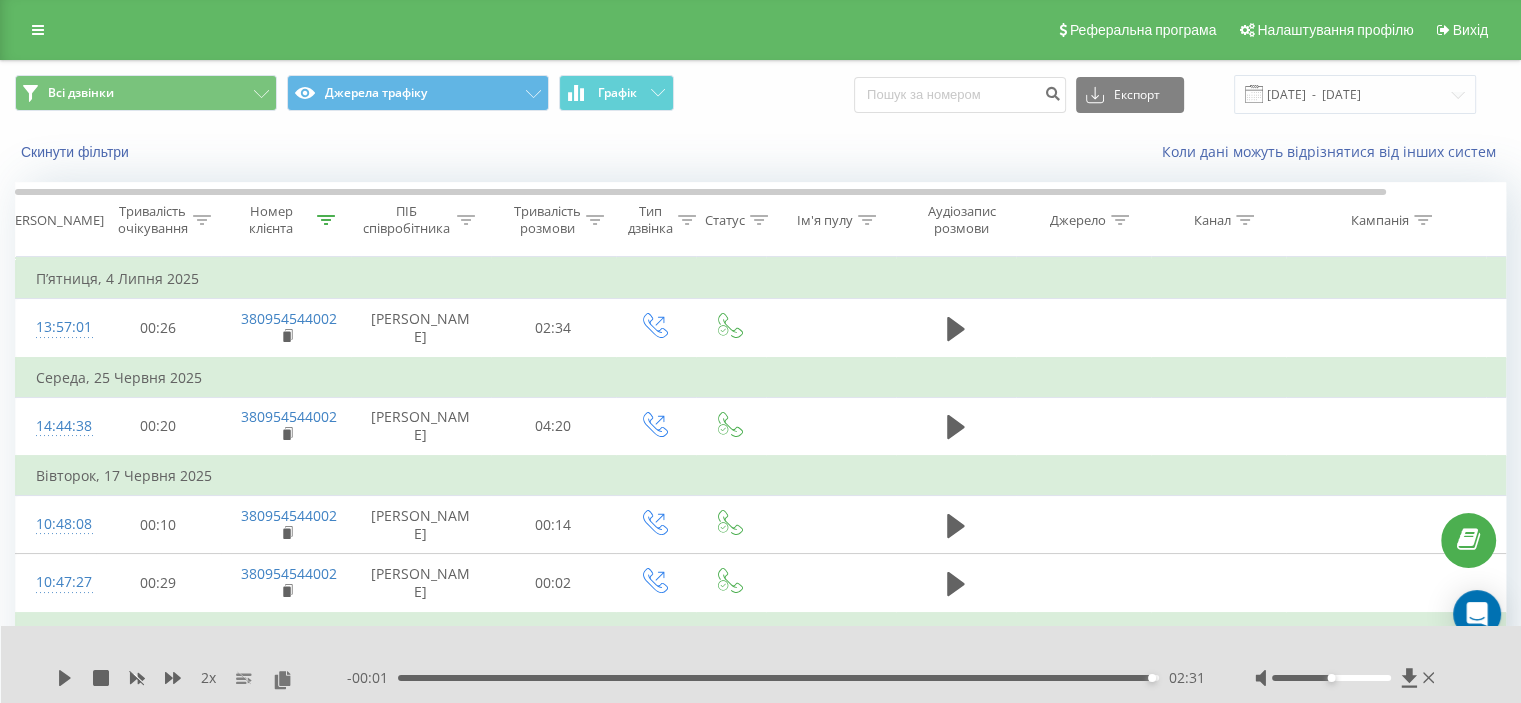click on "- 00:01 02:31   02:31" at bounding box center (776, 678) 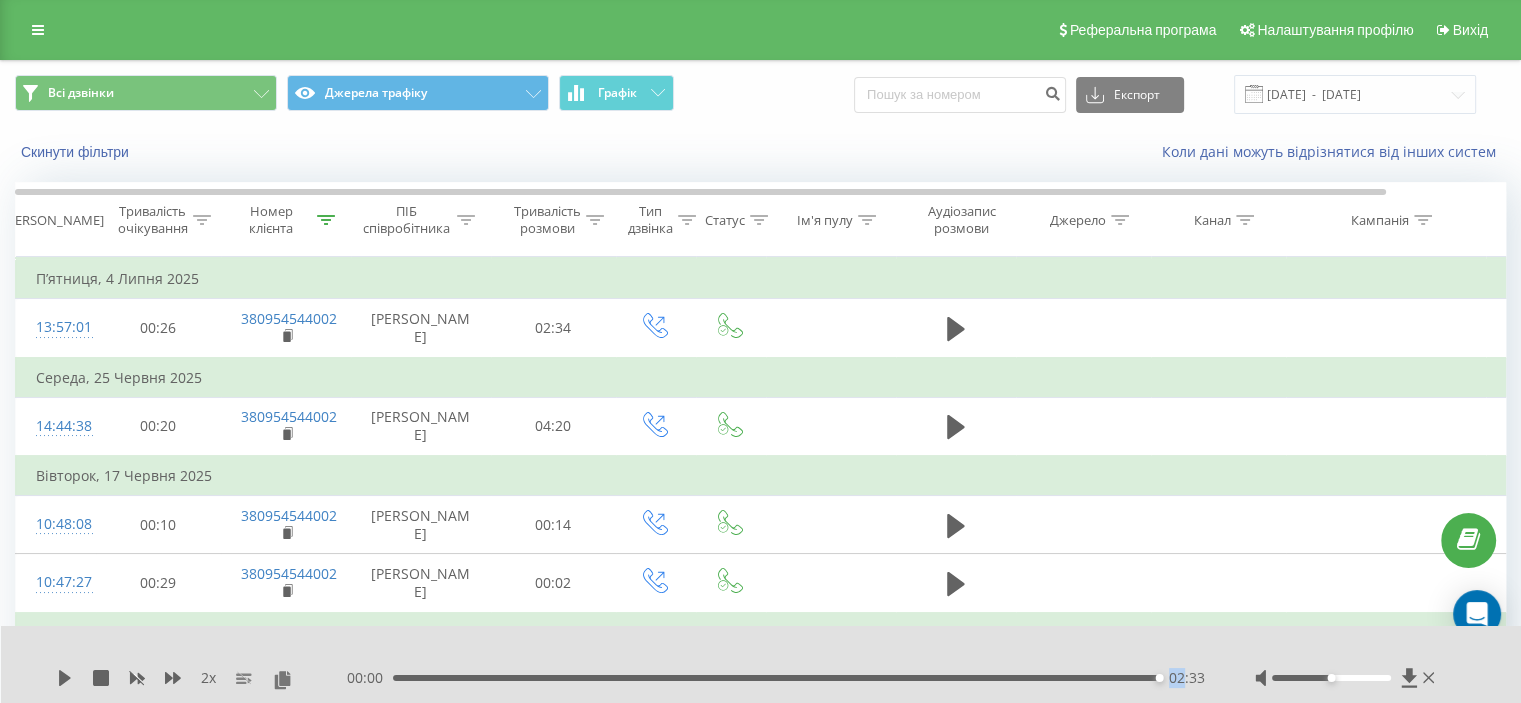 click on "00:00 02:33   02:33" at bounding box center [776, 678] 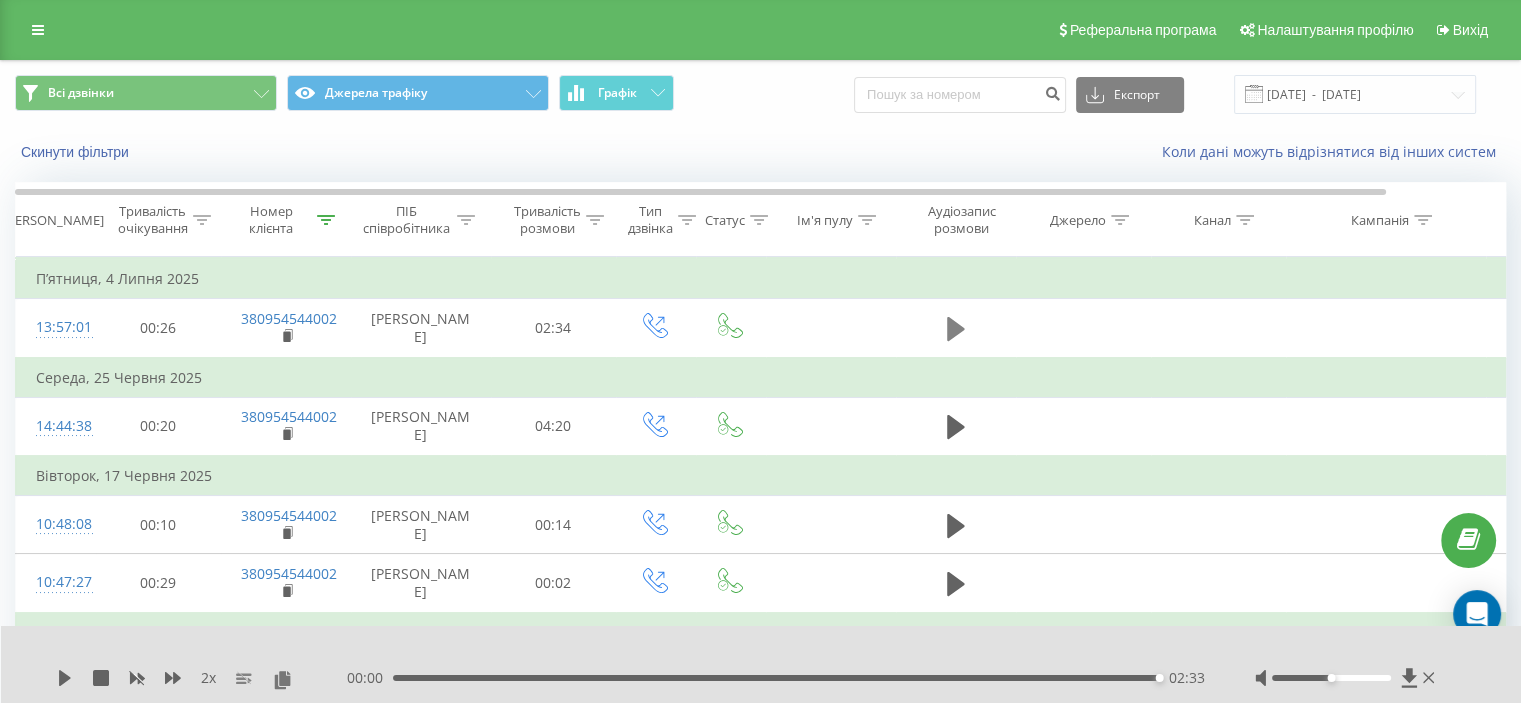 click at bounding box center (956, 328) 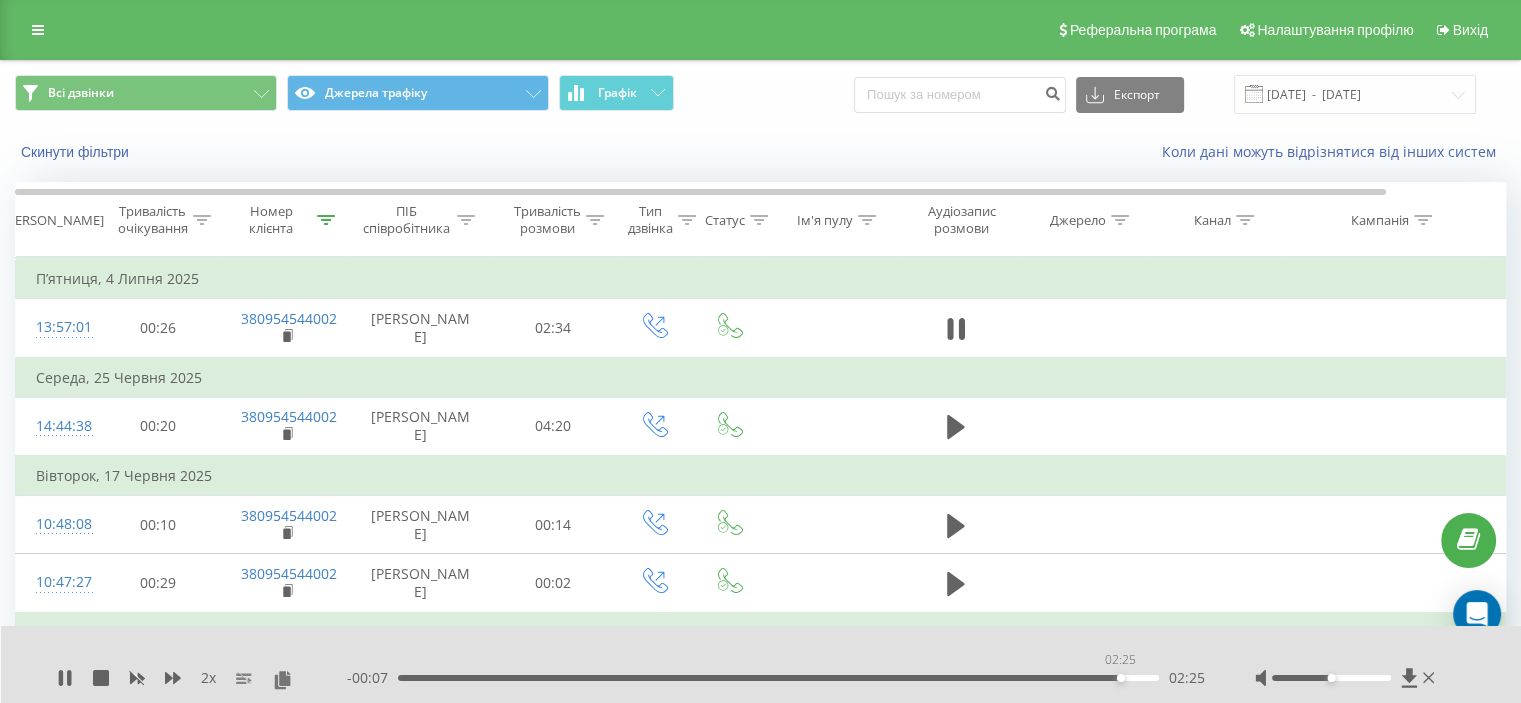 click on "02:25" at bounding box center (778, 678) 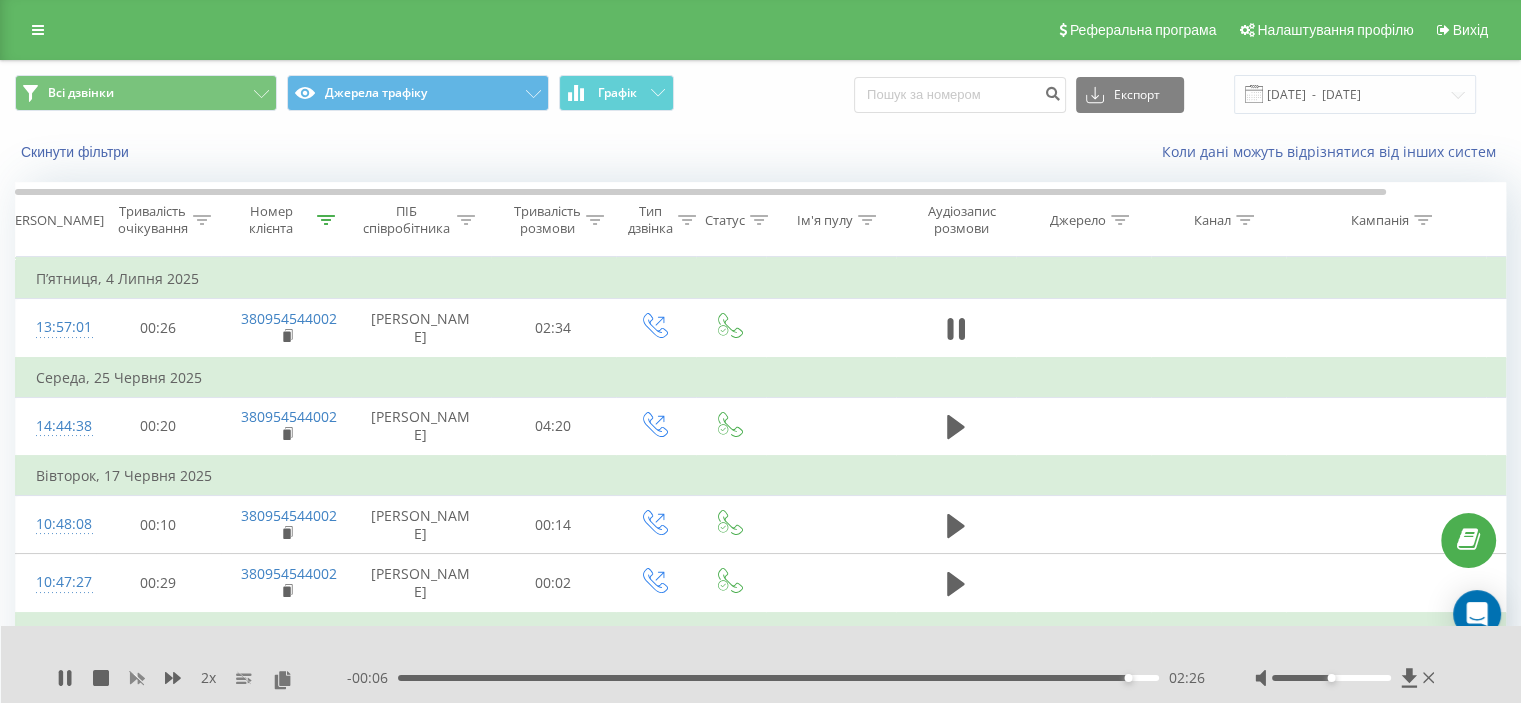 click on "2 x" at bounding box center (202, 678) 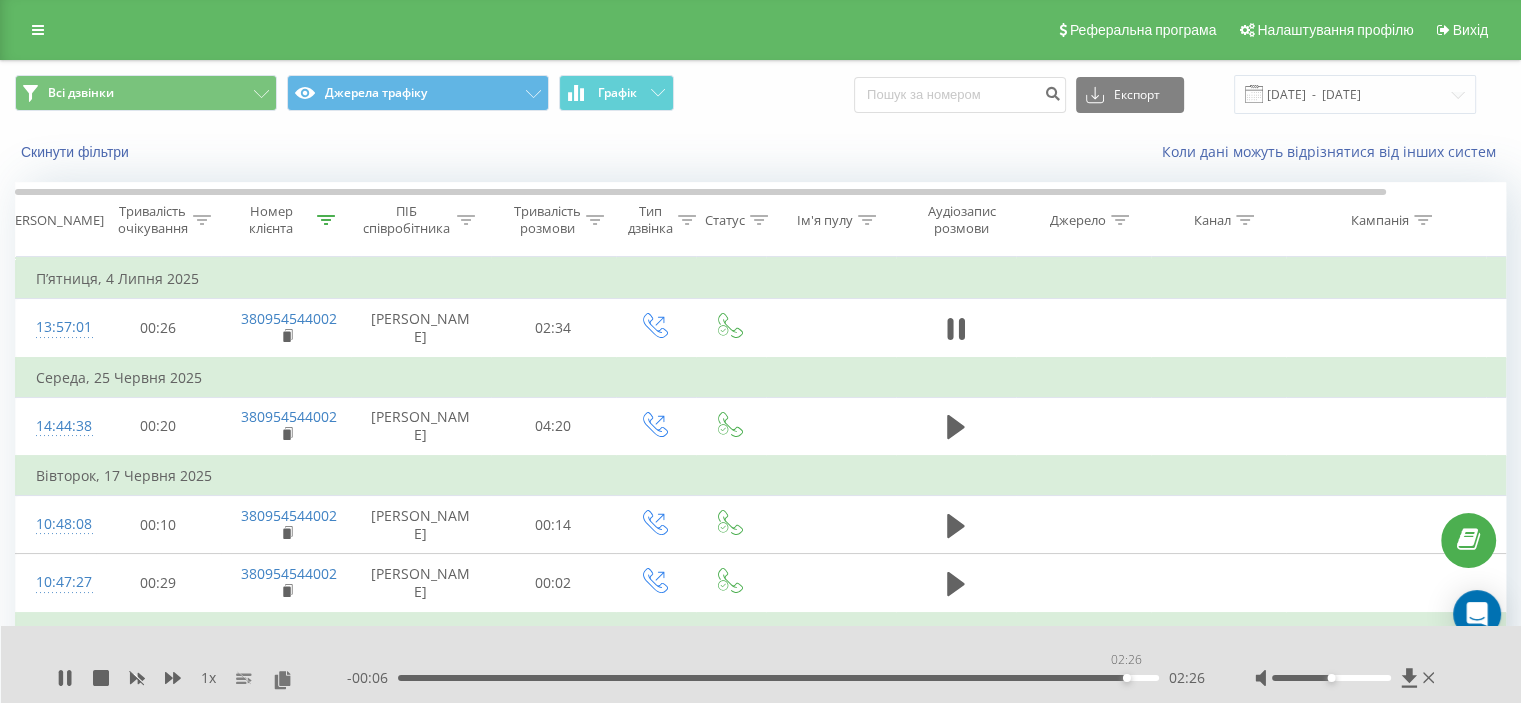 click on "02:26" at bounding box center [778, 678] 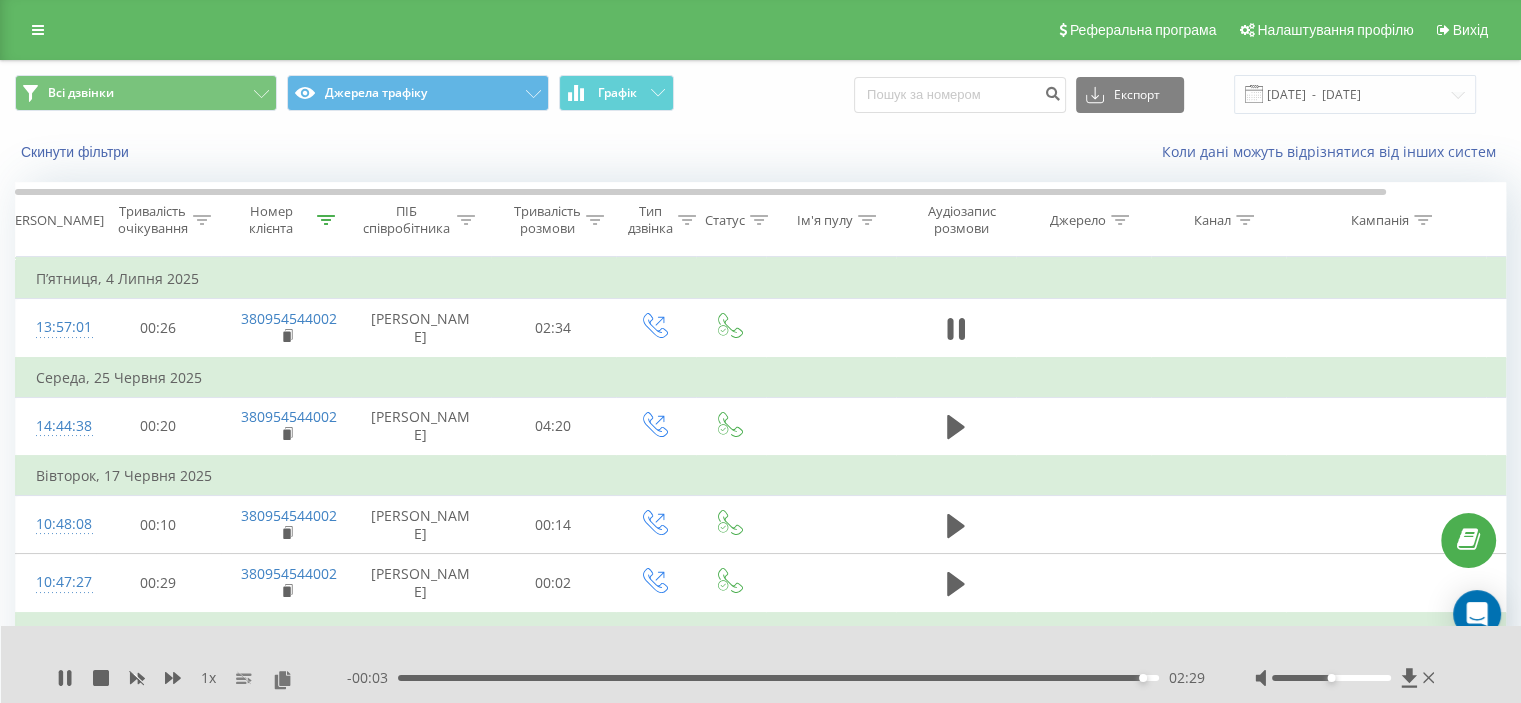 click on "1 x" at bounding box center (202, 678) 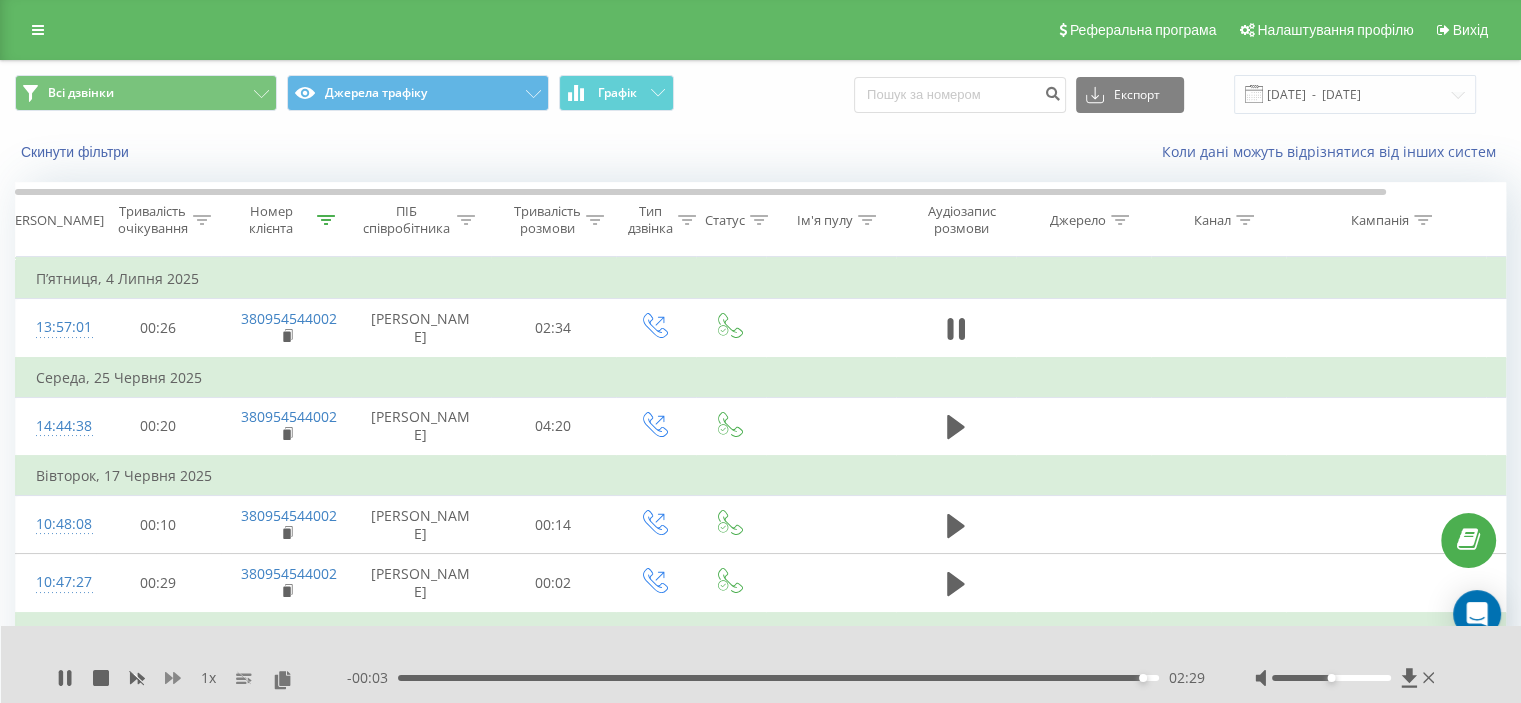 click 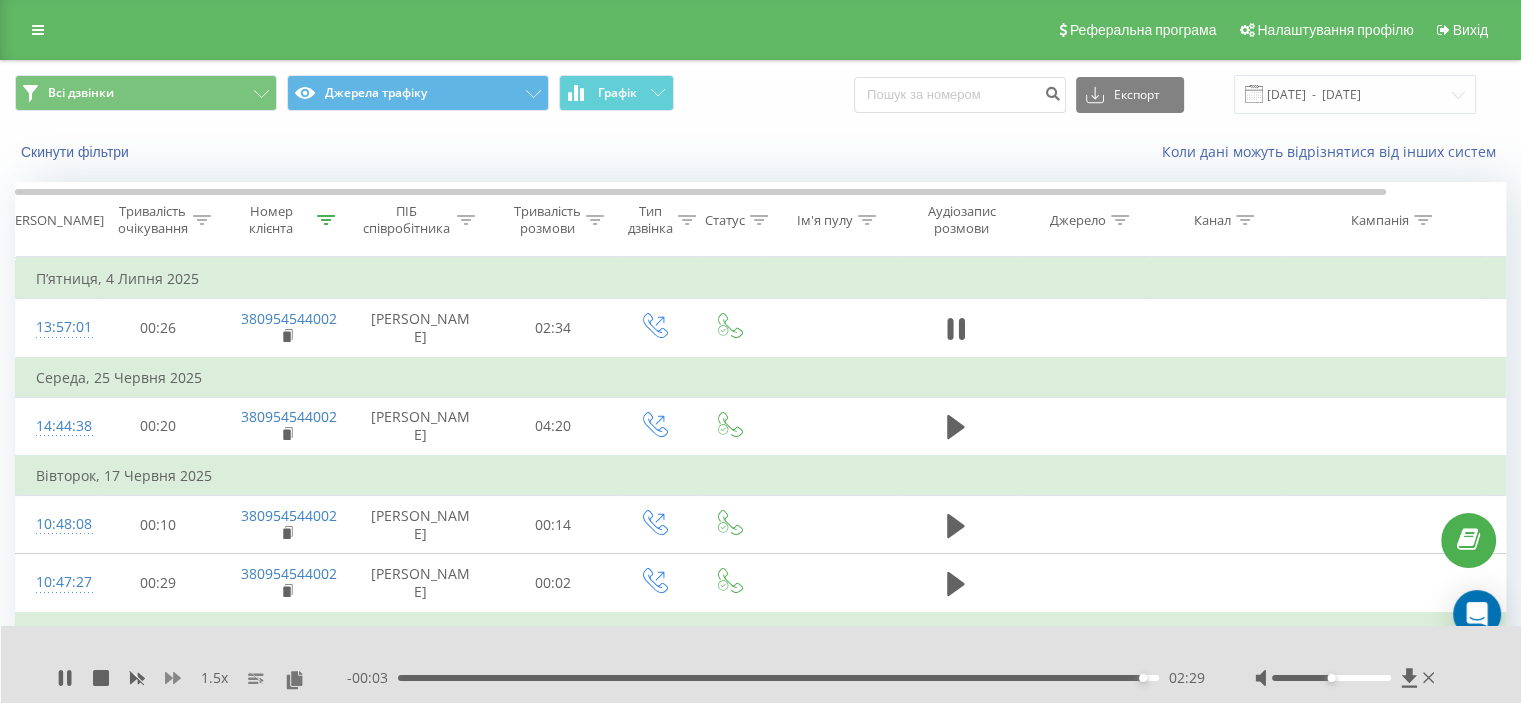 click 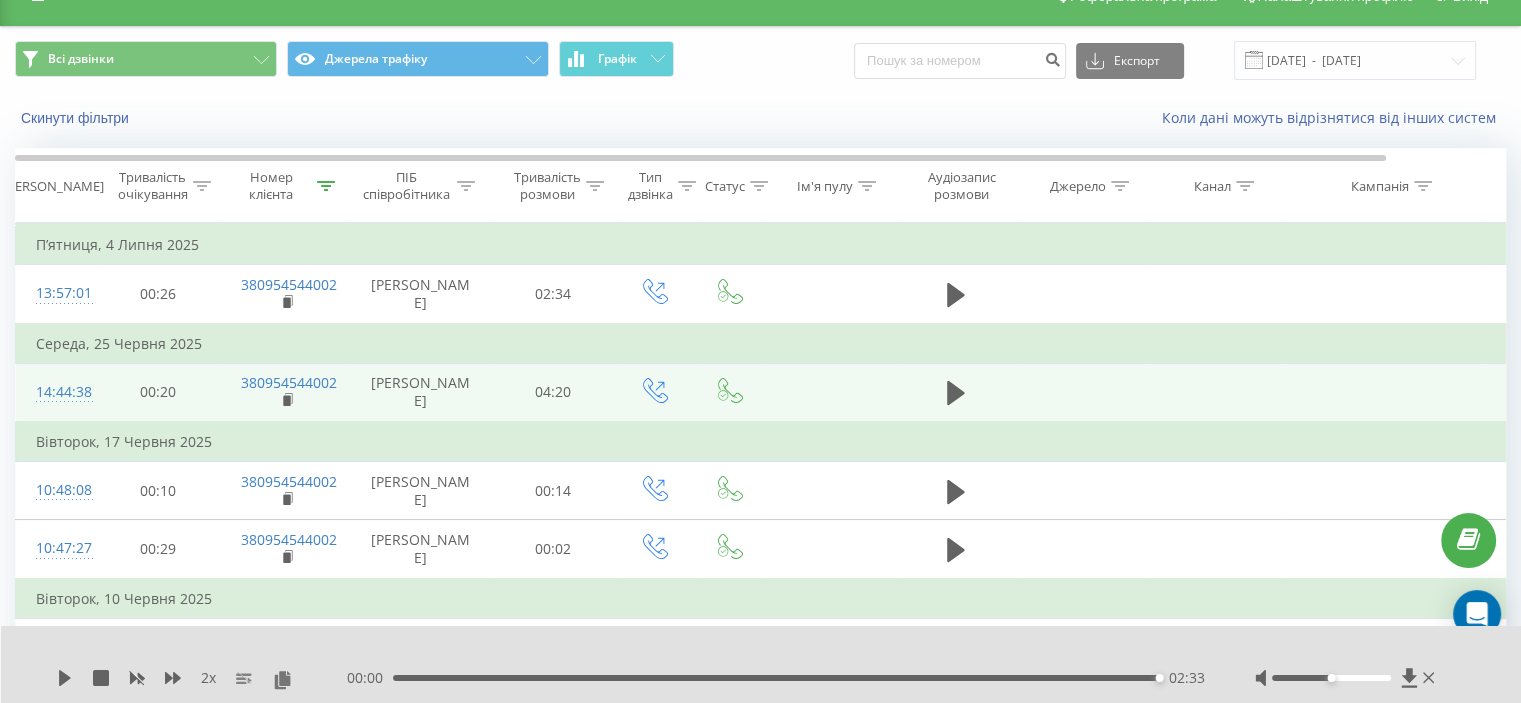 scroll, scrollTop: 0, scrollLeft: 0, axis: both 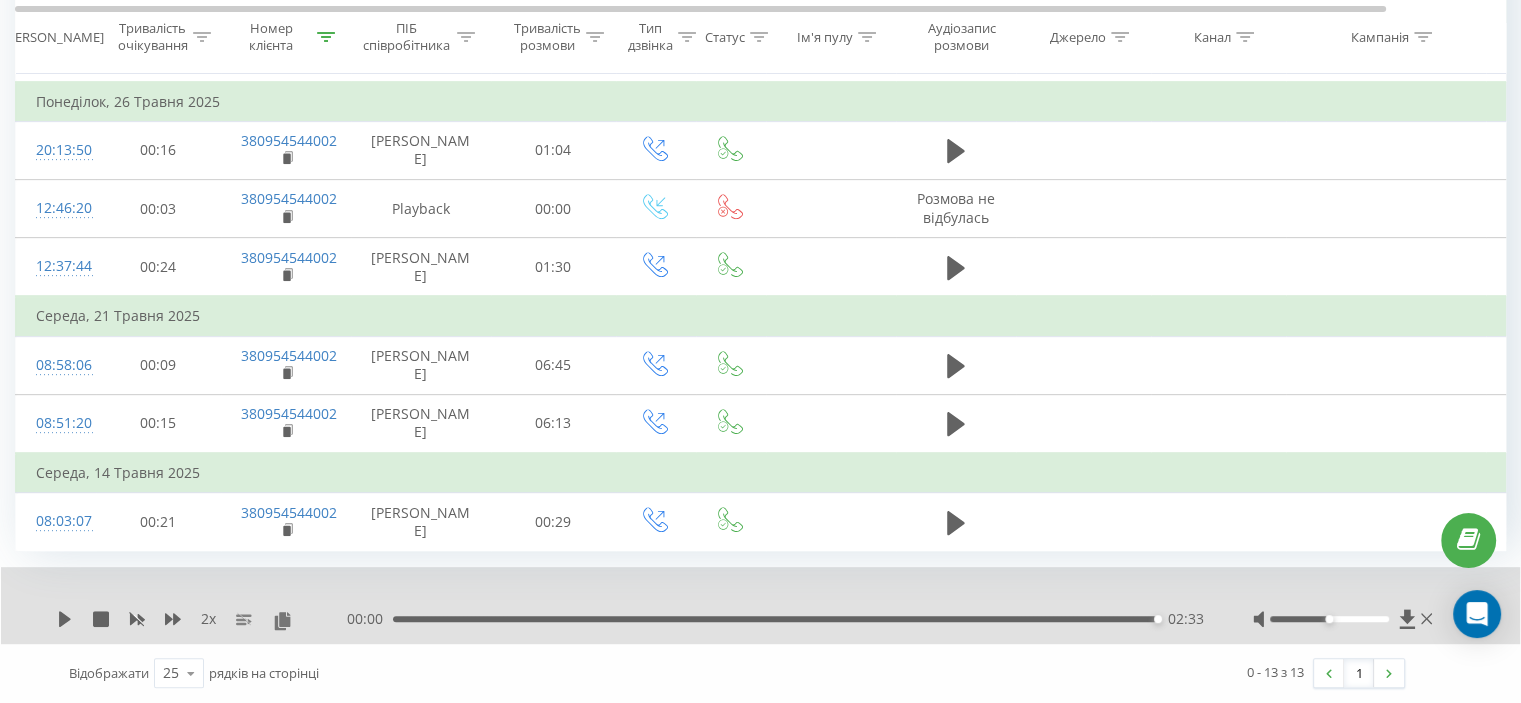 click on "Номер клієнта" at bounding box center (283, 38) 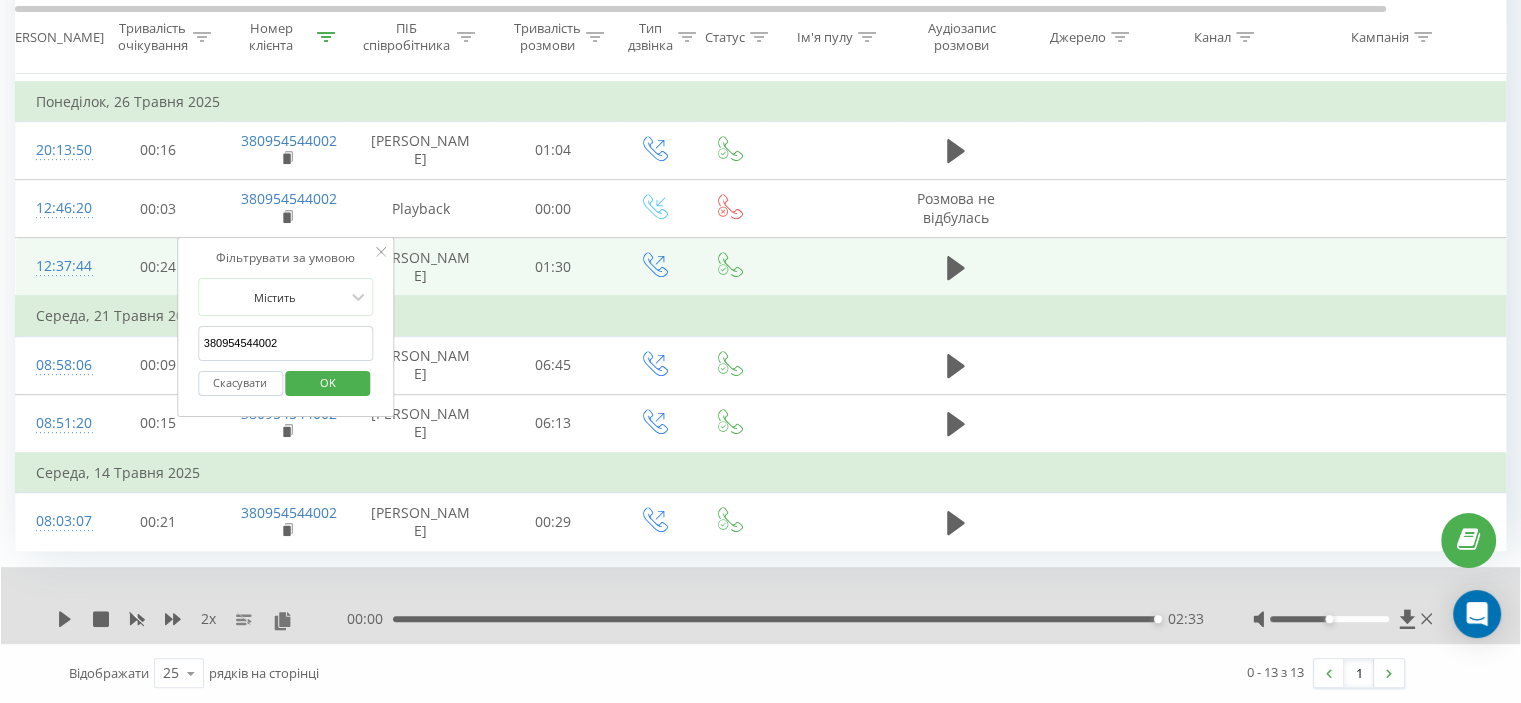drag, startPoint x: 304, startPoint y: 190, endPoint x: 144, endPoint y: 199, distance: 160.25293 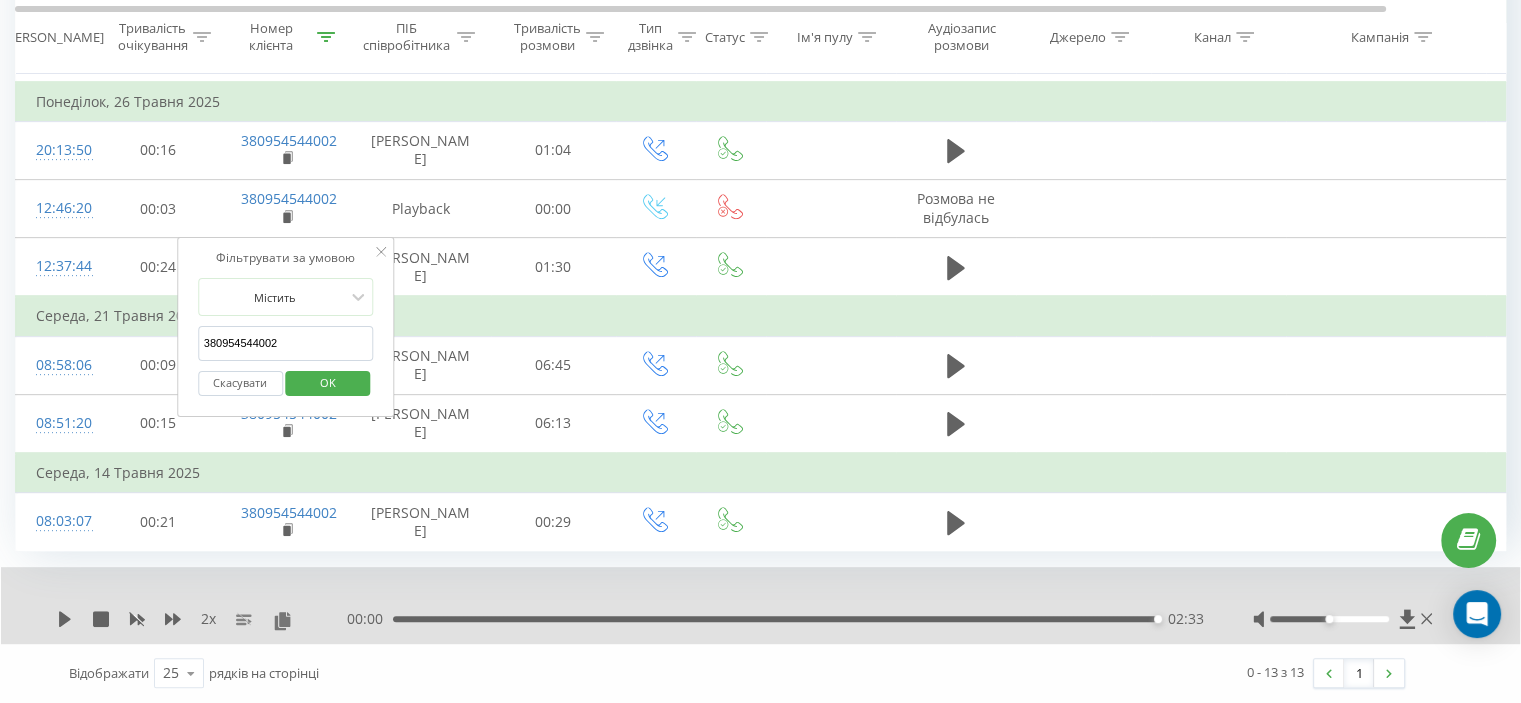 paste on "60961861" 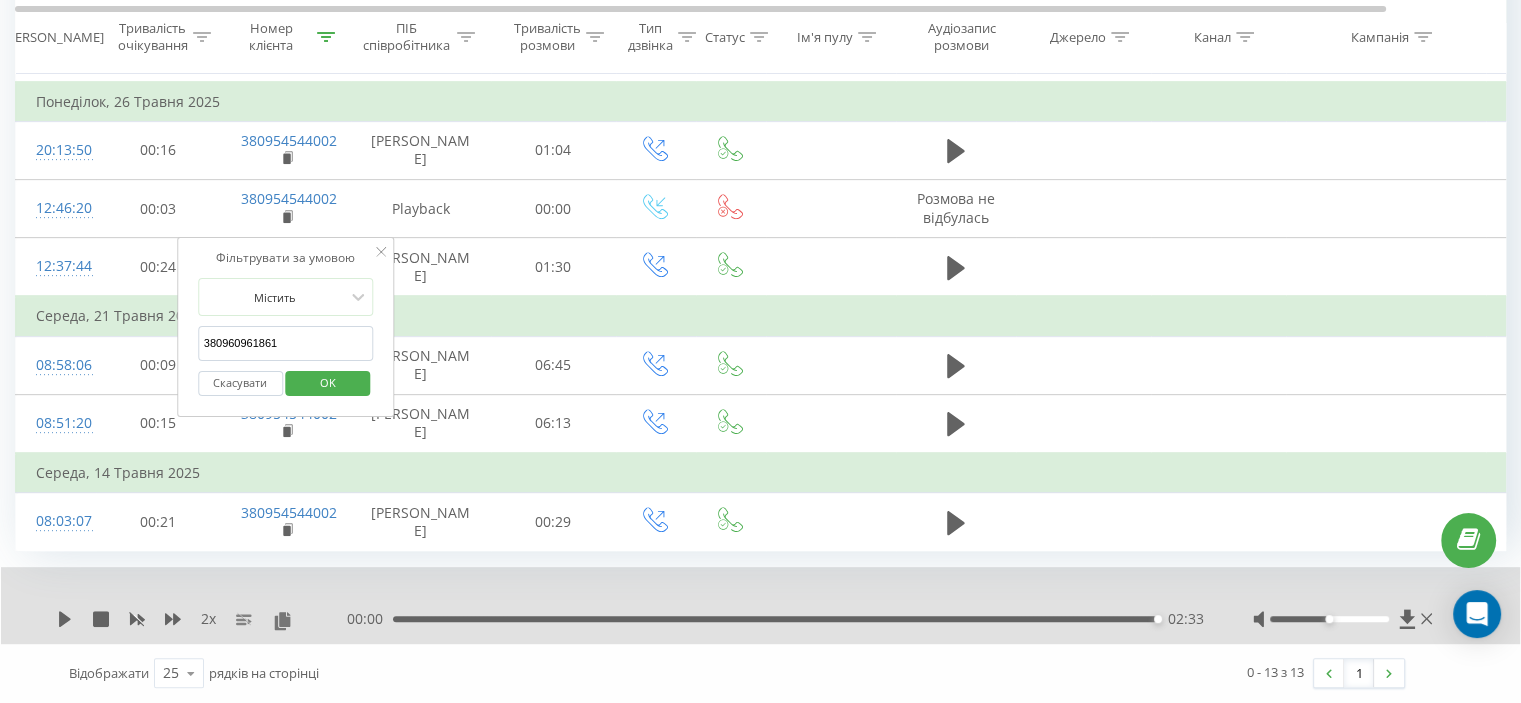 click on "OK" at bounding box center [328, 382] 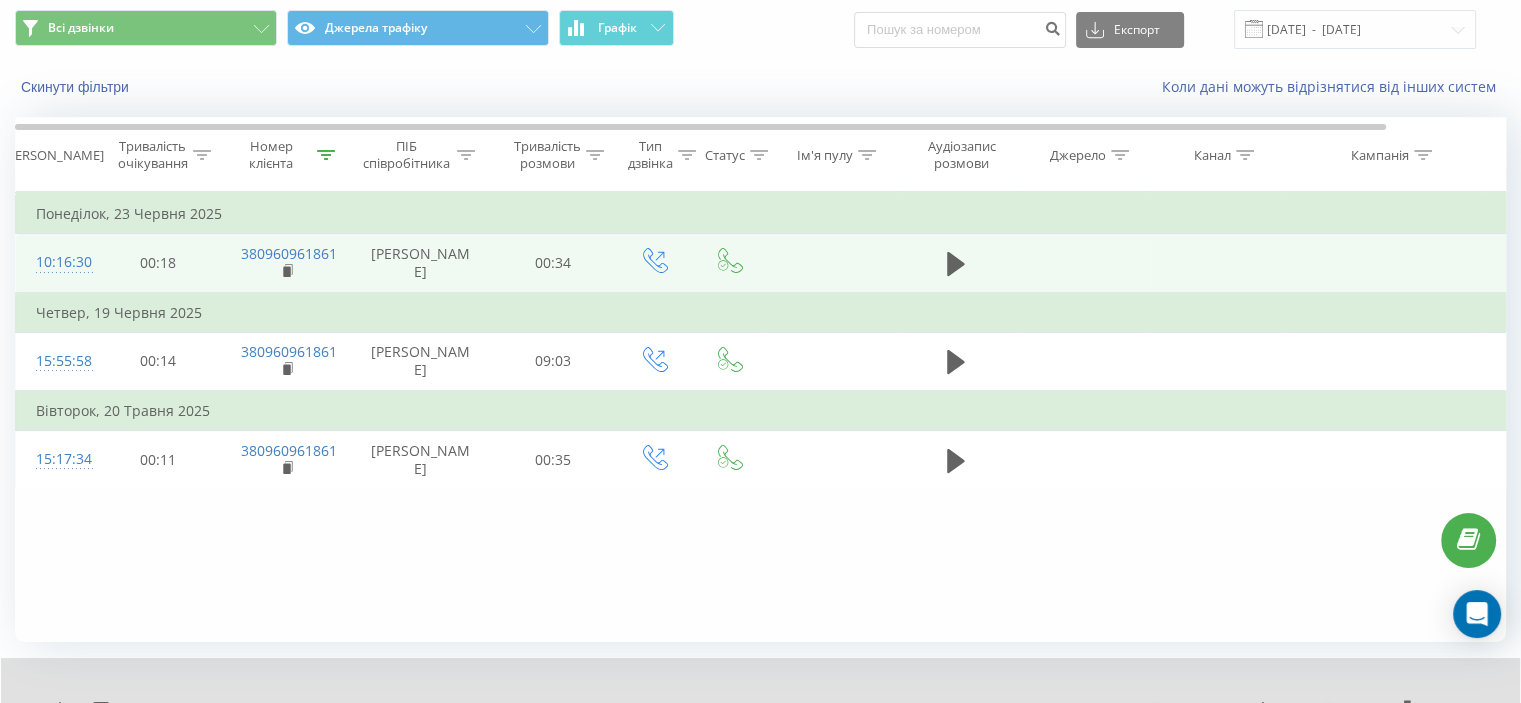 scroll, scrollTop: 0, scrollLeft: 0, axis: both 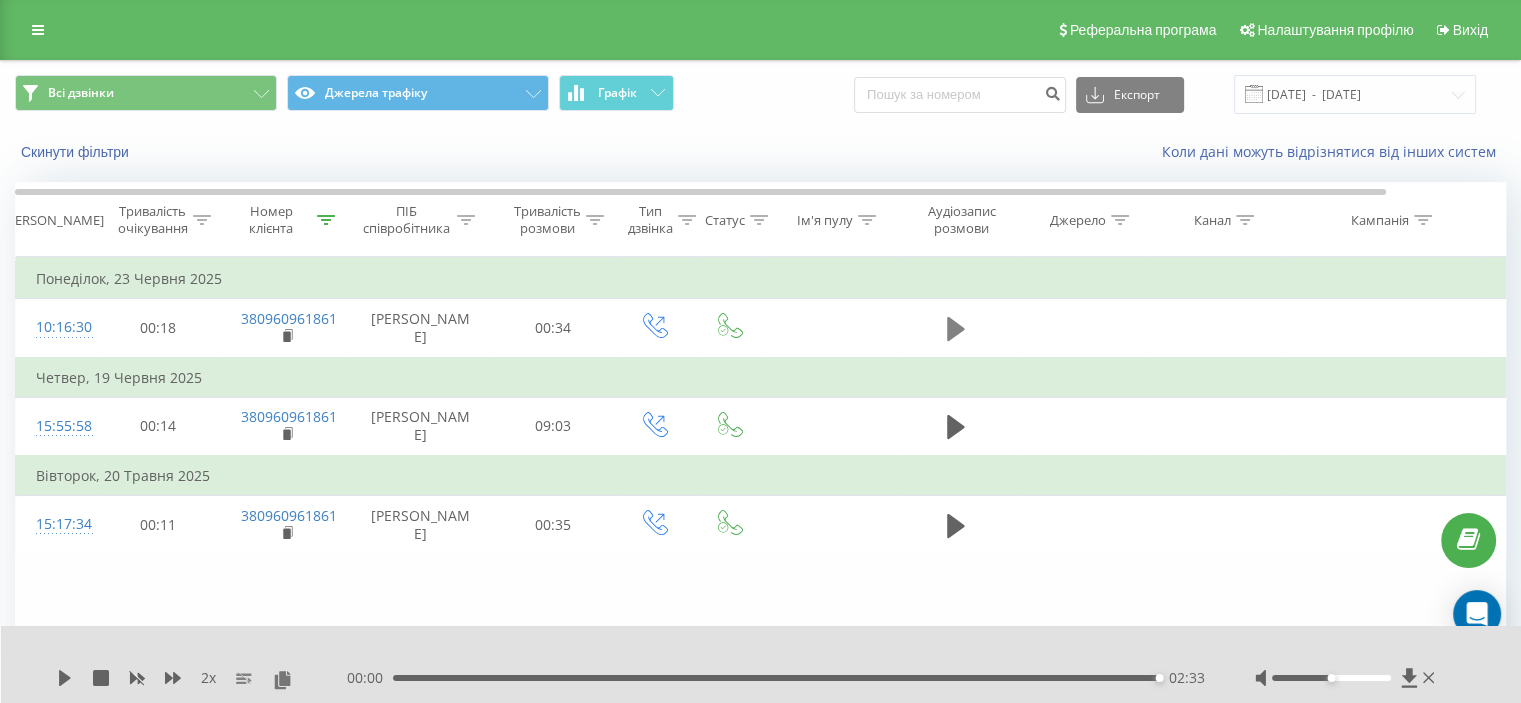 click 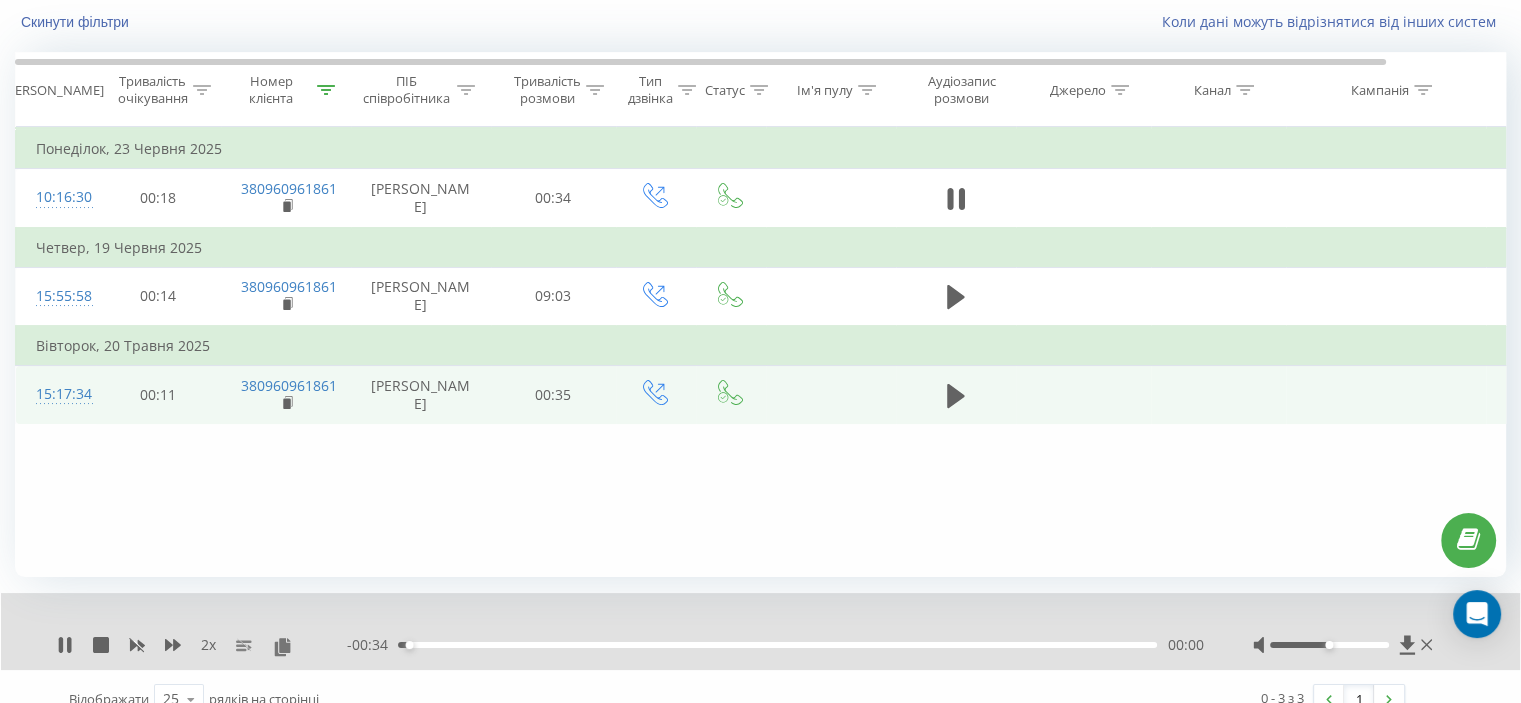 scroll, scrollTop: 155, scrollLeft: 0, axis: vertical 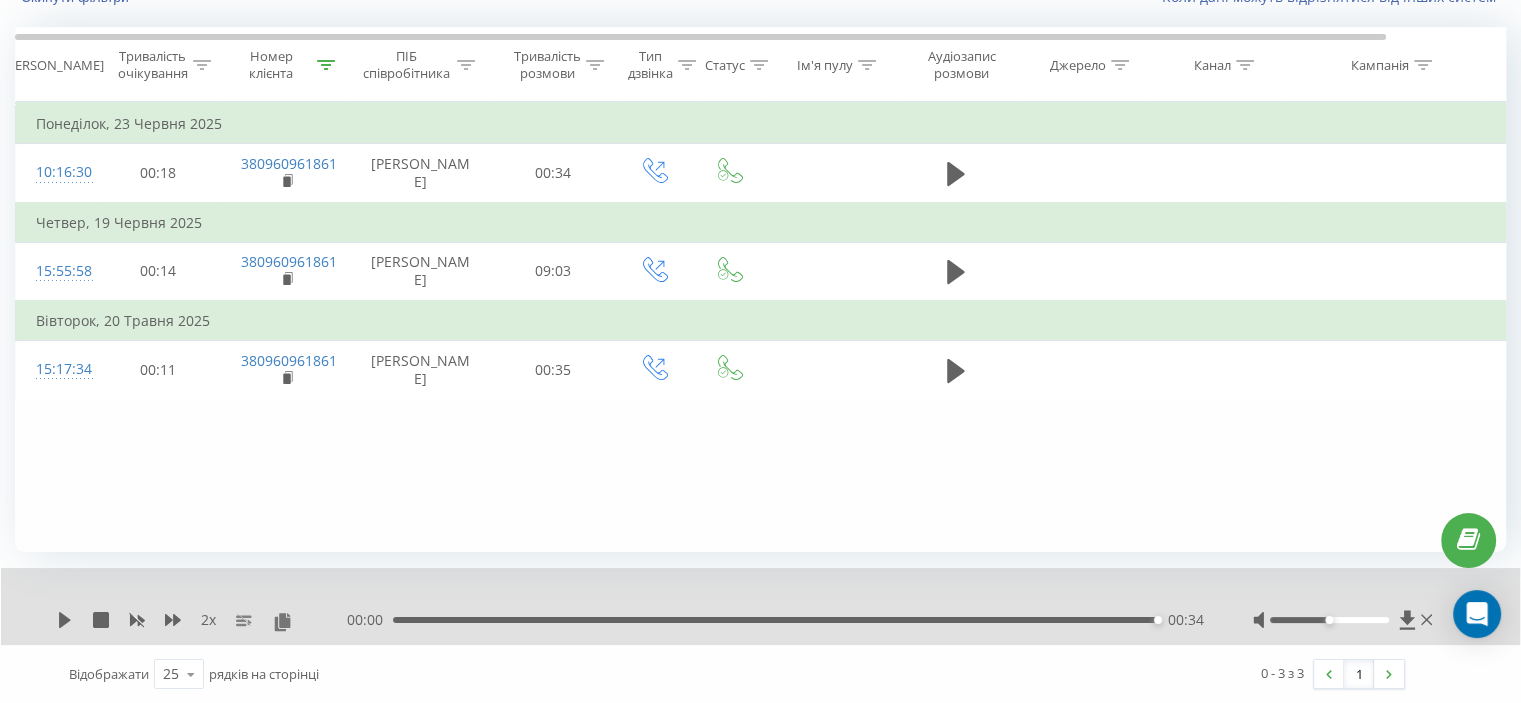 click 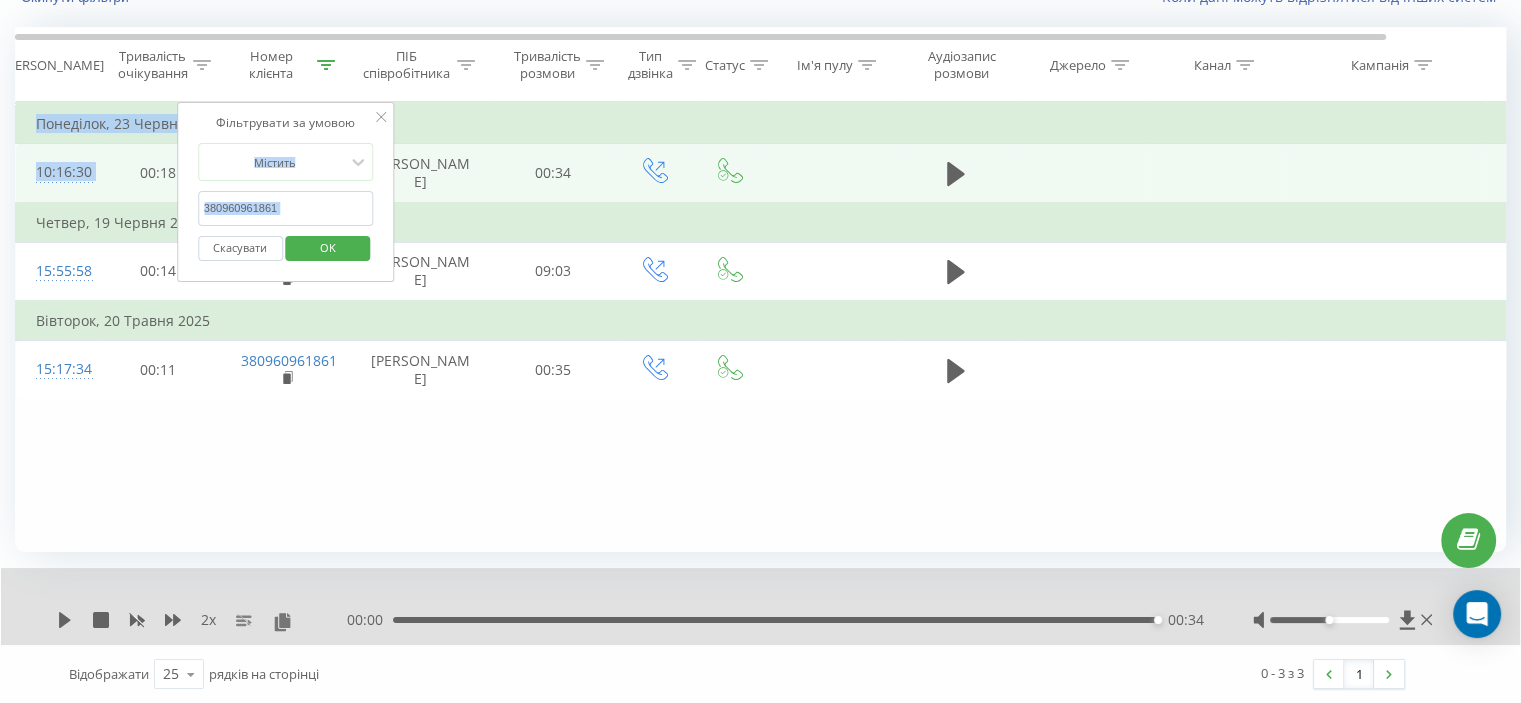 drag, startPoint x: 293, startPoint y: 186, endPoint x: 146, endPoint y: 214, distance: 149.64291 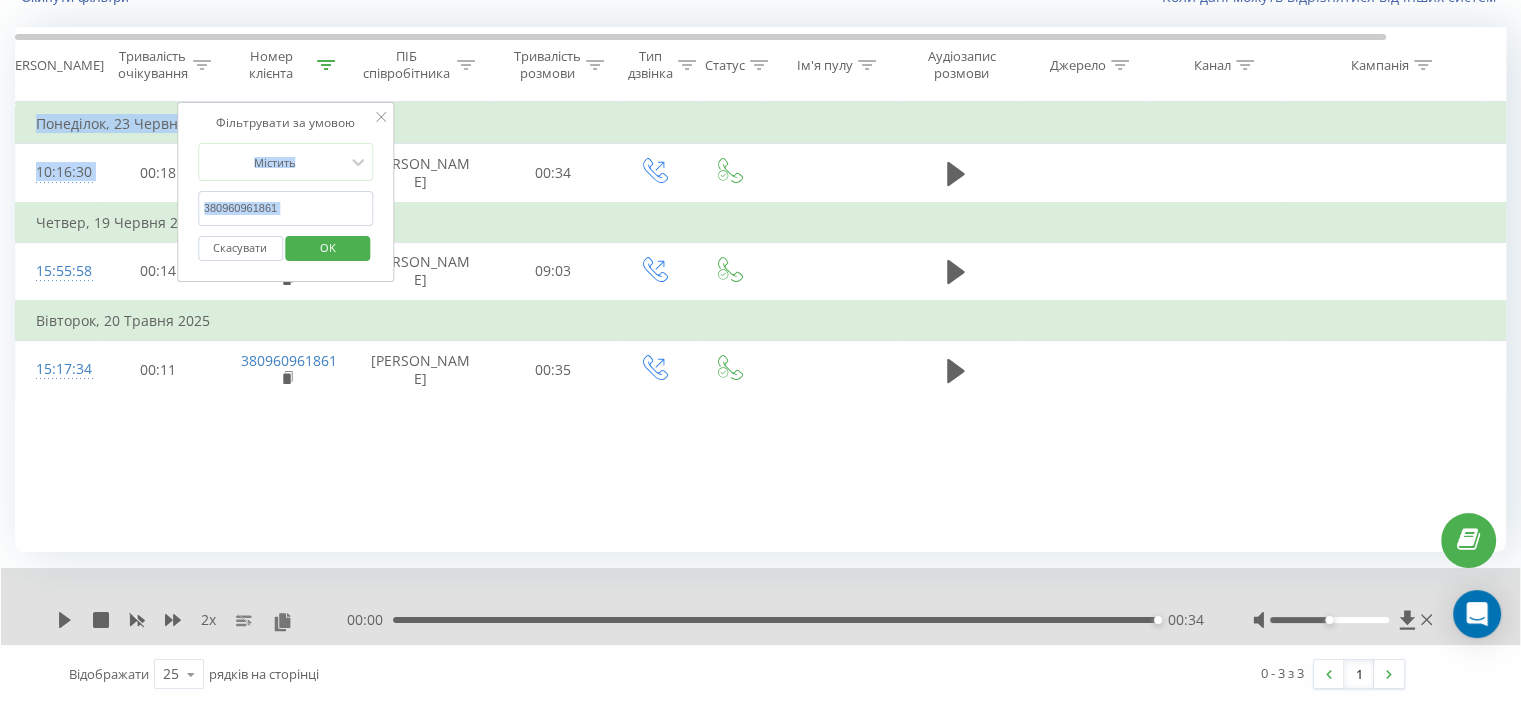 click on "380960961861" at bounding box center (286, 208) 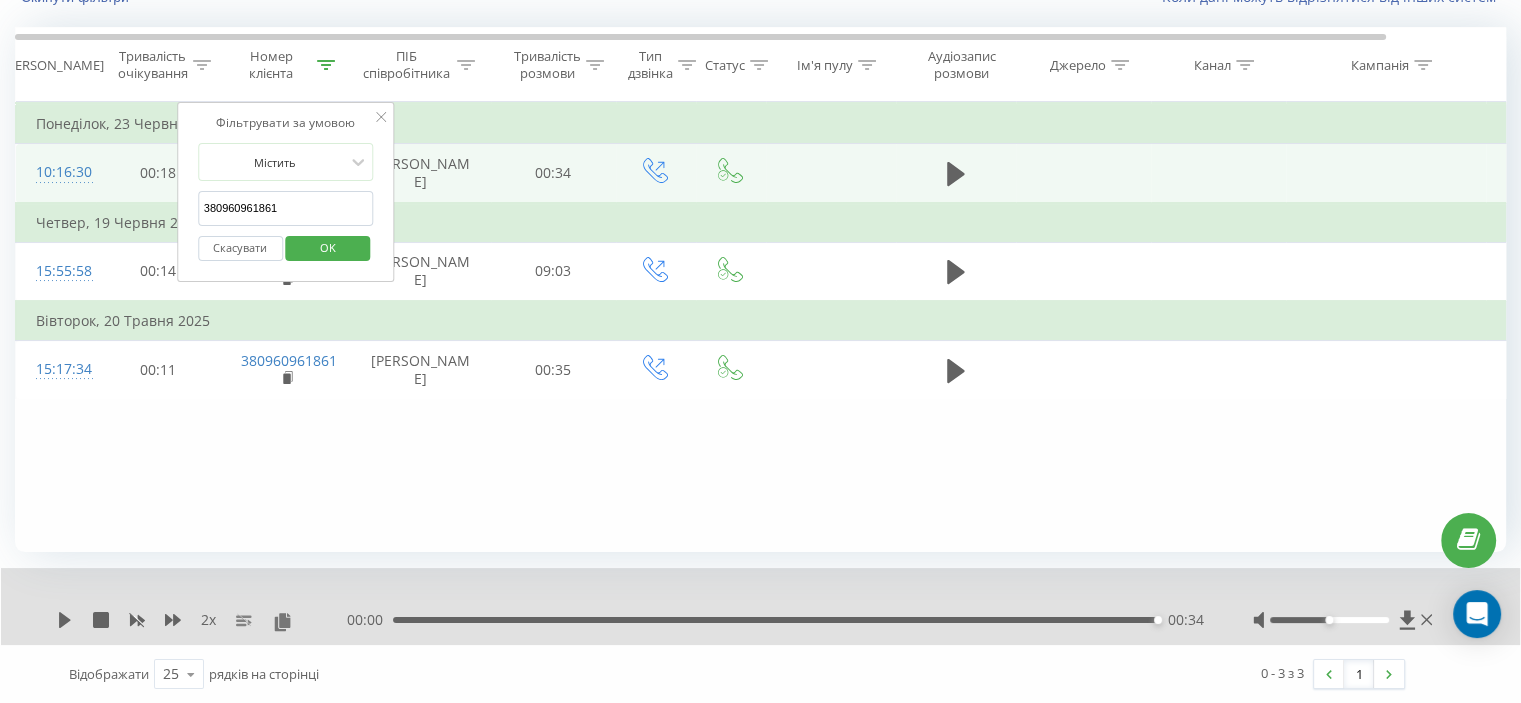 drag, startPoint x: 316, startPoint y: 208, endPoint x: 160, endPoint y: 206, distance: 156.01282 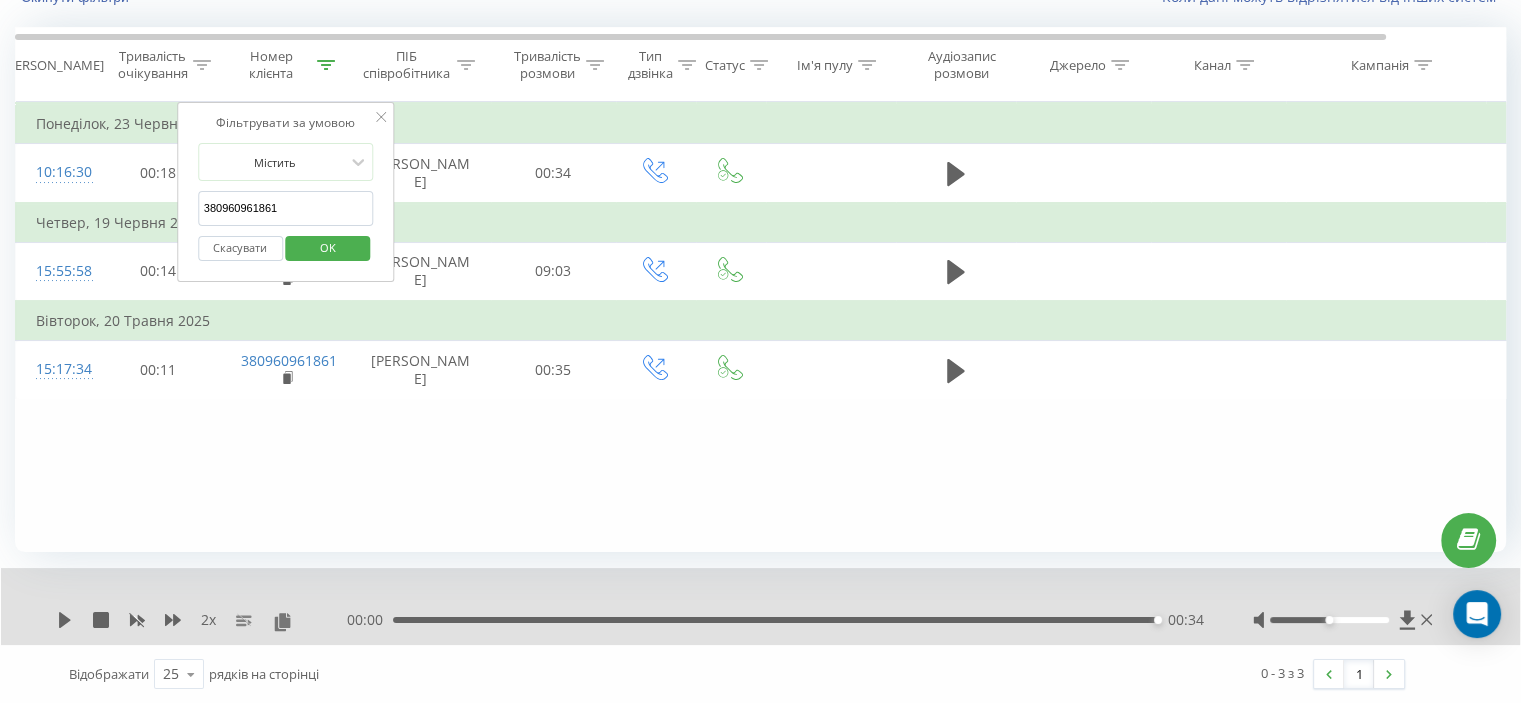 paste on "70445427" 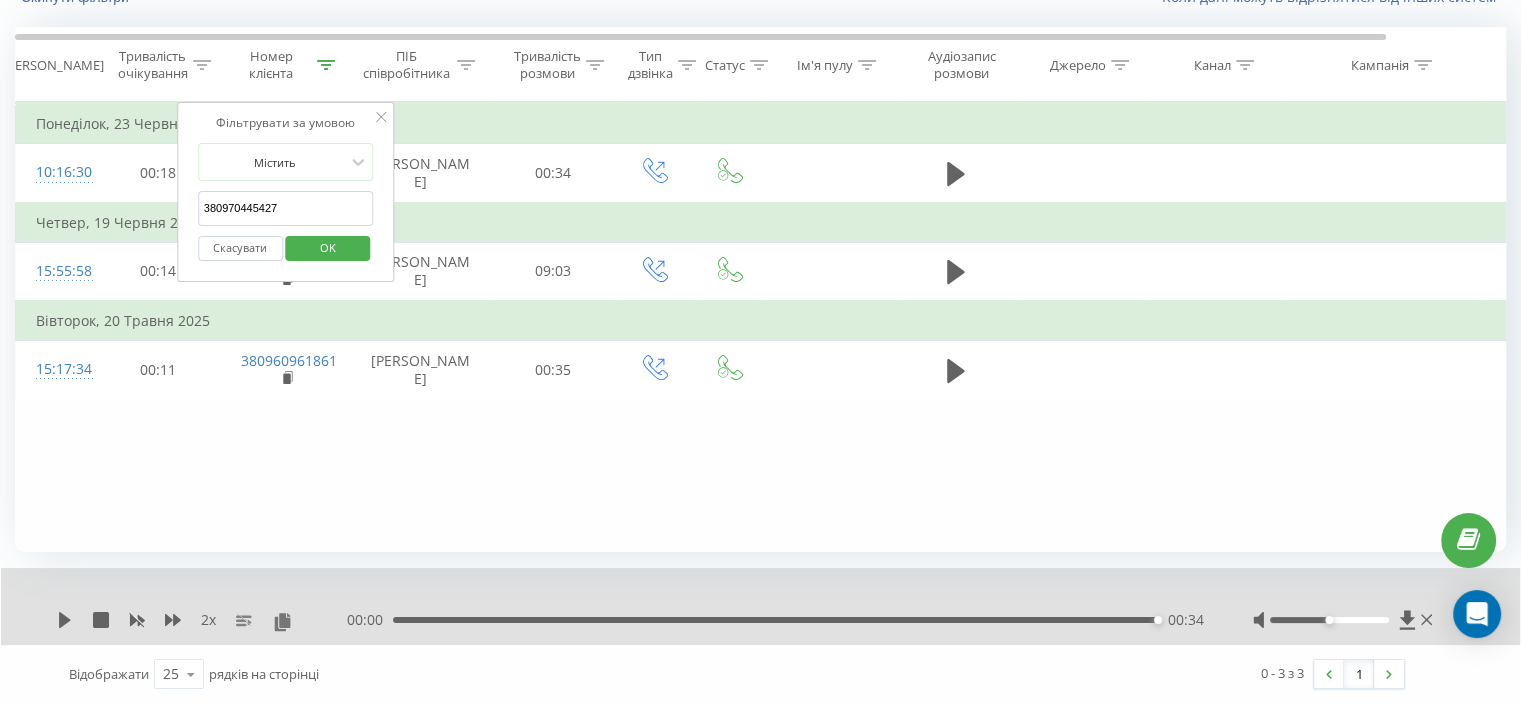 type on "380970445427" 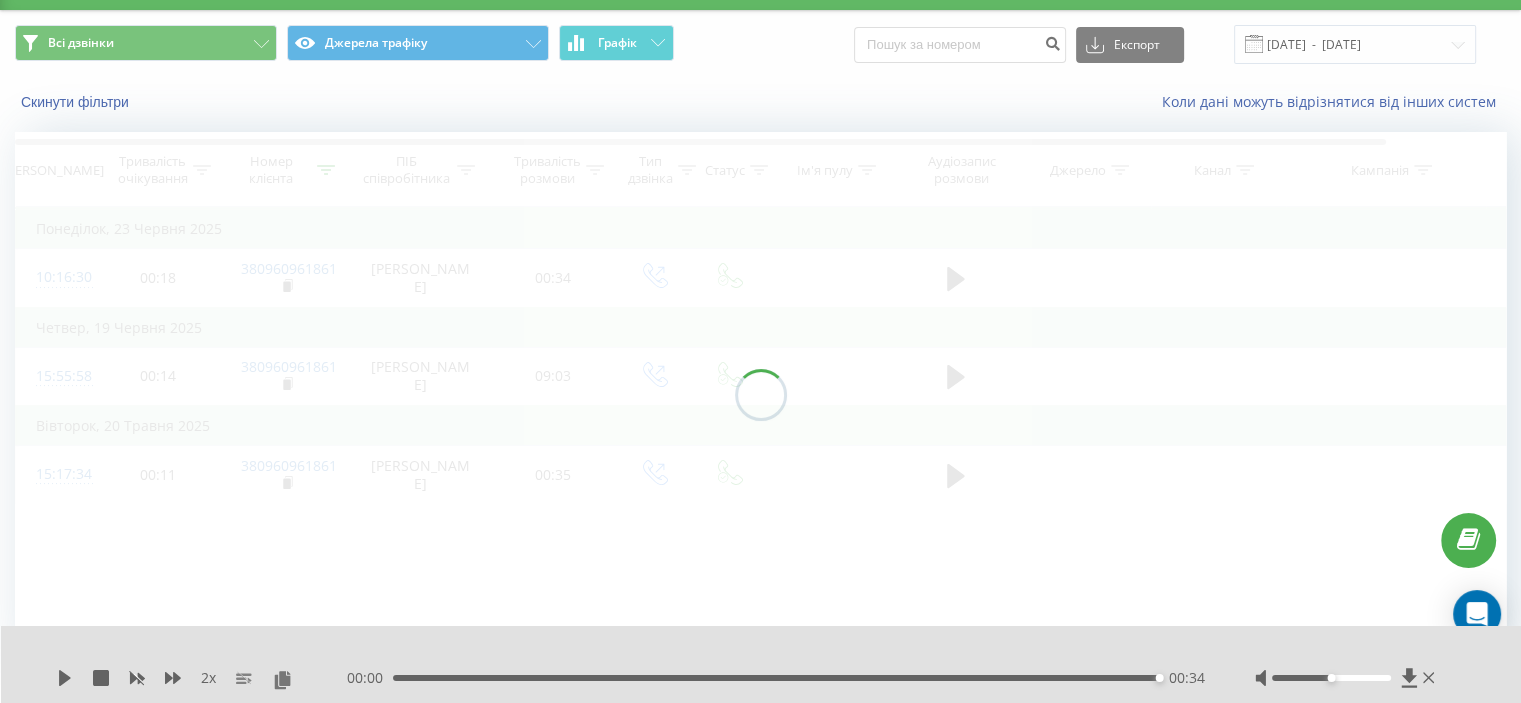 scroll, scrollTop: 0, scrollLeft: 0, axis: both 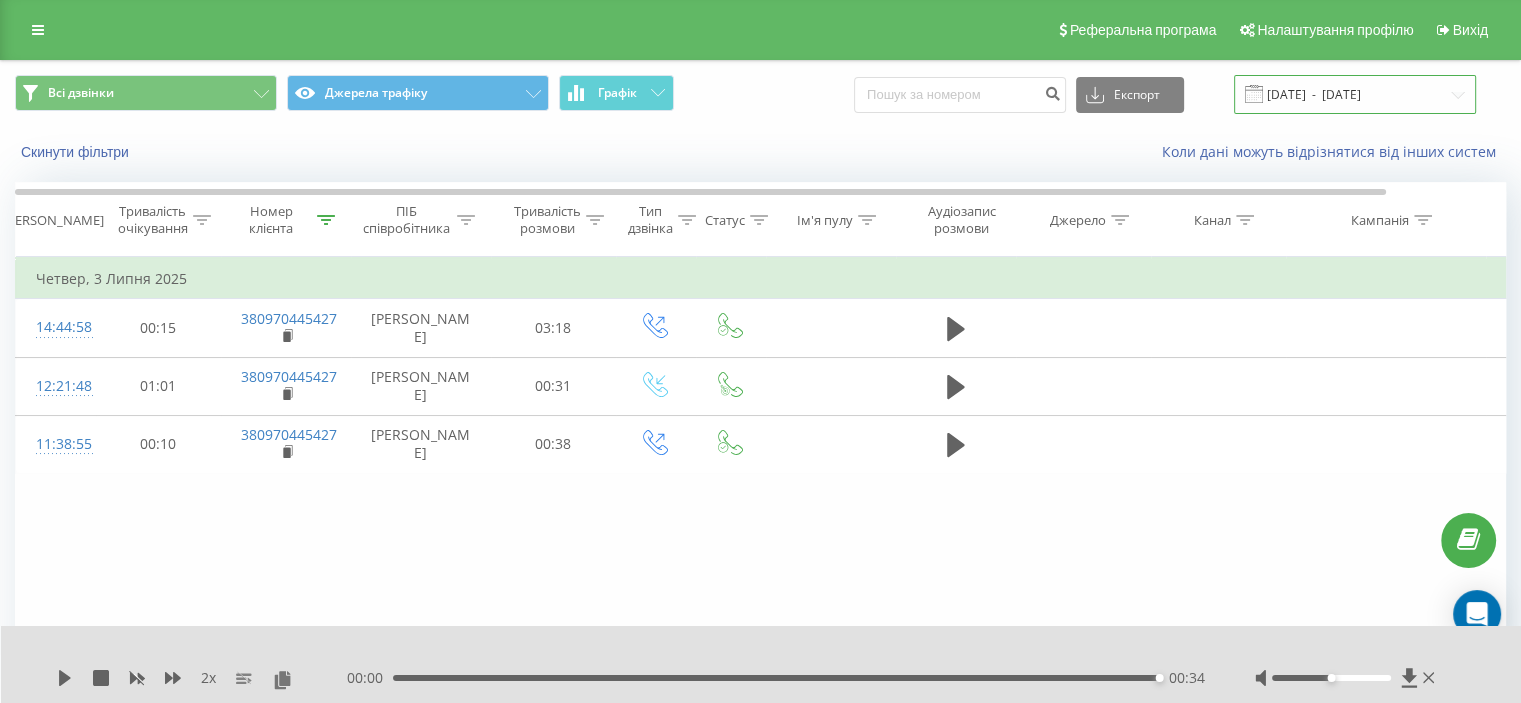 click on "[DATE]  -  [DATE]" at bounding box center (1355, 94) 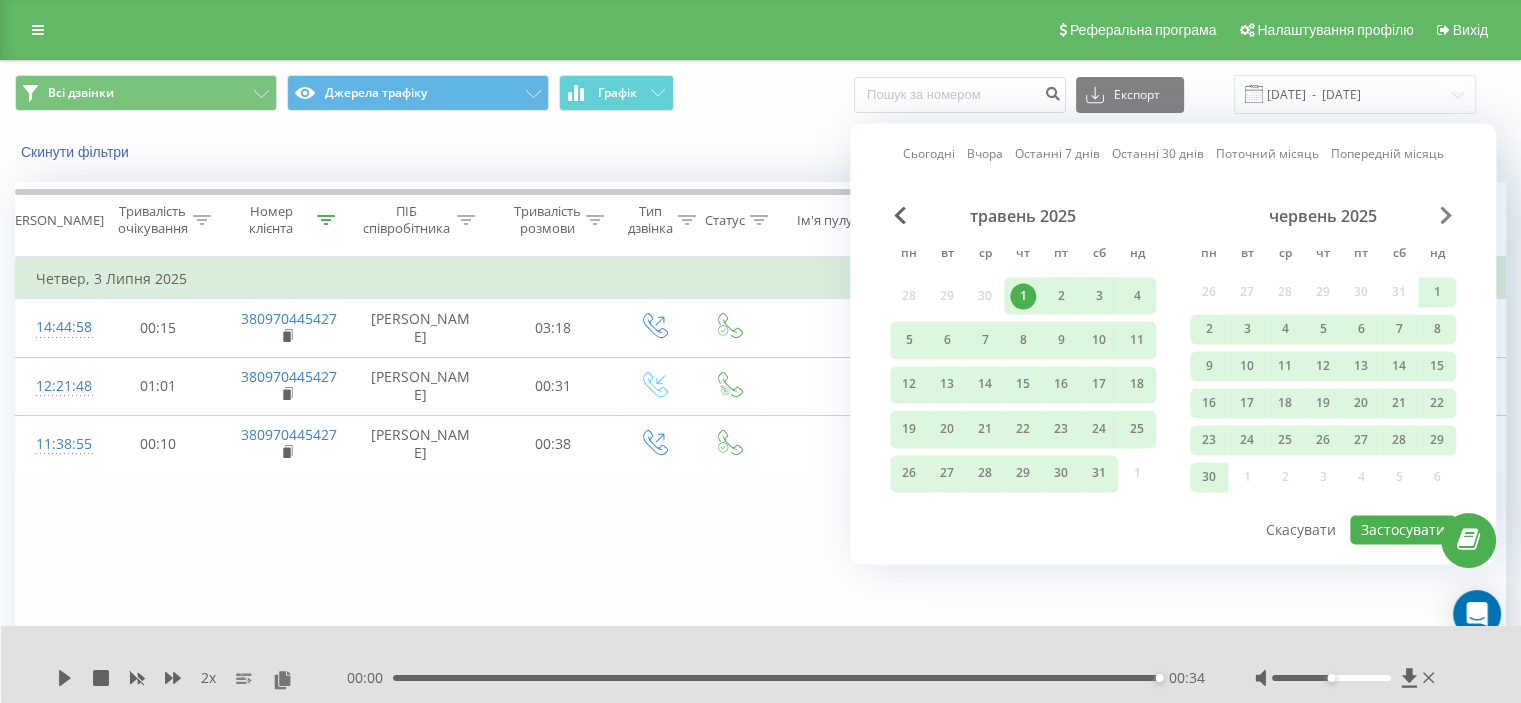 click at bounding box center (1446, 215) 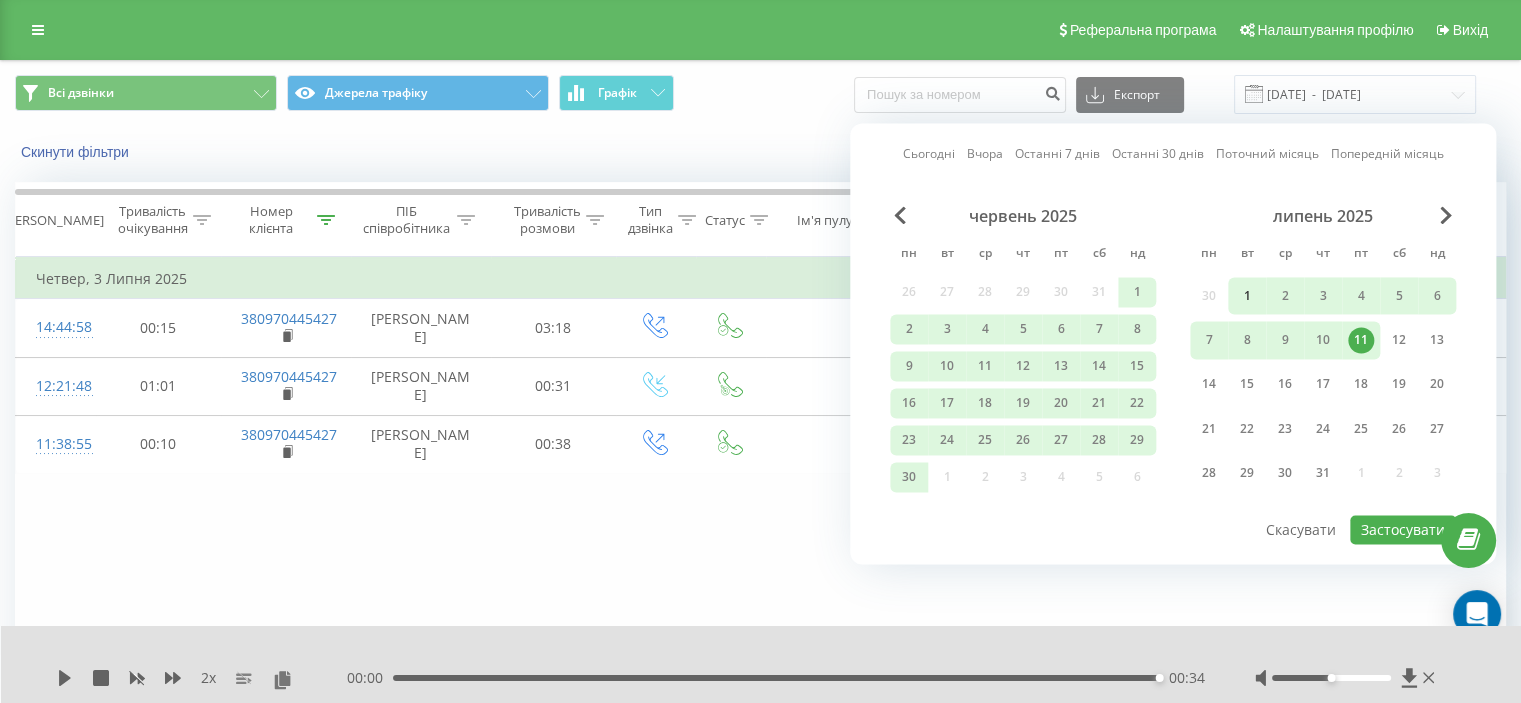 click on "1" at bounding box center (1247, 296) 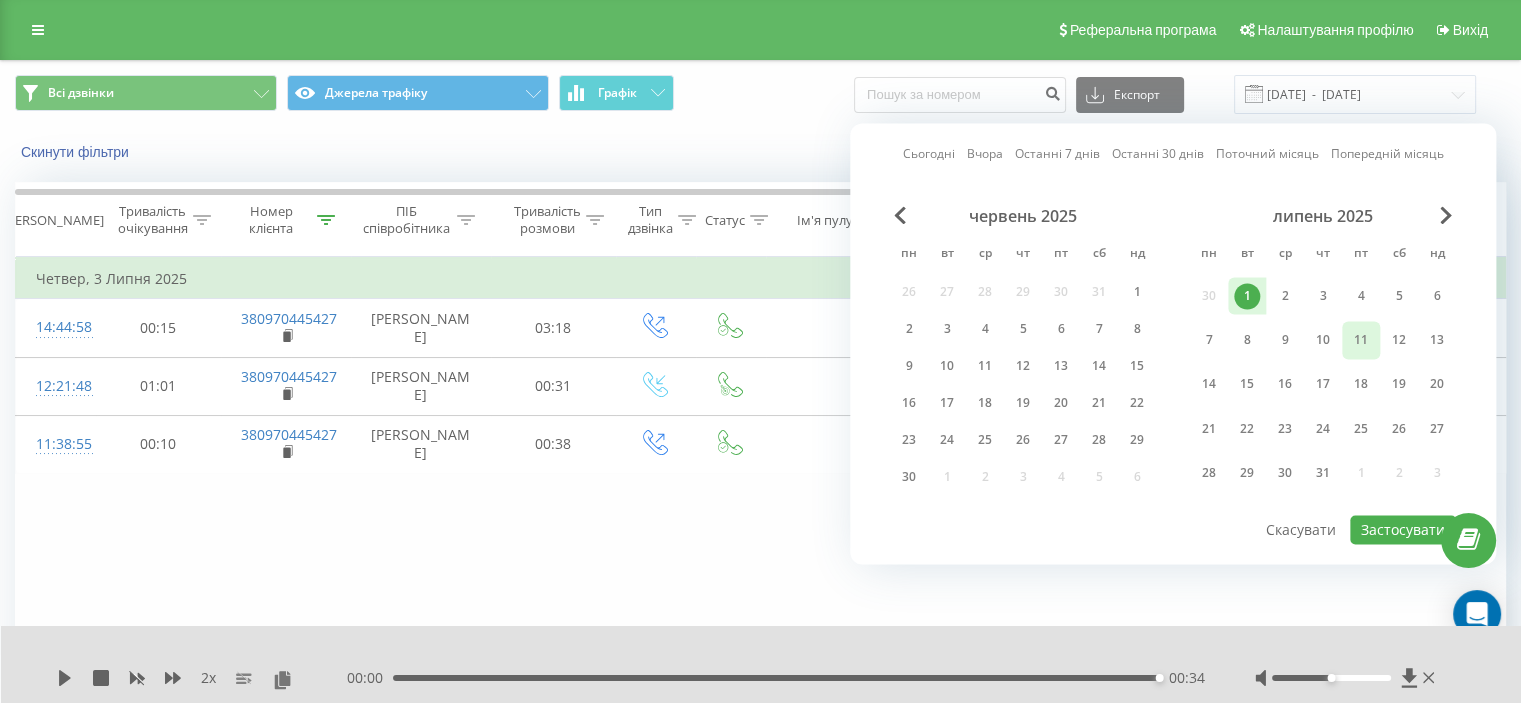 click on "11" at bounding box center (1361, 340) 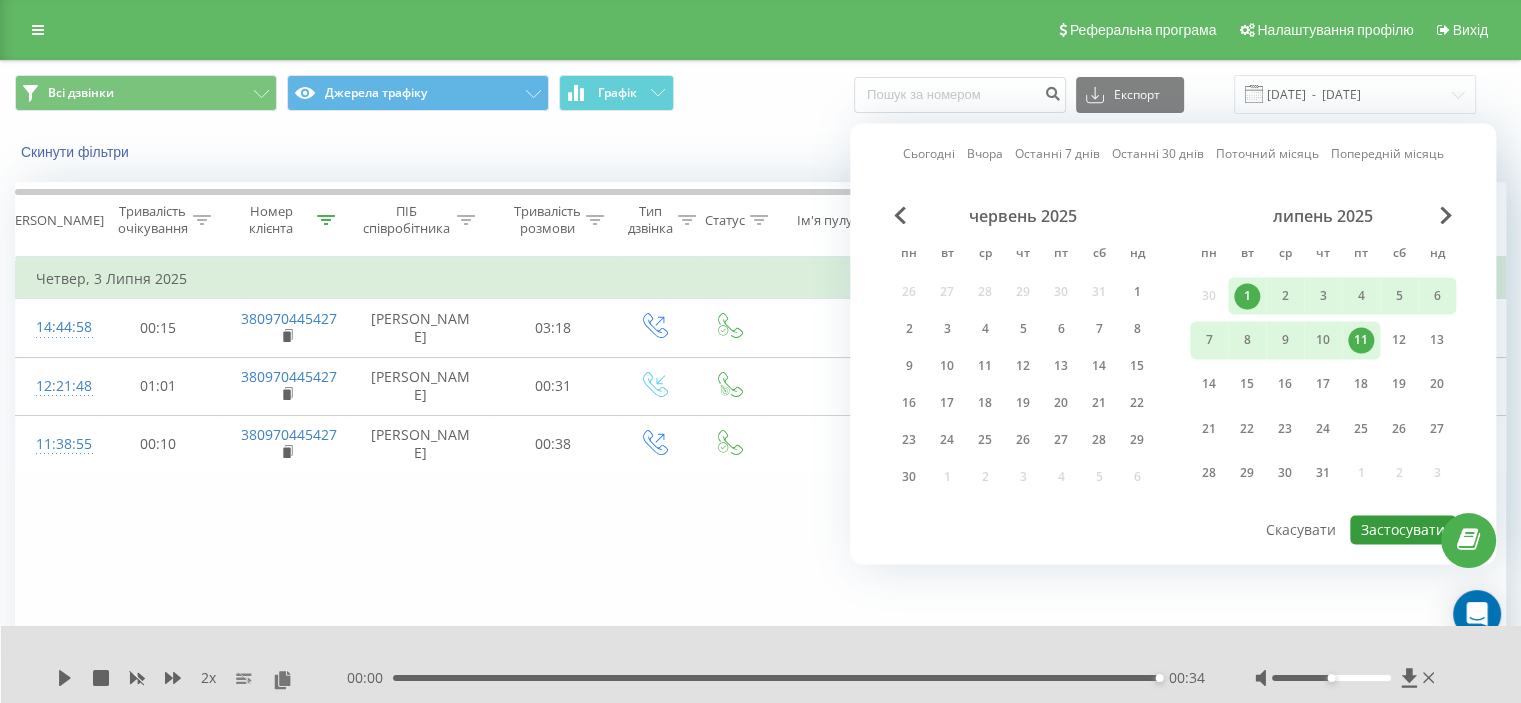 click on "Застосувати" at bounding box center [1403, 529] 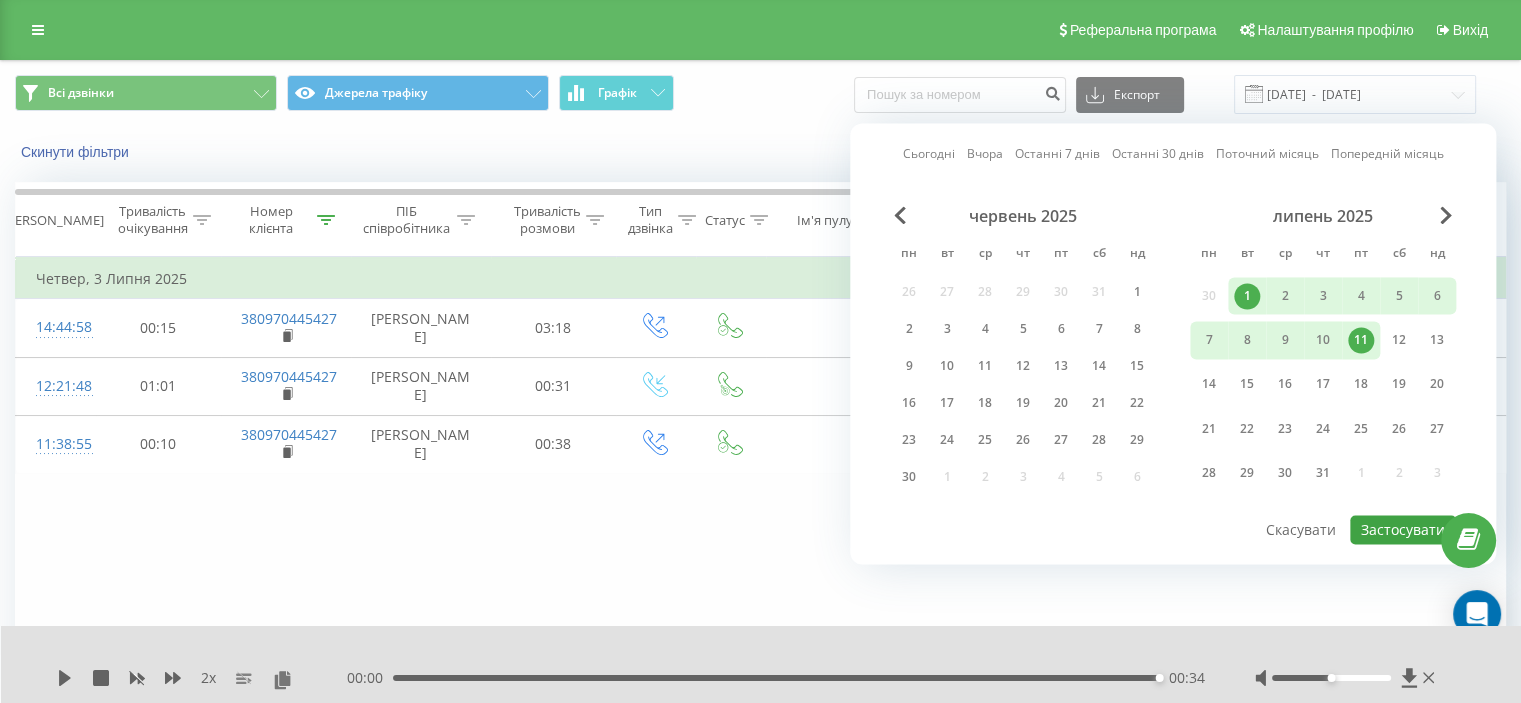type on "[DATE]  -  [DATE]" 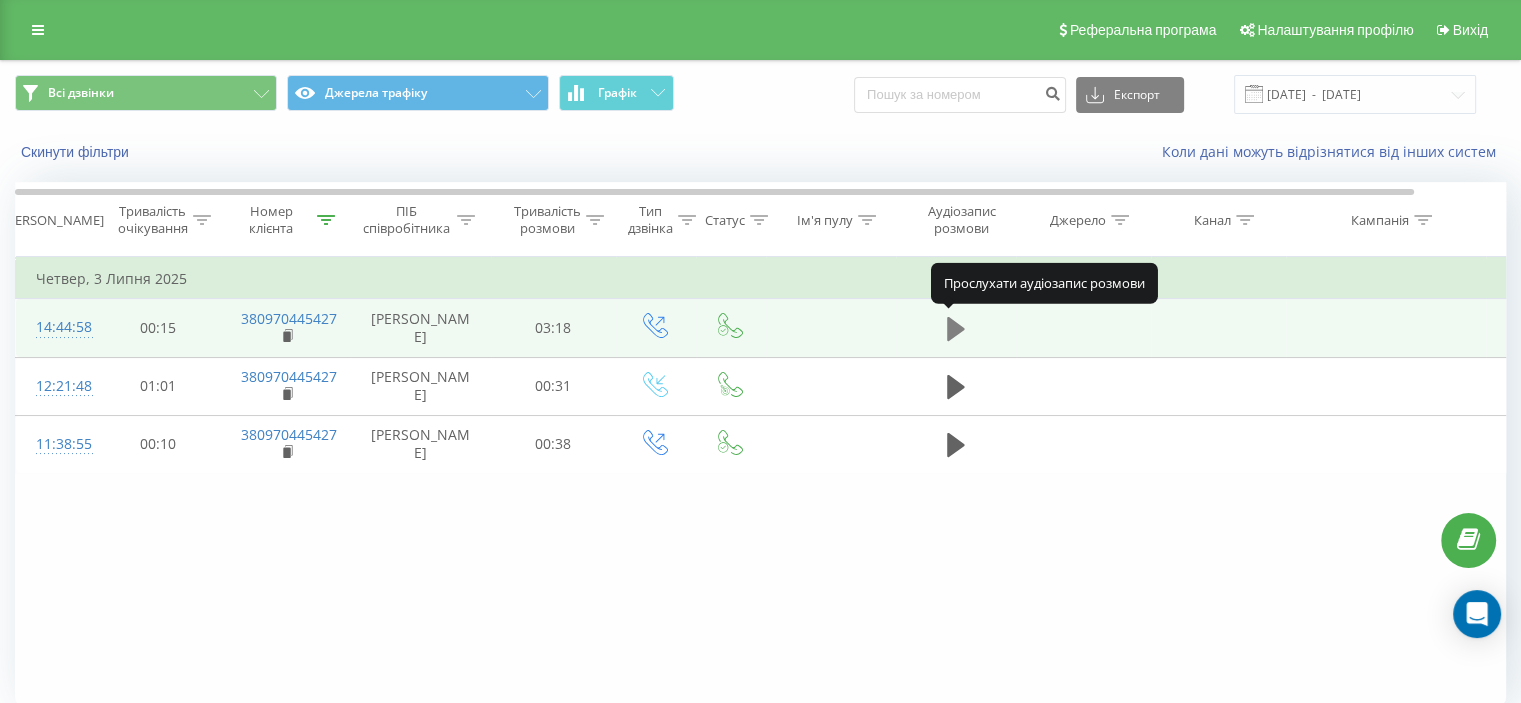 click 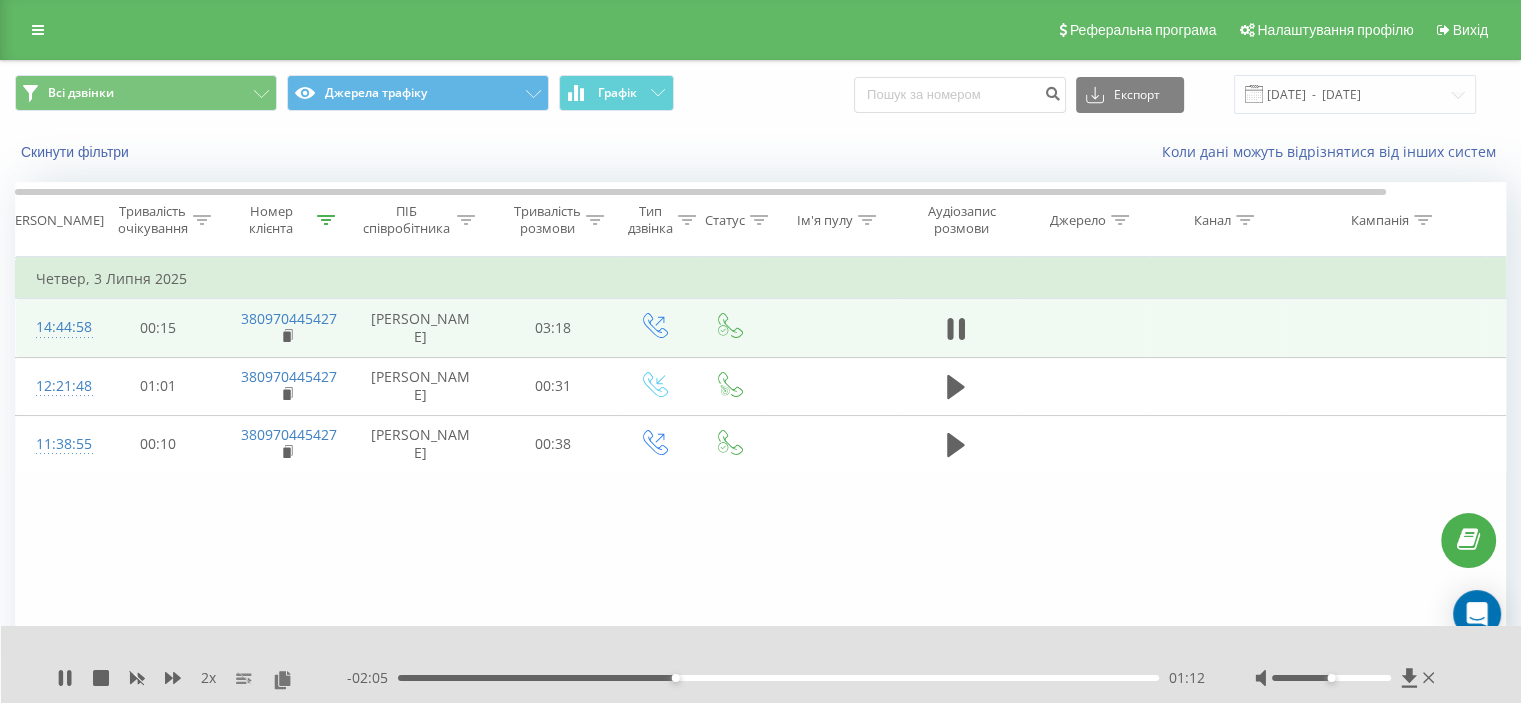 click on "Фільтрувати за умовою Дорівнює Скасувати OK Фільтрувати за умовою Містить 380970445427 Скасувати OK Фільтрувати за умовою Містить Скасувати OK Фільтрувати за умовою Дорівнює Скасувати OK Фільтрувати за умовою Дорівнює Введіть значення Скасувати OK Фільтрувати за умовою Дорівнює Введіть значення Скасувати OK Фільтрувати за умовою Містить Скасувати OK Фільтрувати за умовою Містить Скасувати OK Фільтрувати за умовою Містить Скасувати OK Фільтрувати за умовою Містить Скасувати OK Фільтрувати за умовою Містить Скасувати OK [DATE]  14:44:58 00:15 380970445427 03:18         01:01" at bounding box center (760, 482) 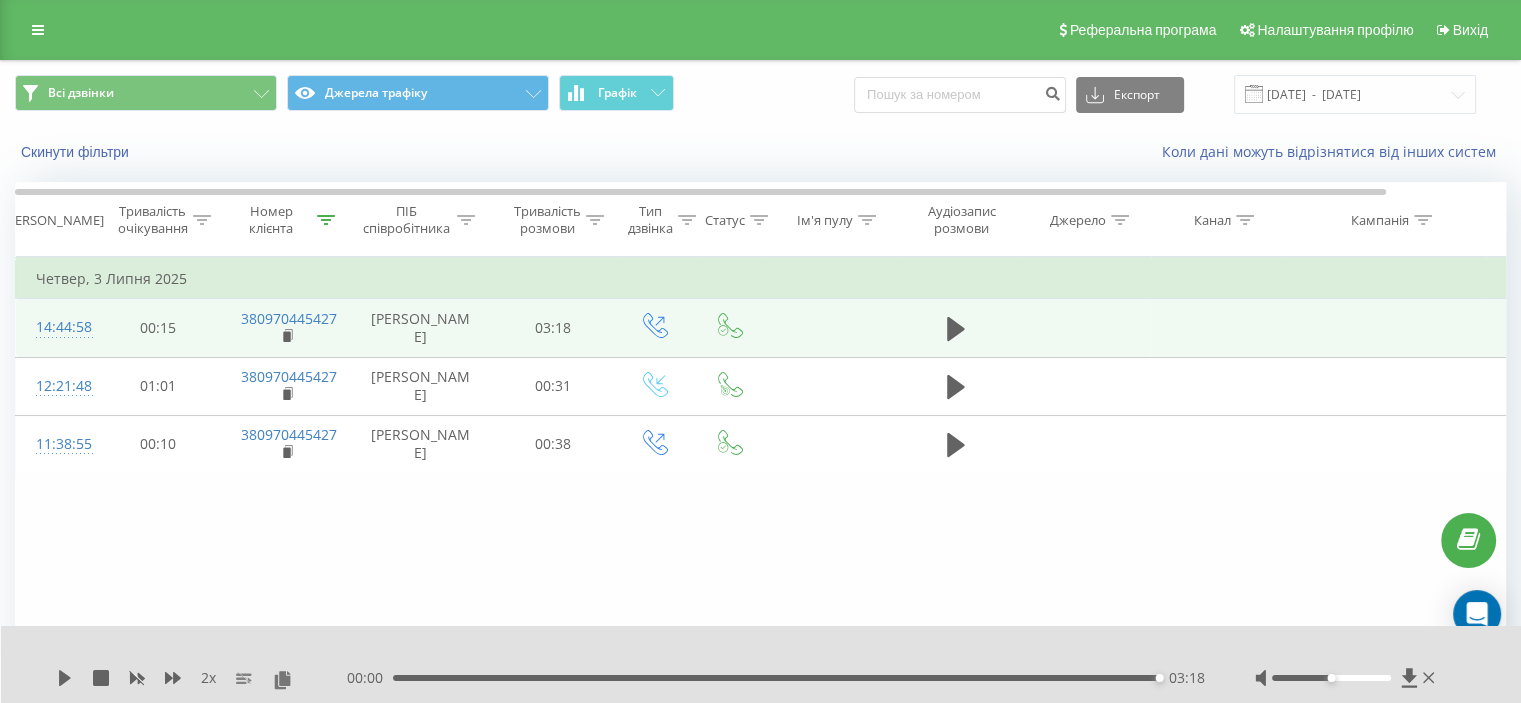 click on "Номер клієнта" at bounding box center [283, 220] 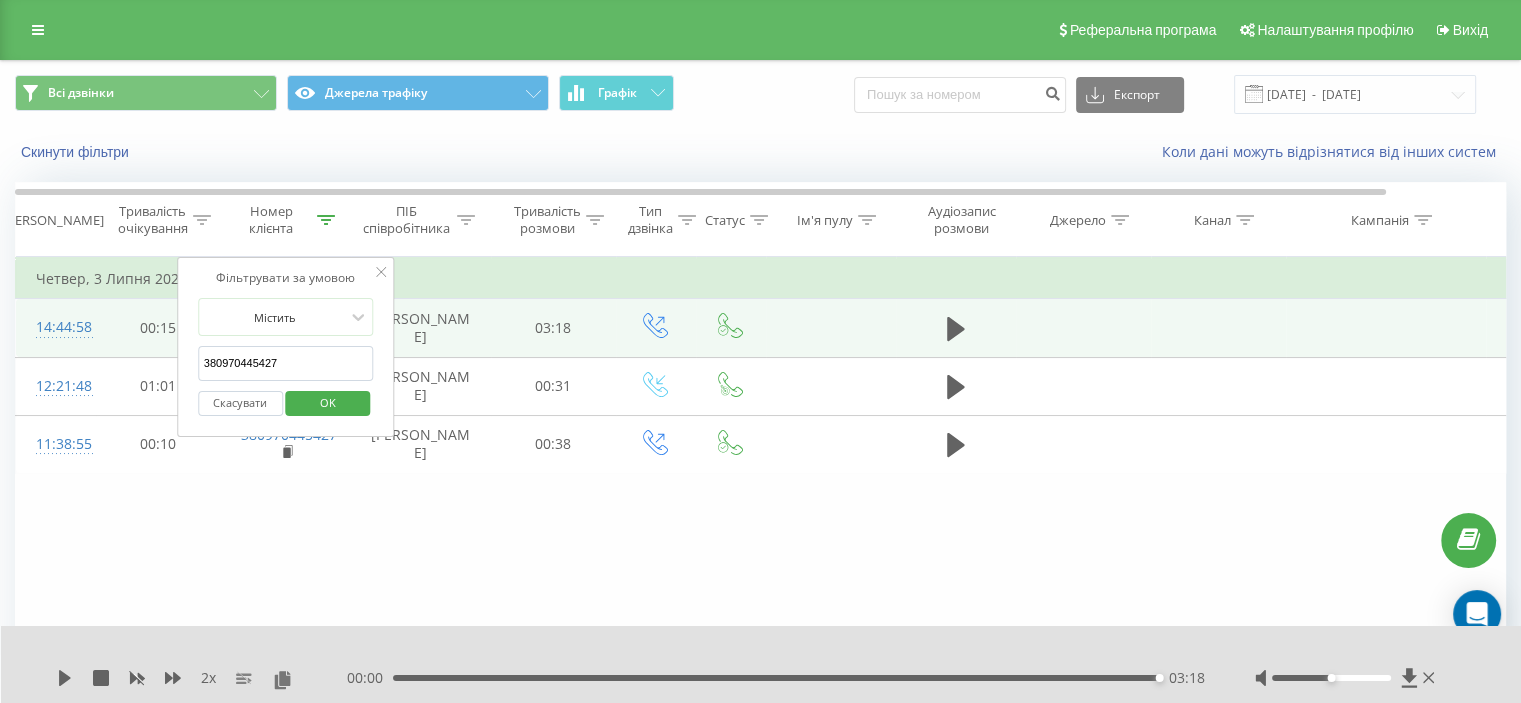 drag, startPoint x: 288, startPoint y: 357, endPoint x: 269, endPoint y: 387, distance: 35.510563 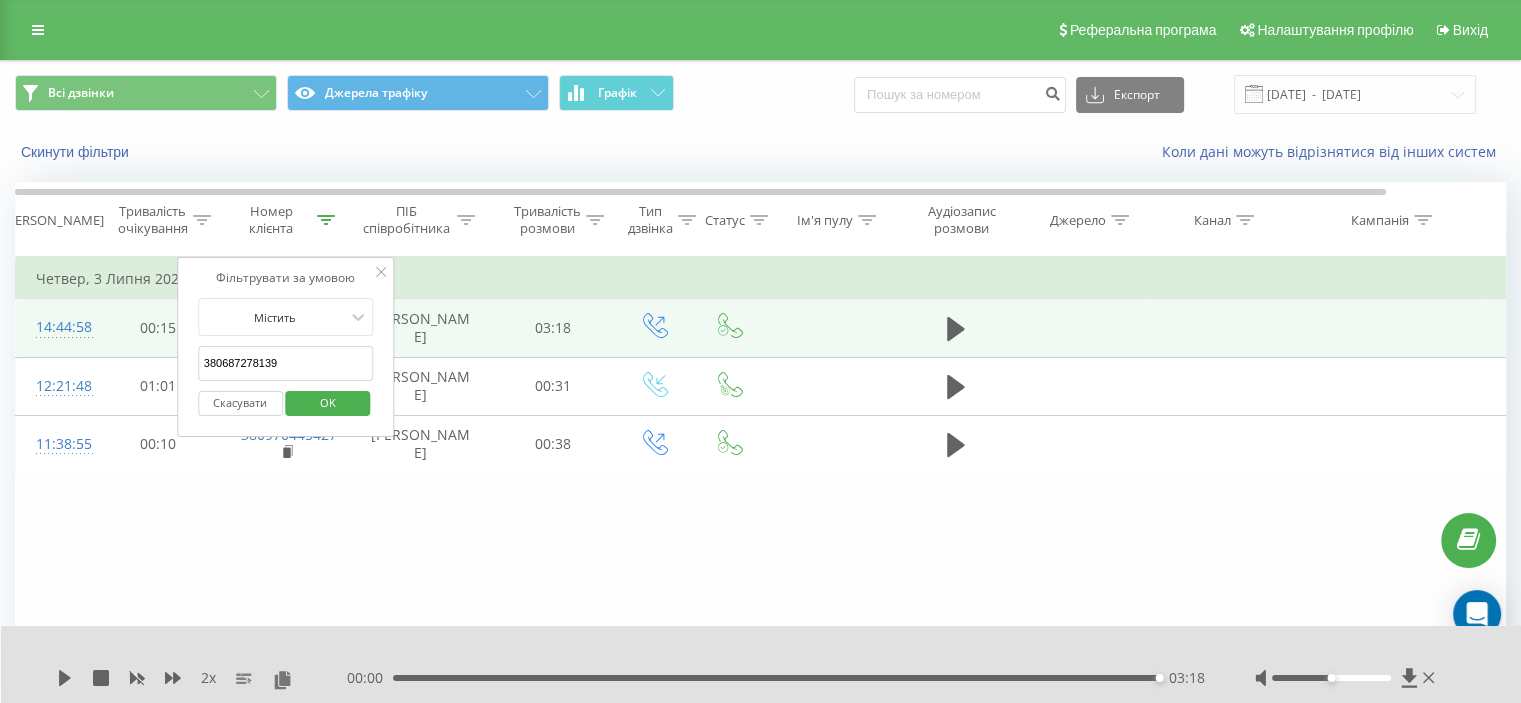 click on "OK" at bounding box center (328, 402) 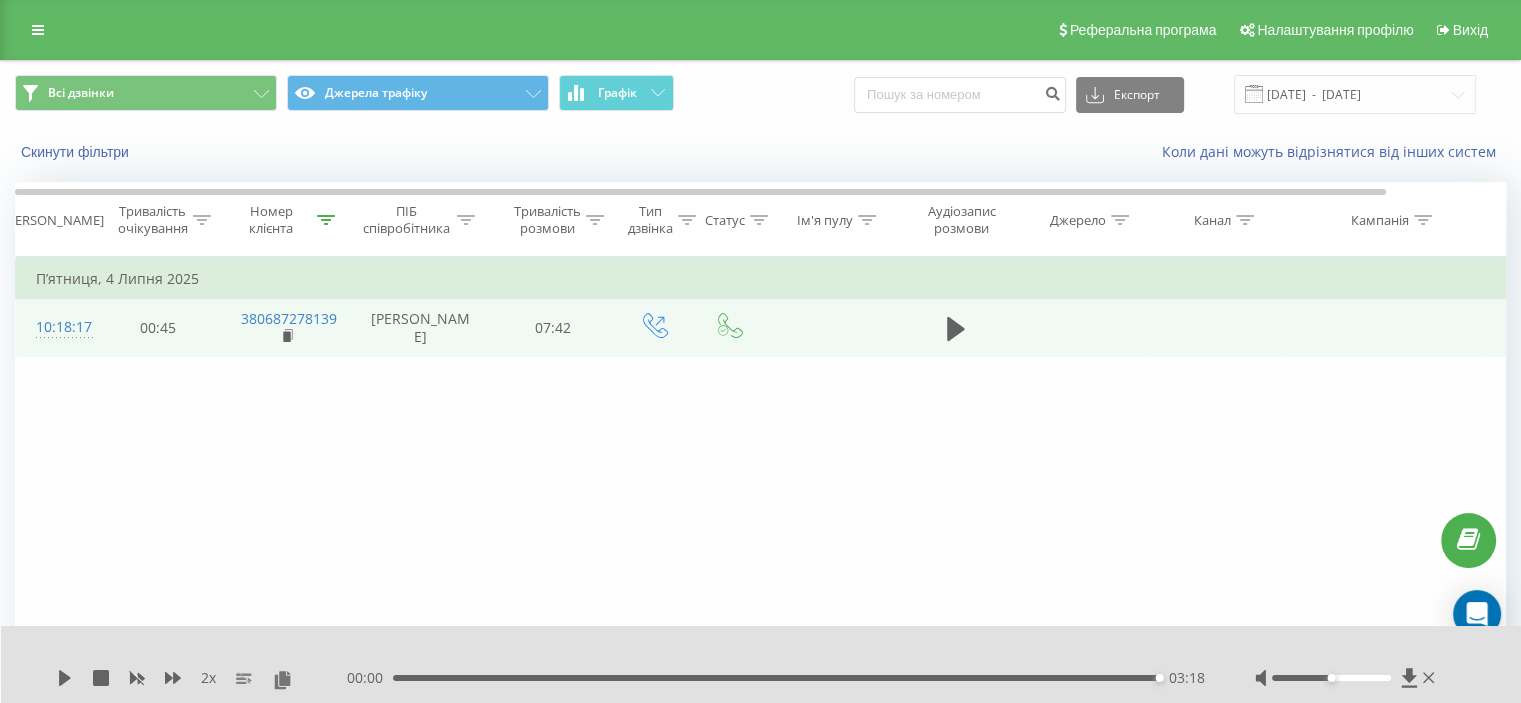 click at bounding box center (956, 328) 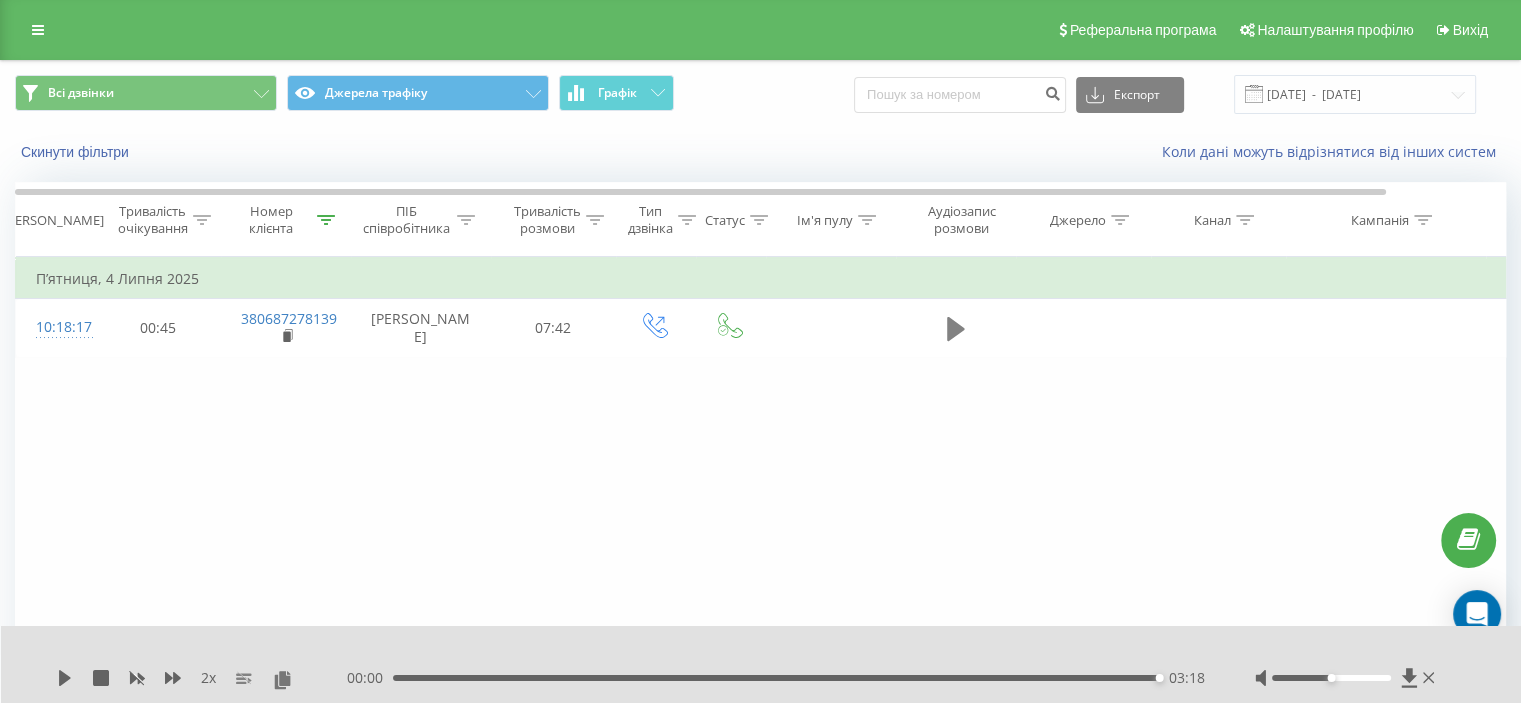 click at bounding box center (956, 329) 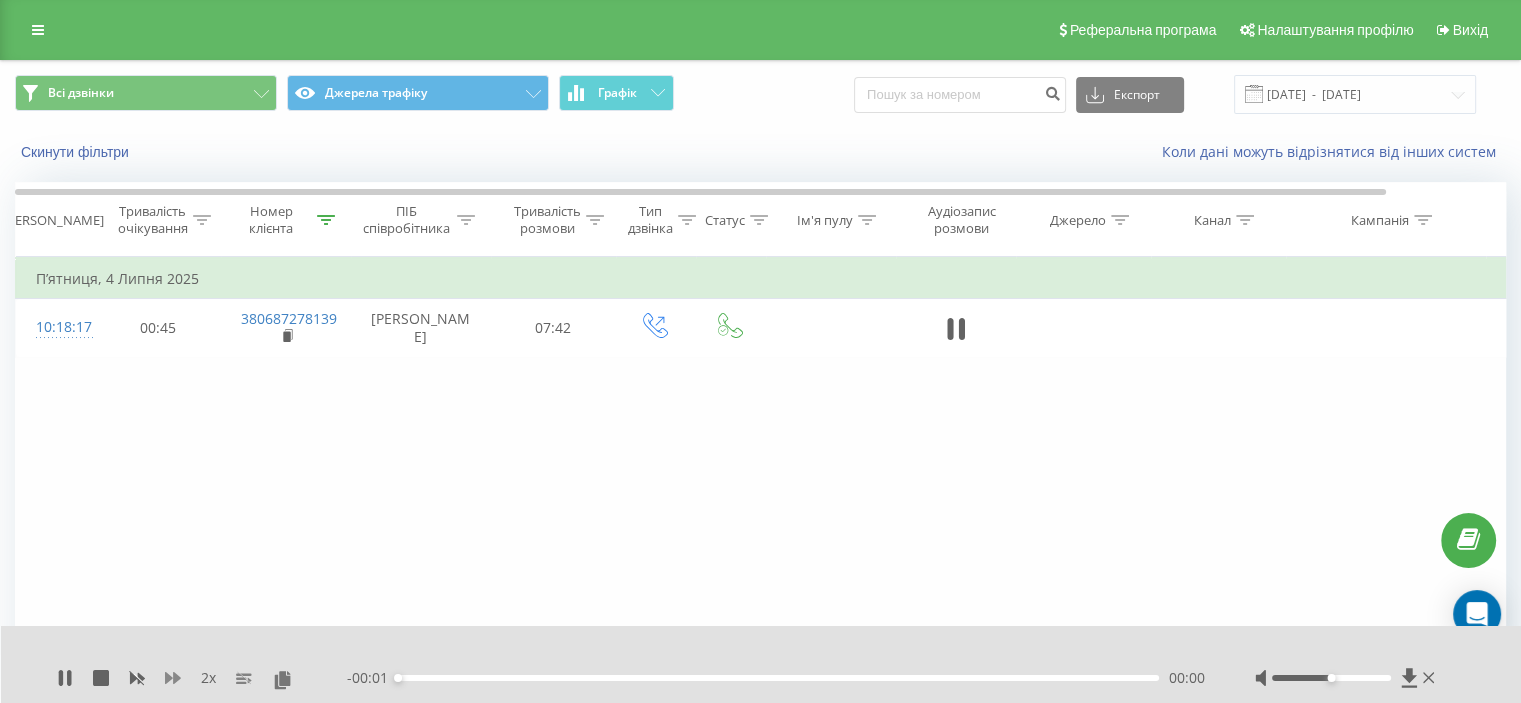 click 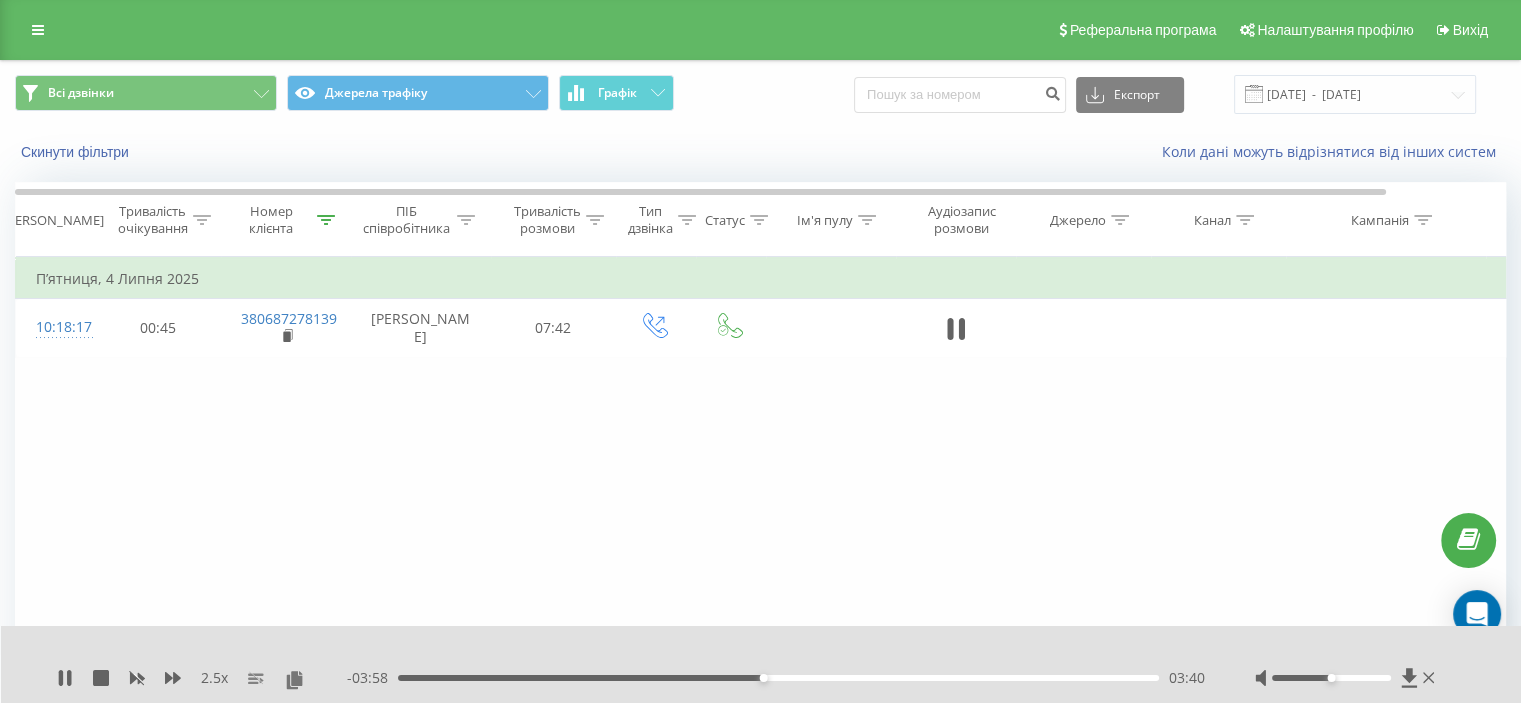 click on "- 03:58 03:40   03:40" at bounding box center [776, 678] 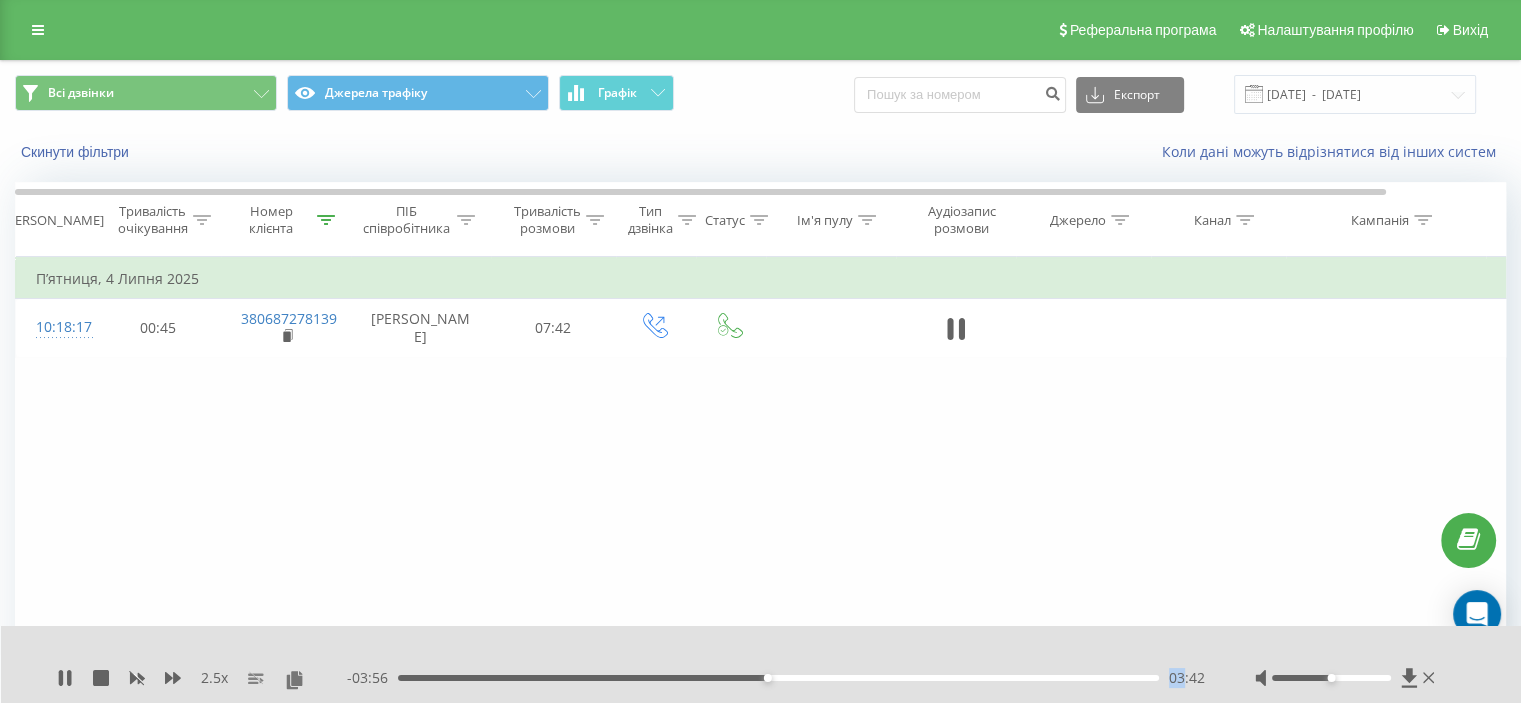 click on "- 03:56 03:42   03:42" at bounding box center (776, 678) 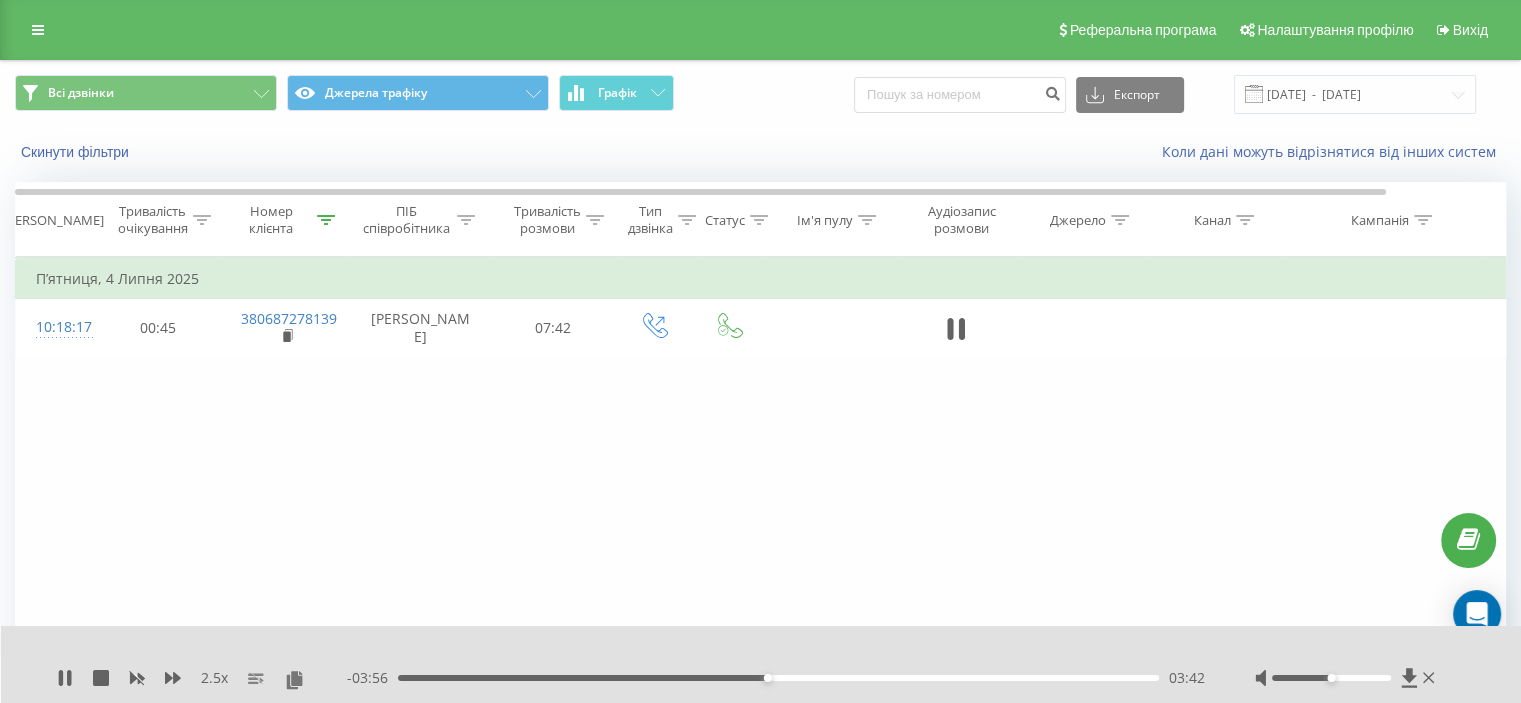 click on "- 03:56 03:42   03:42" at bounding box center (776, 678) 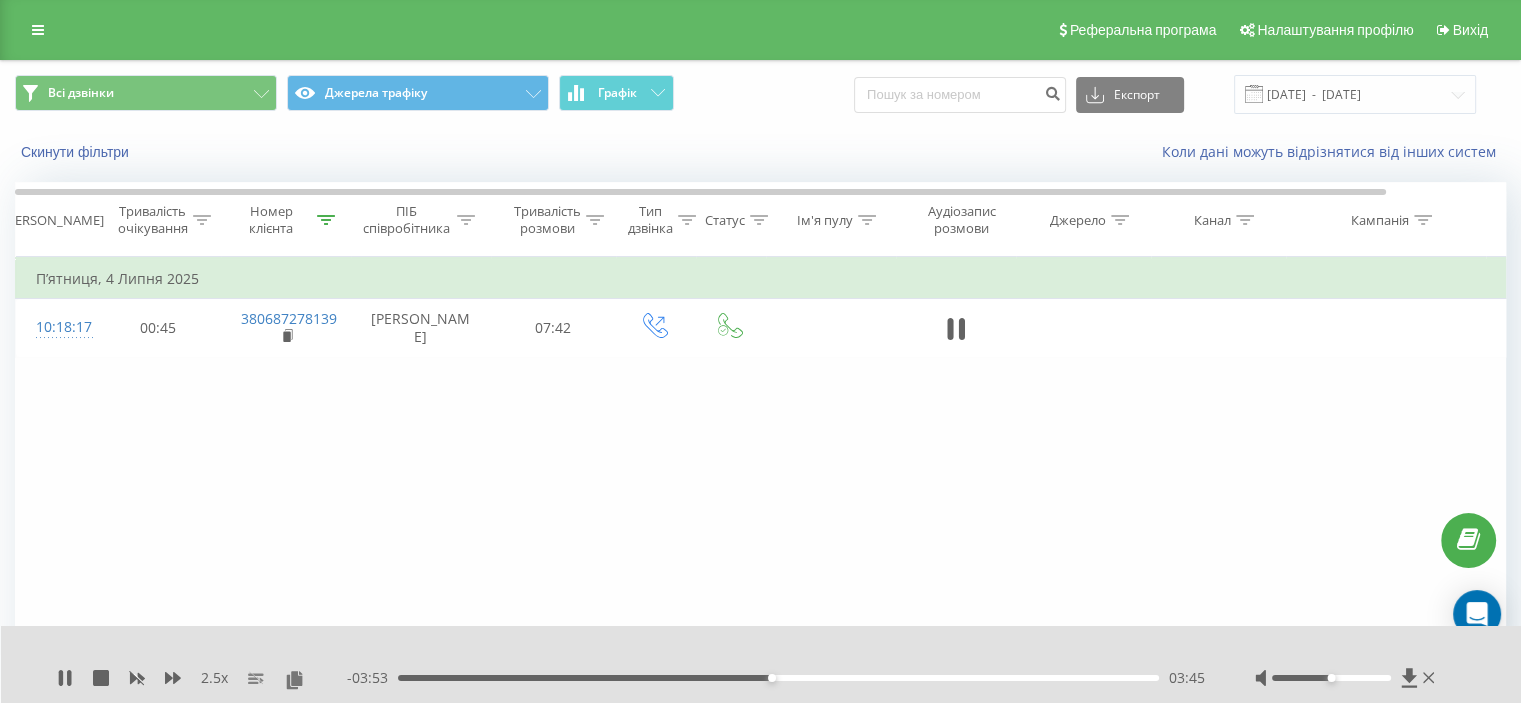 click on "03:45" at bounding box center (778, 678) 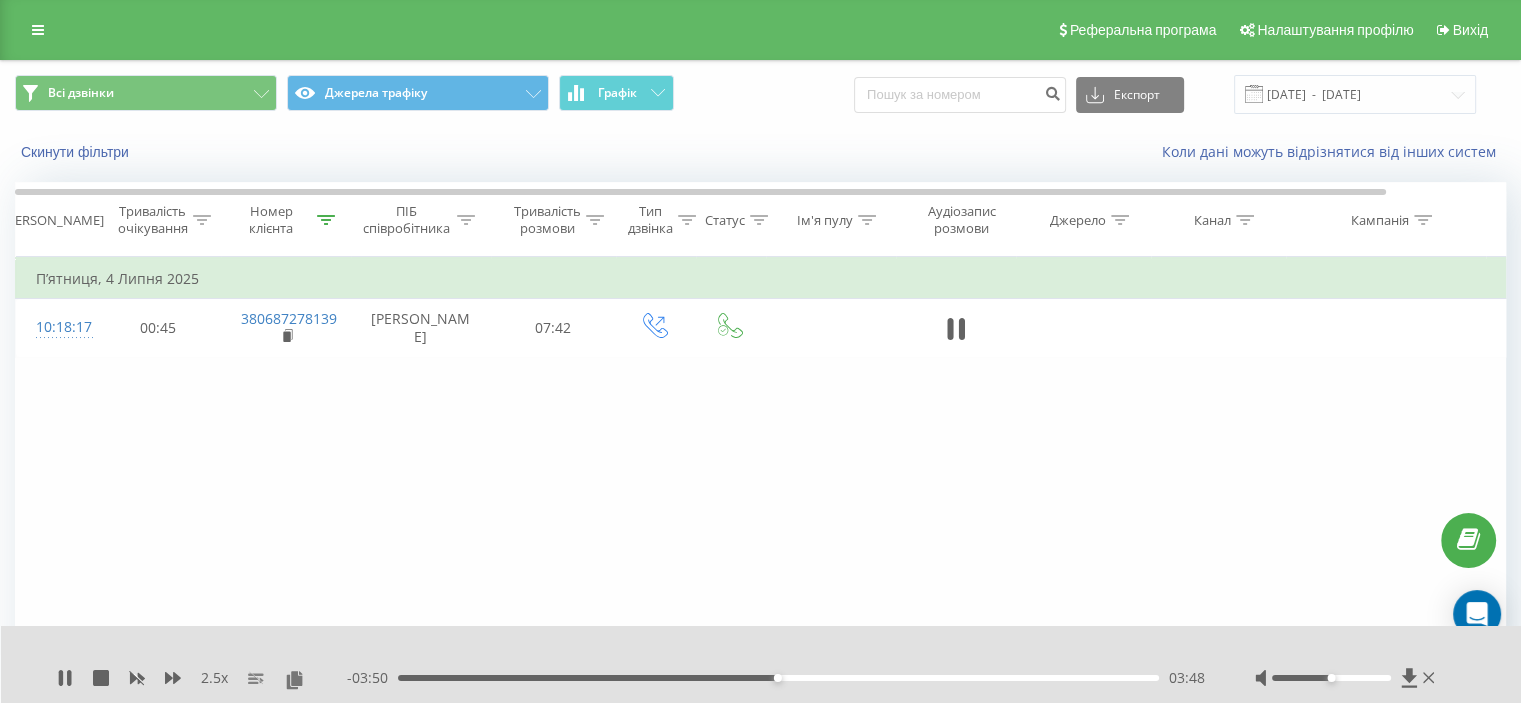 click on "03:48" at bounding box center (778, 678) 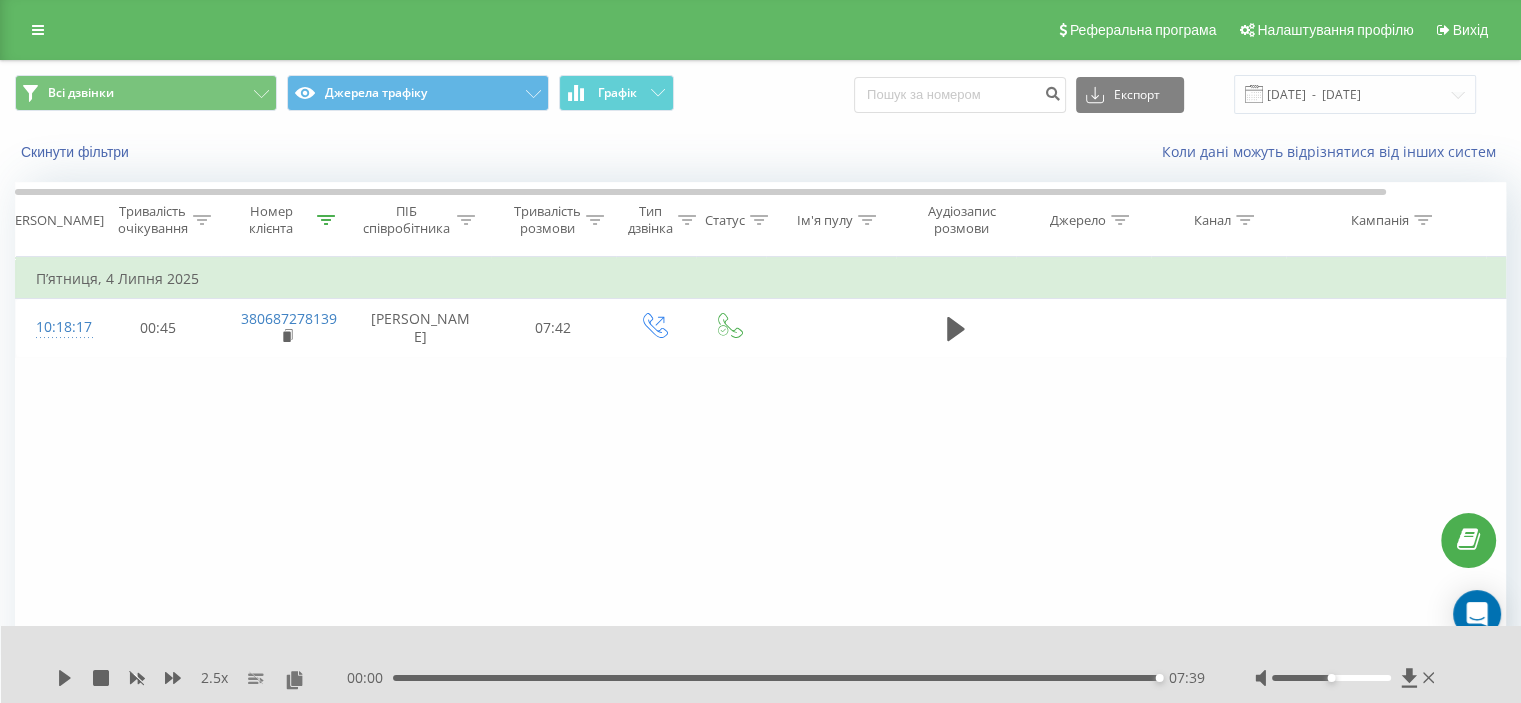 click 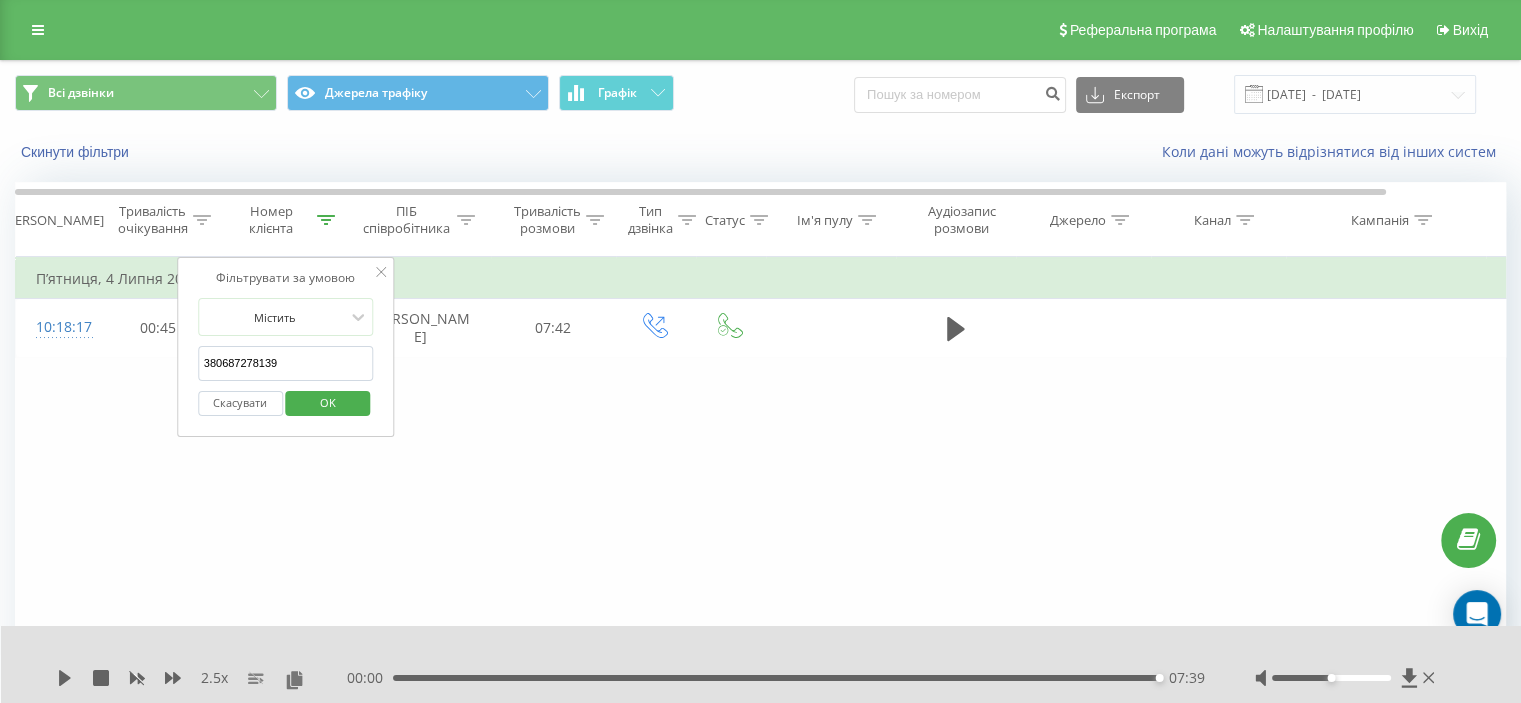 drag, startPoint x: 296, startPoint y: 367, endPoint x: 153, endPoint y: 382, distance: 143.78456 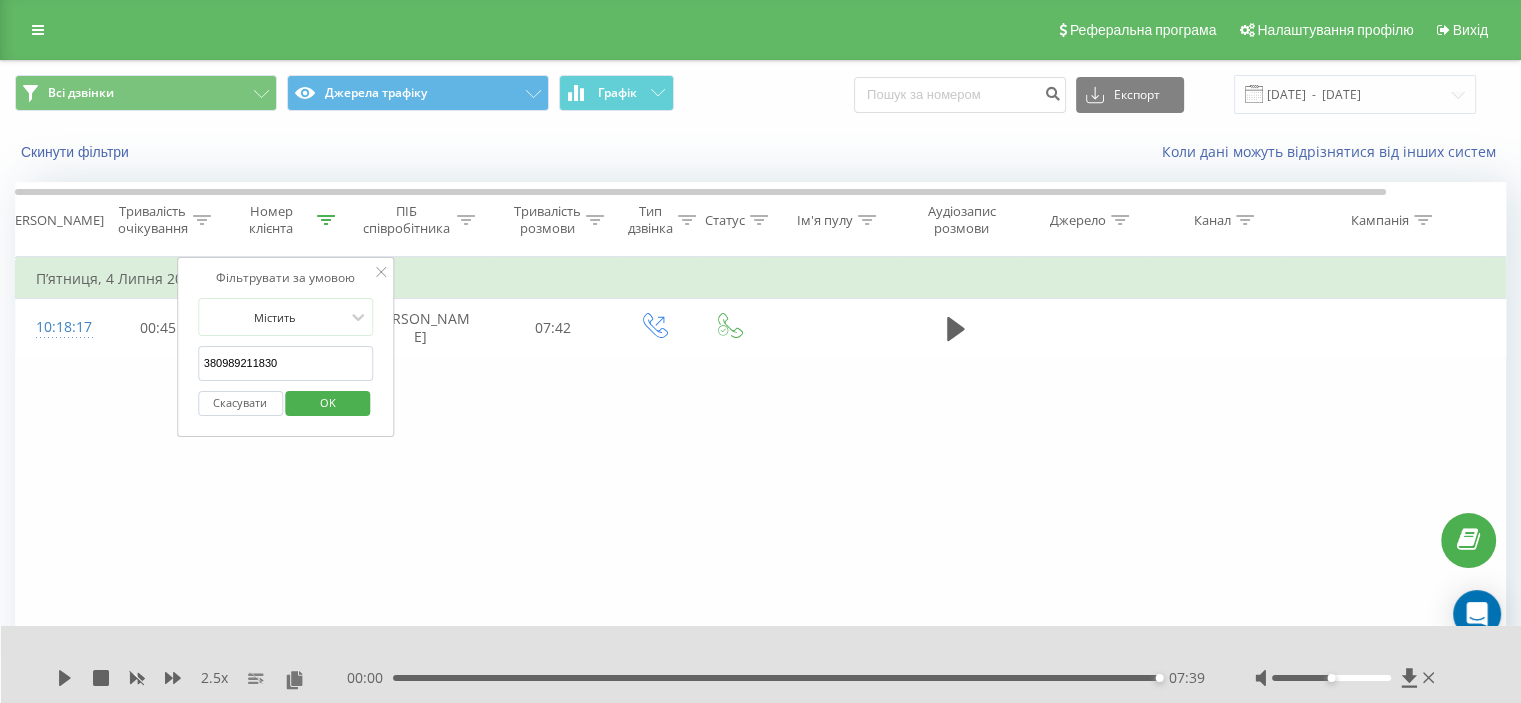 click on "OK" at bounding box center [328, 402] 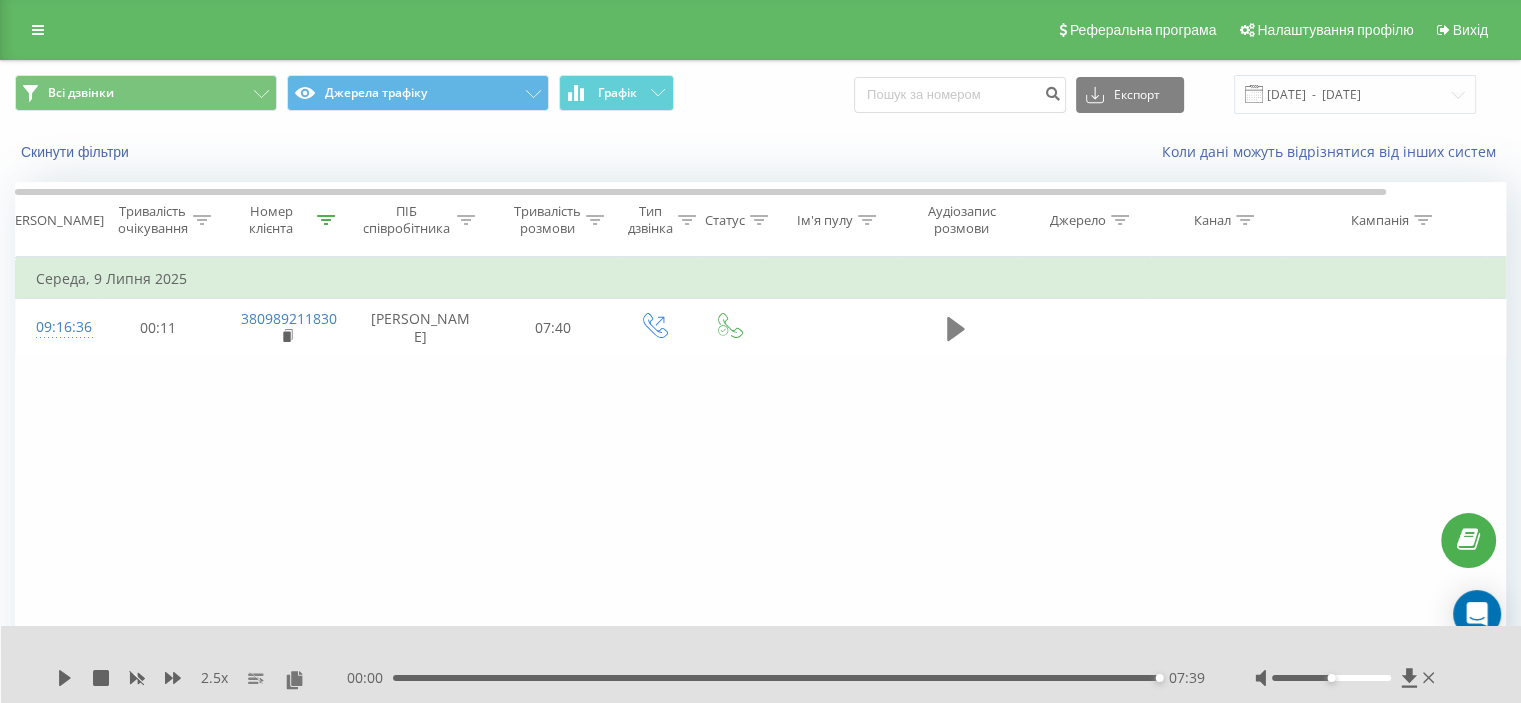 click 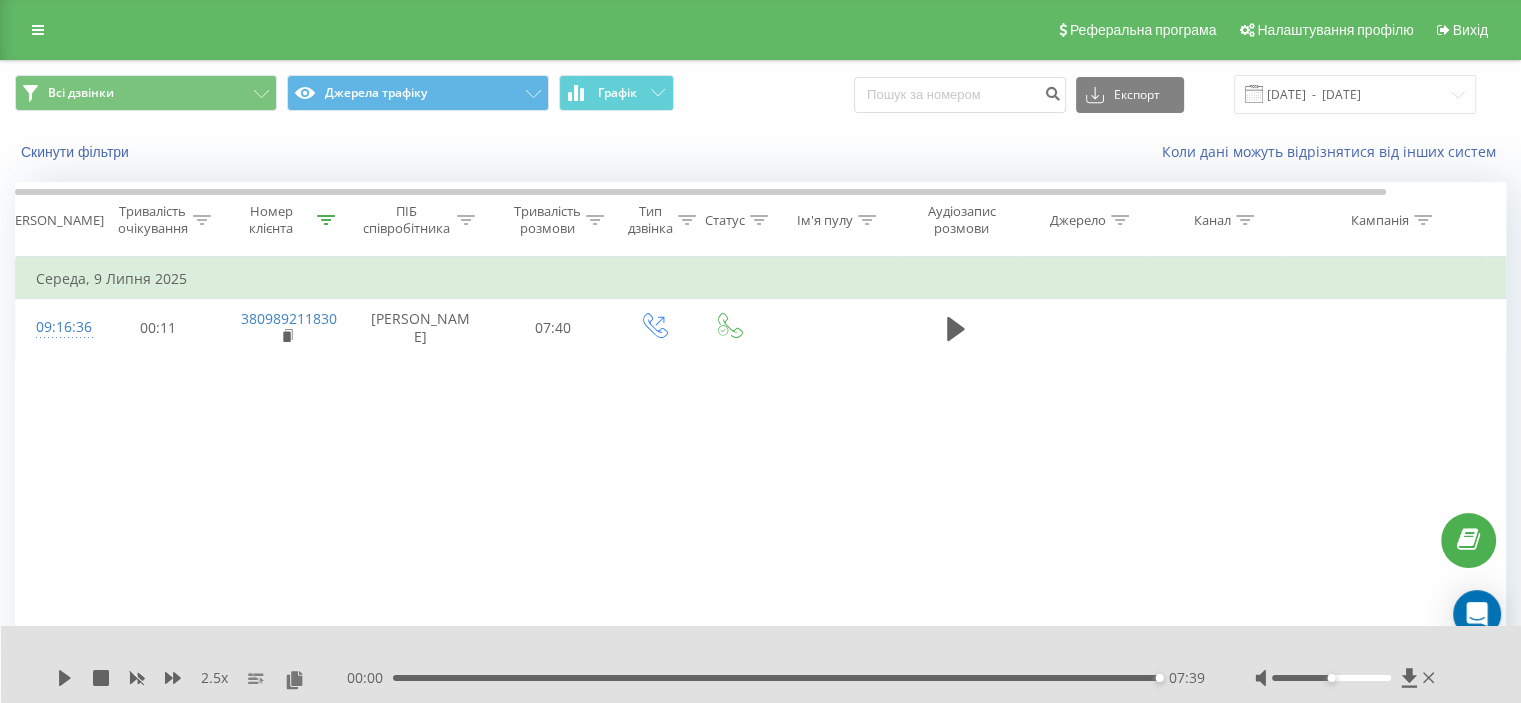 click 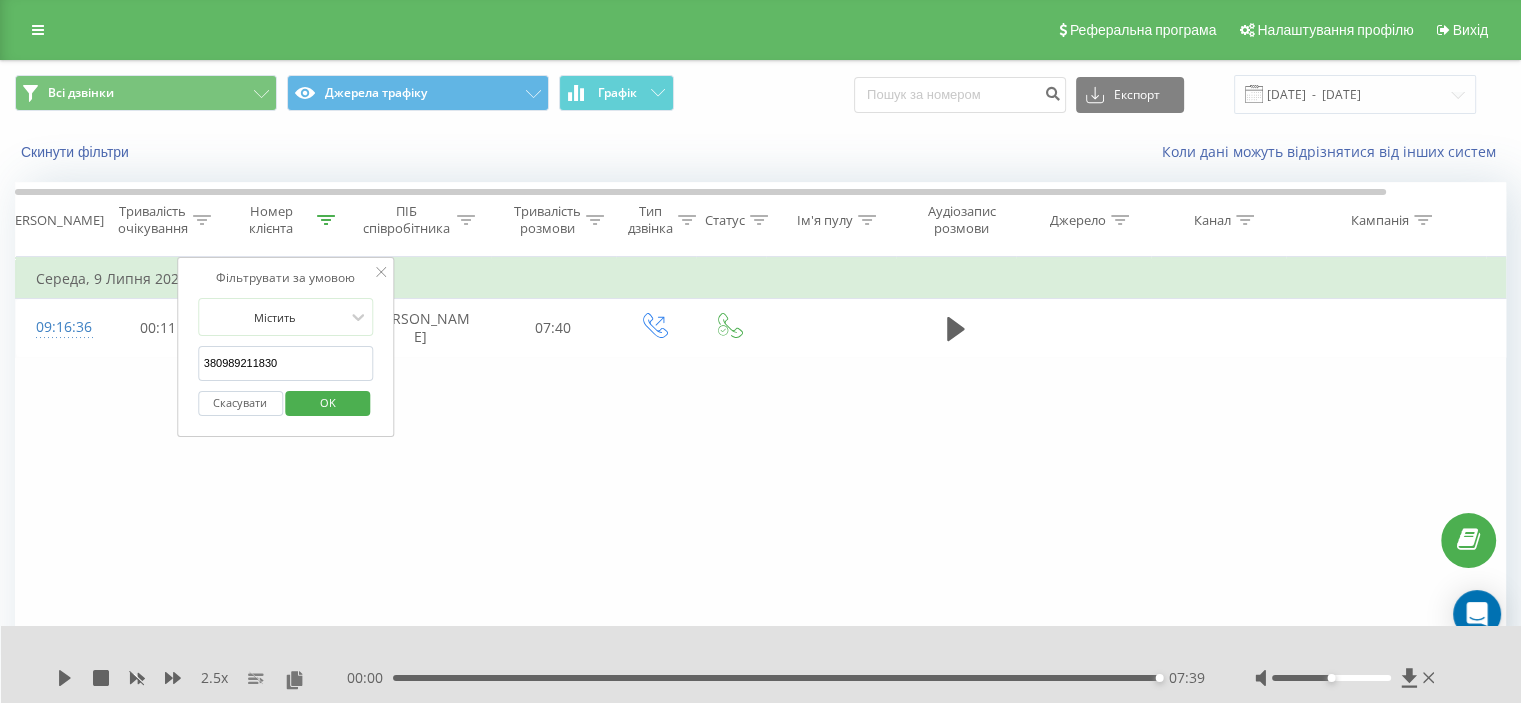 drag, startPoint x: 288, startPoint y: 367, endPoint x: 310, endPoint y: 396, distance: 36.40055 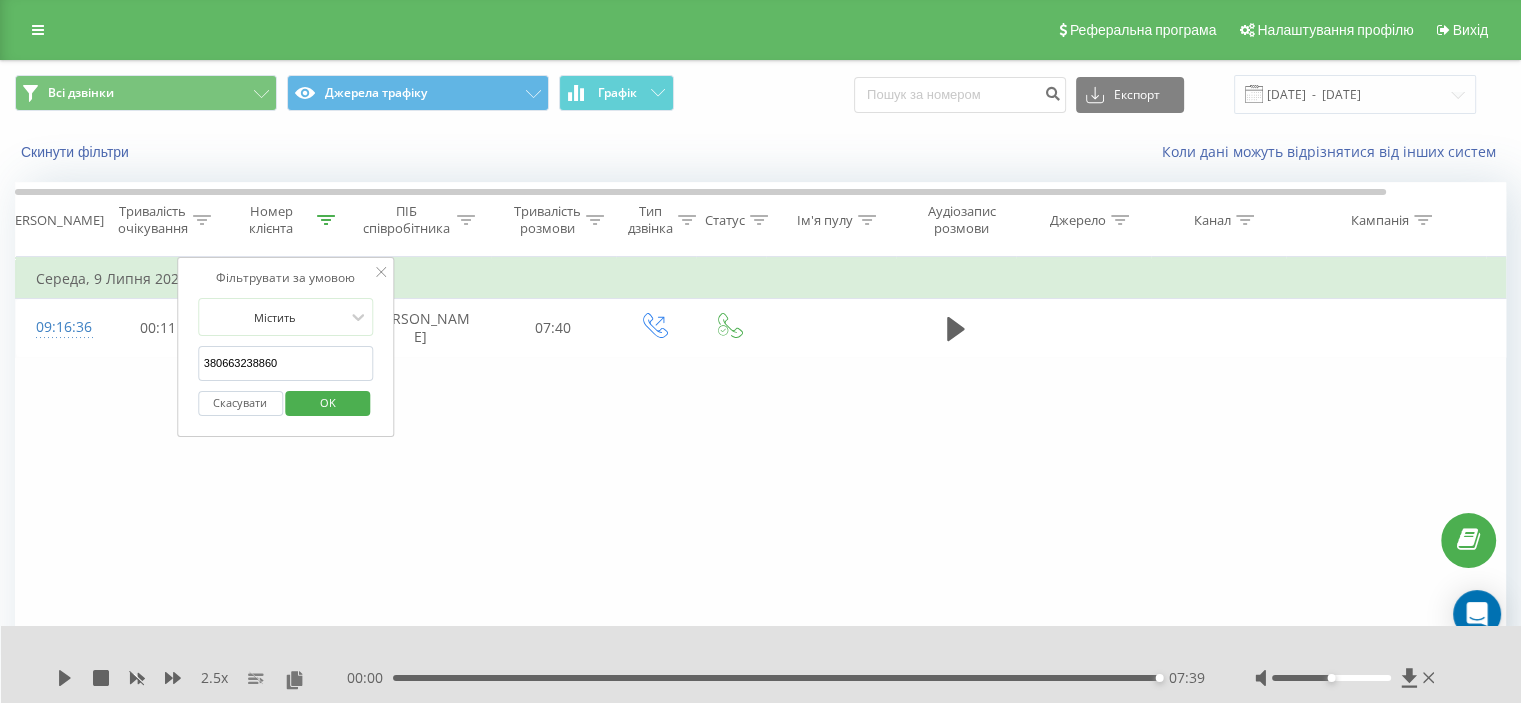 type on "380663238860" 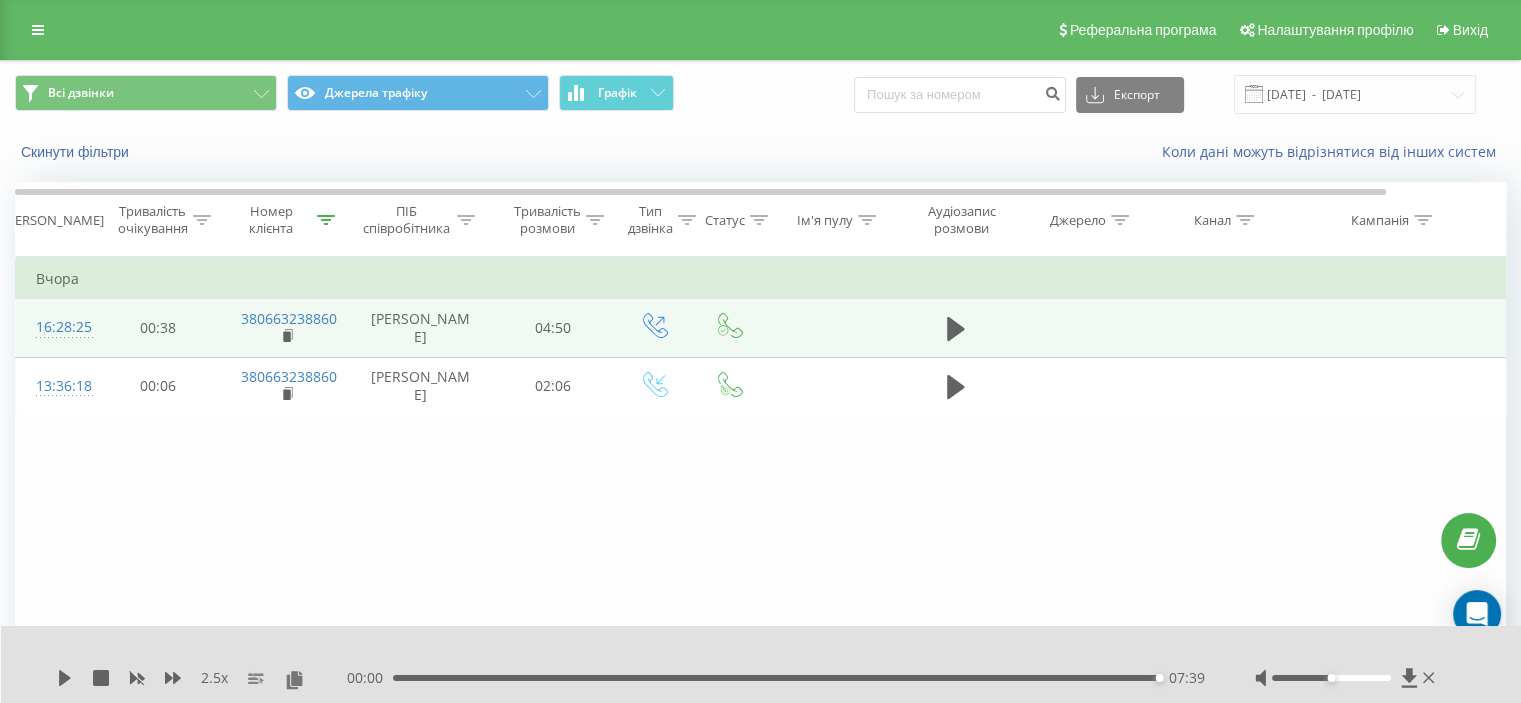 click at bounding box center [956, 328] 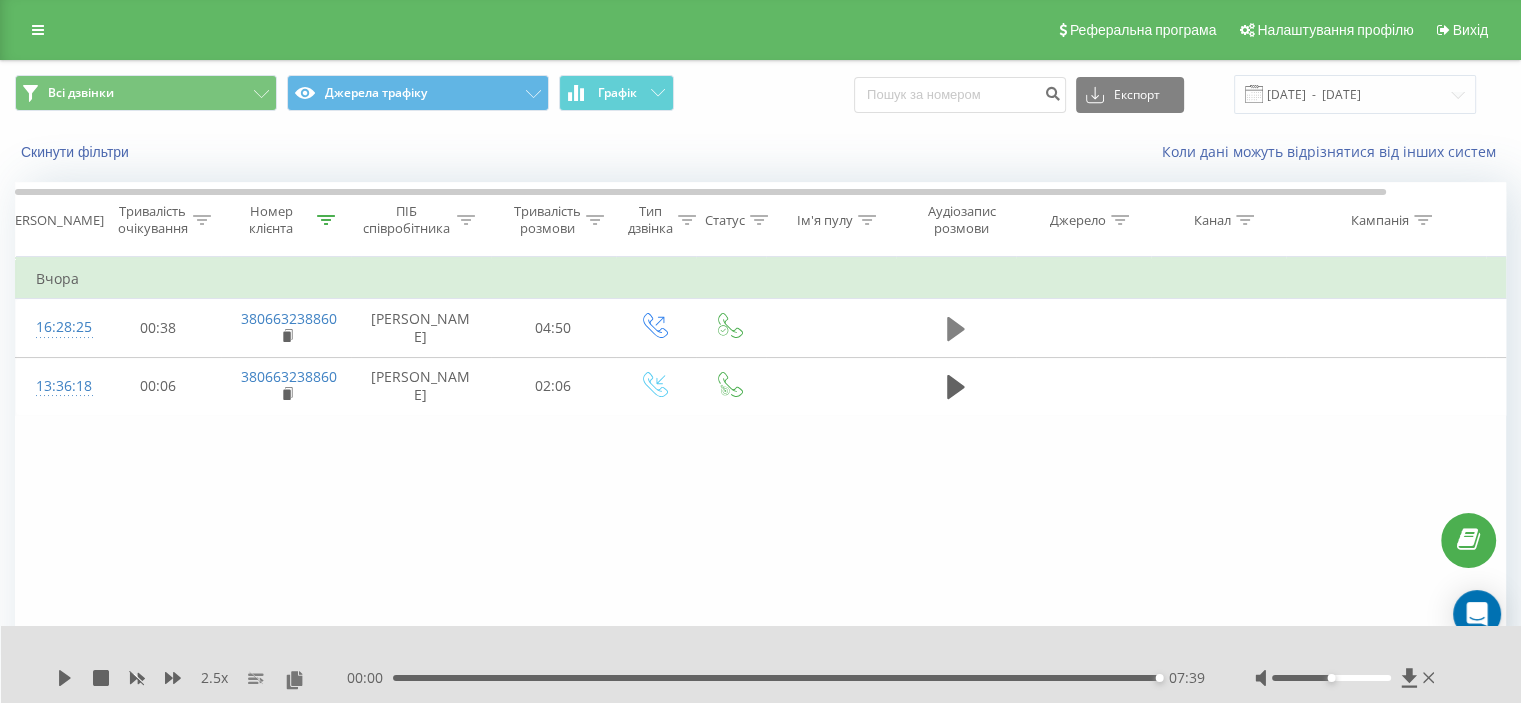 click 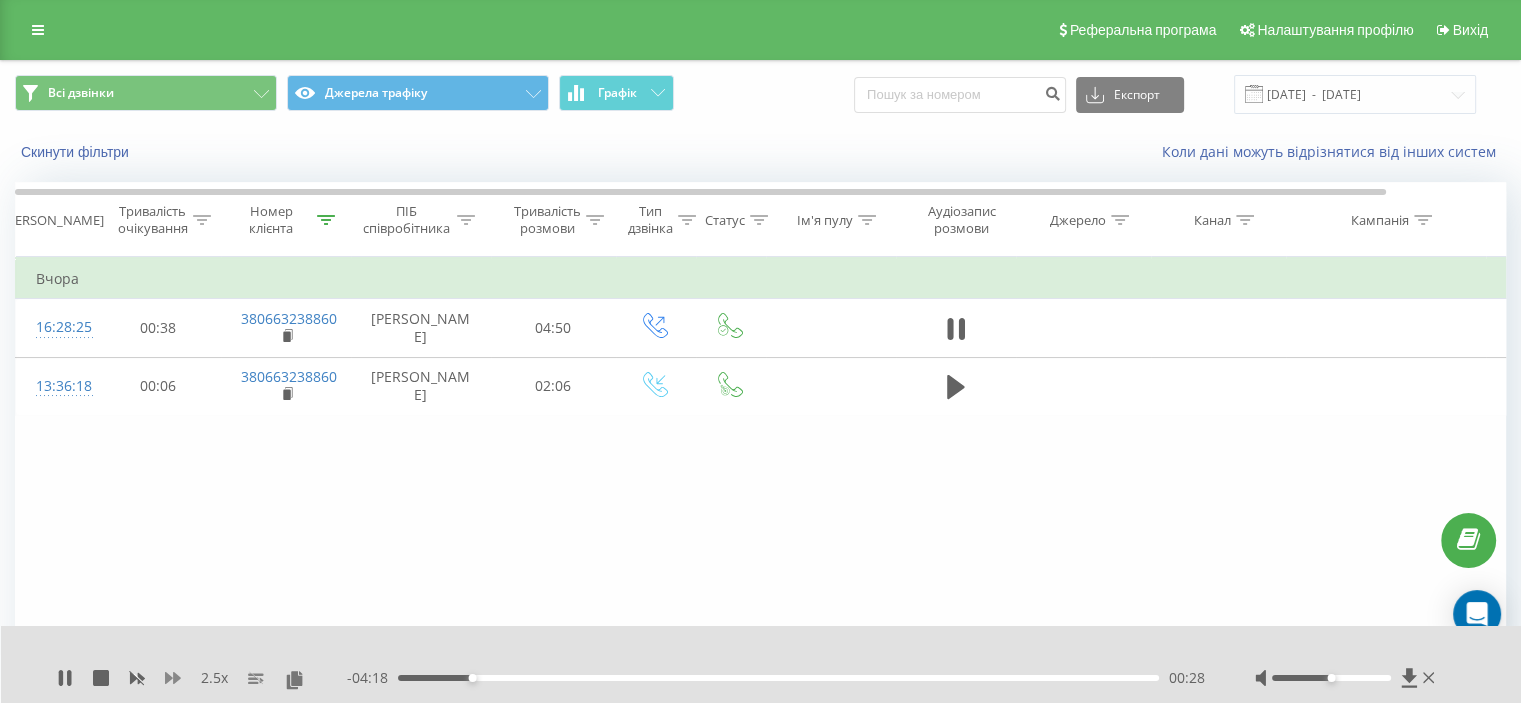 click 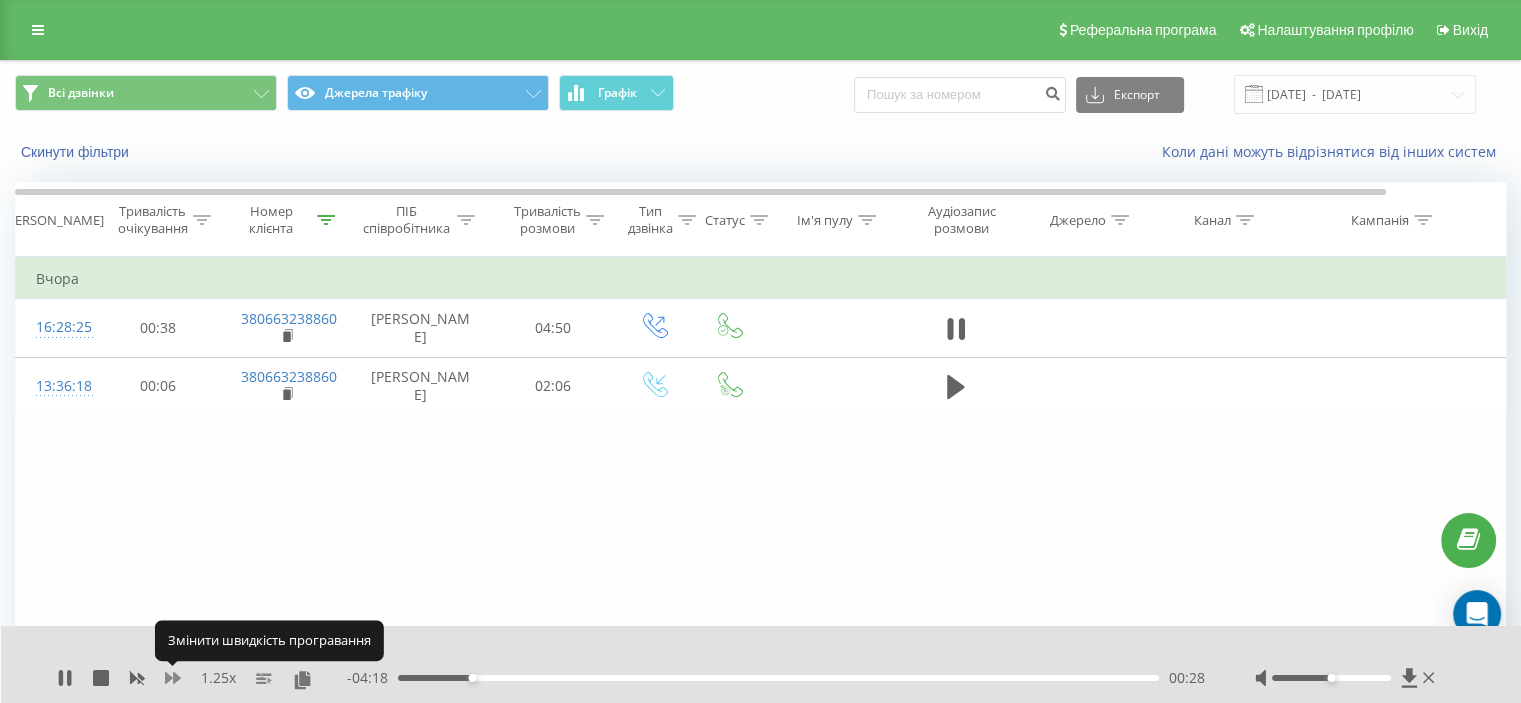 click 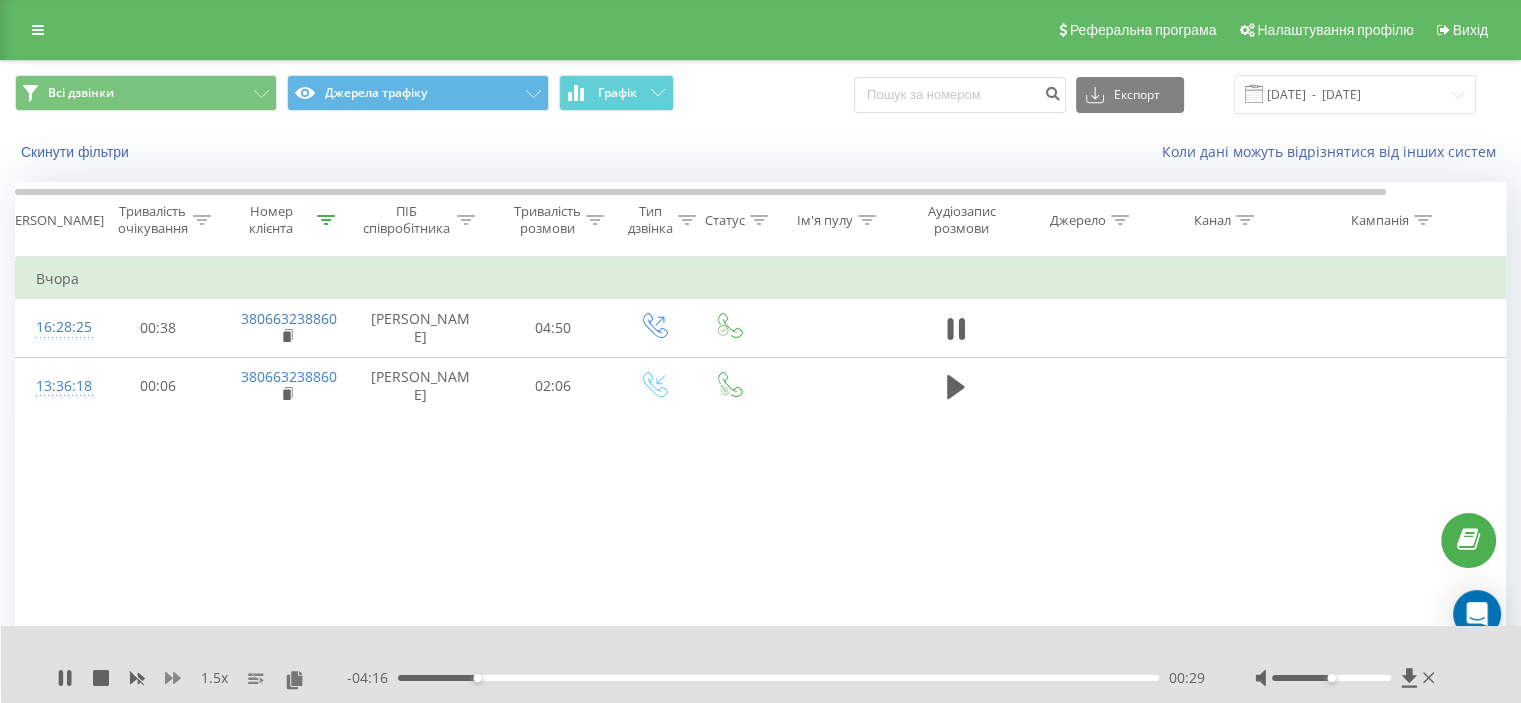click 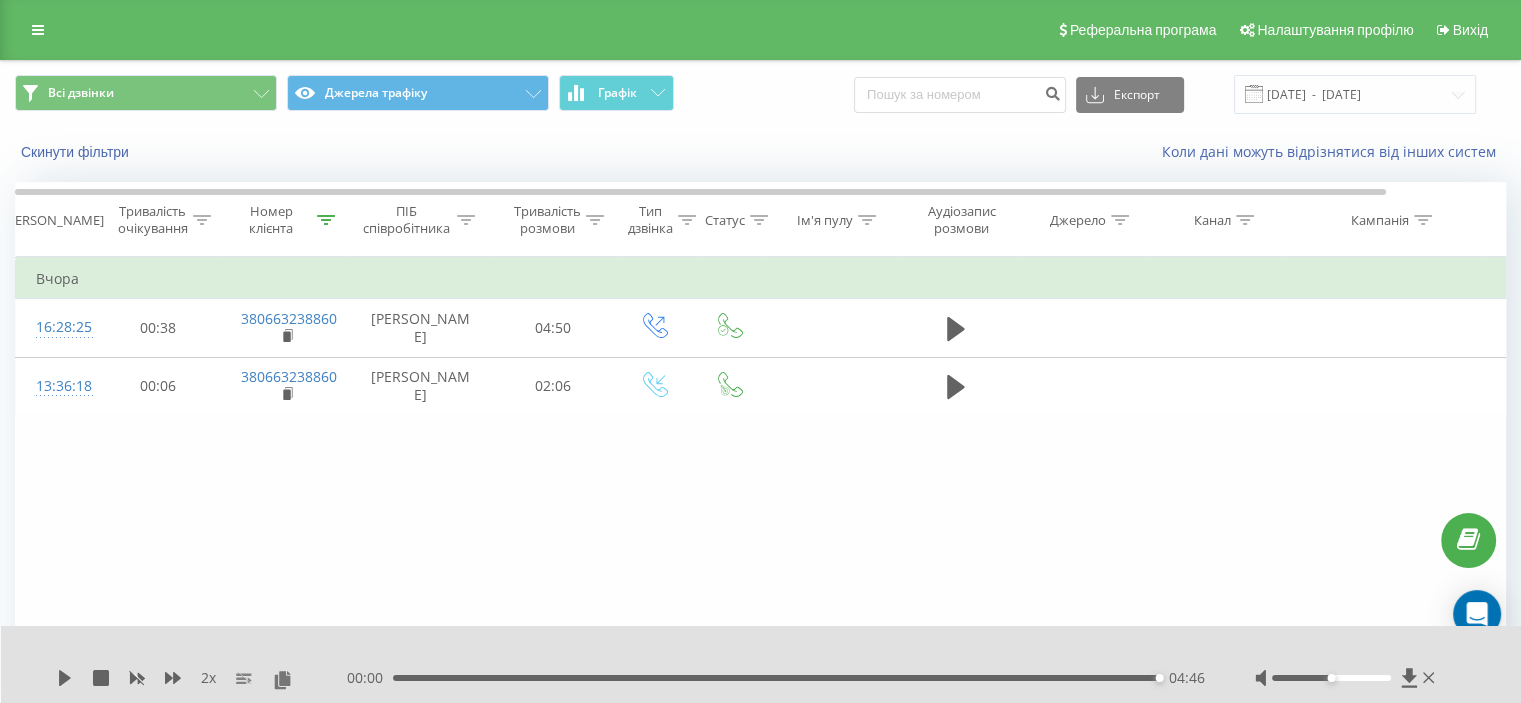 type 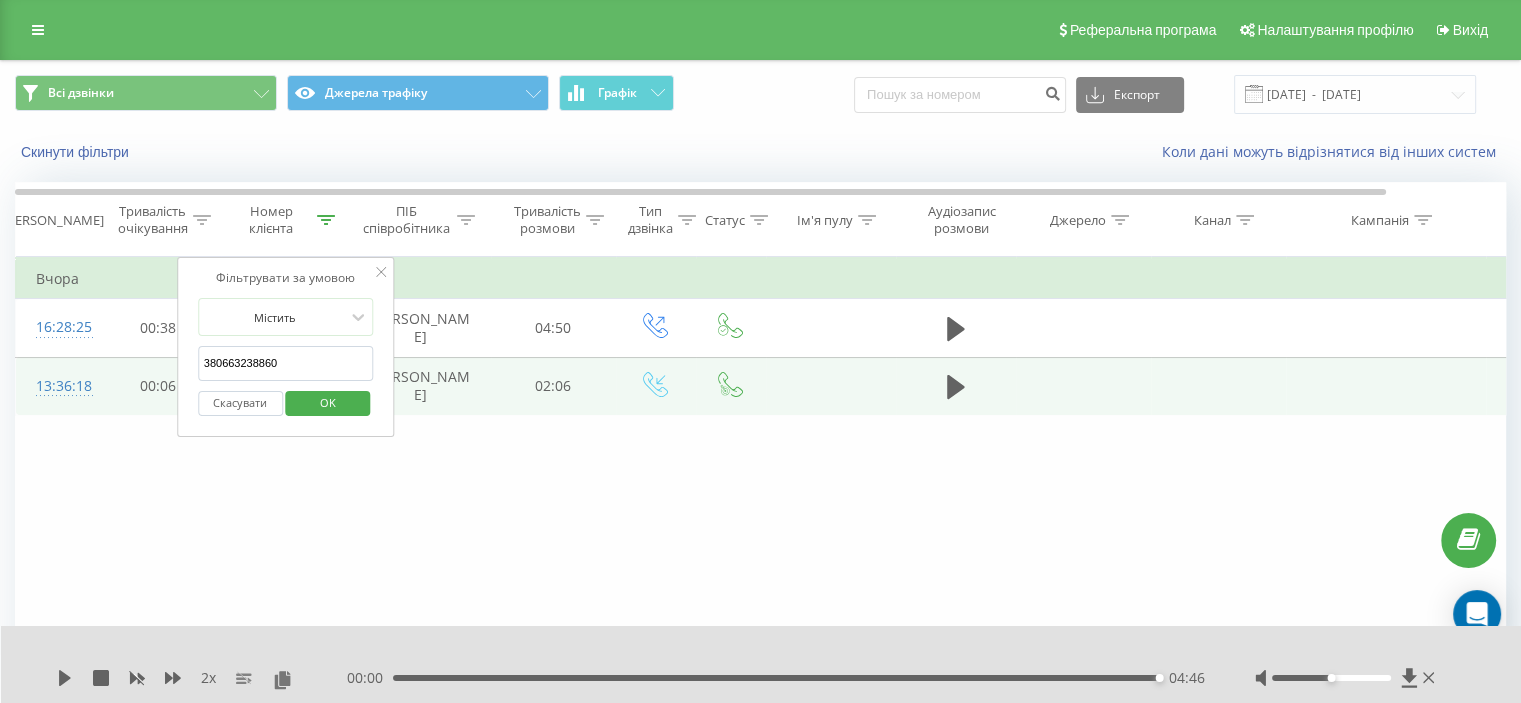 drag, startPoint x: 294, startPoint y: 368, endPoint x: 156, endPoint y: 387, distance: 139.30183 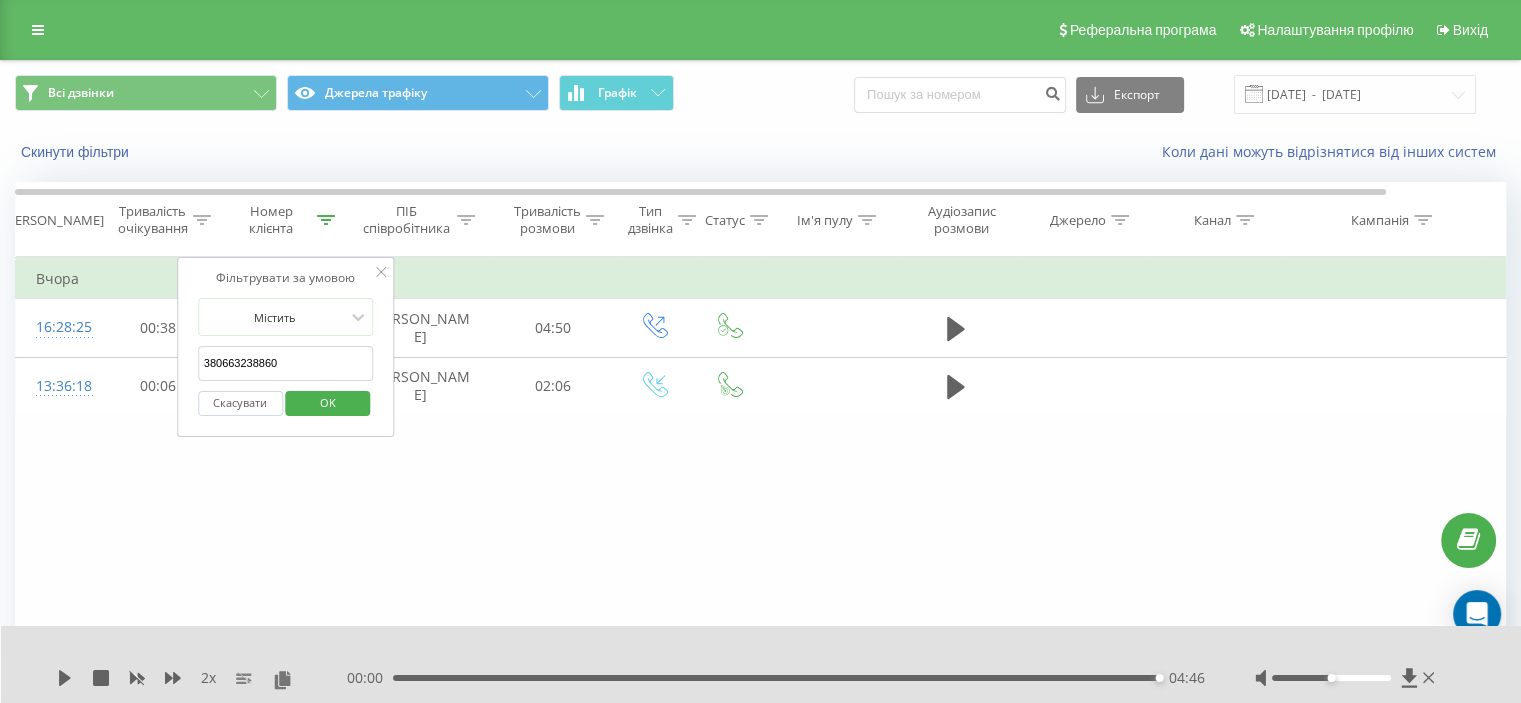 paste on "509153593" 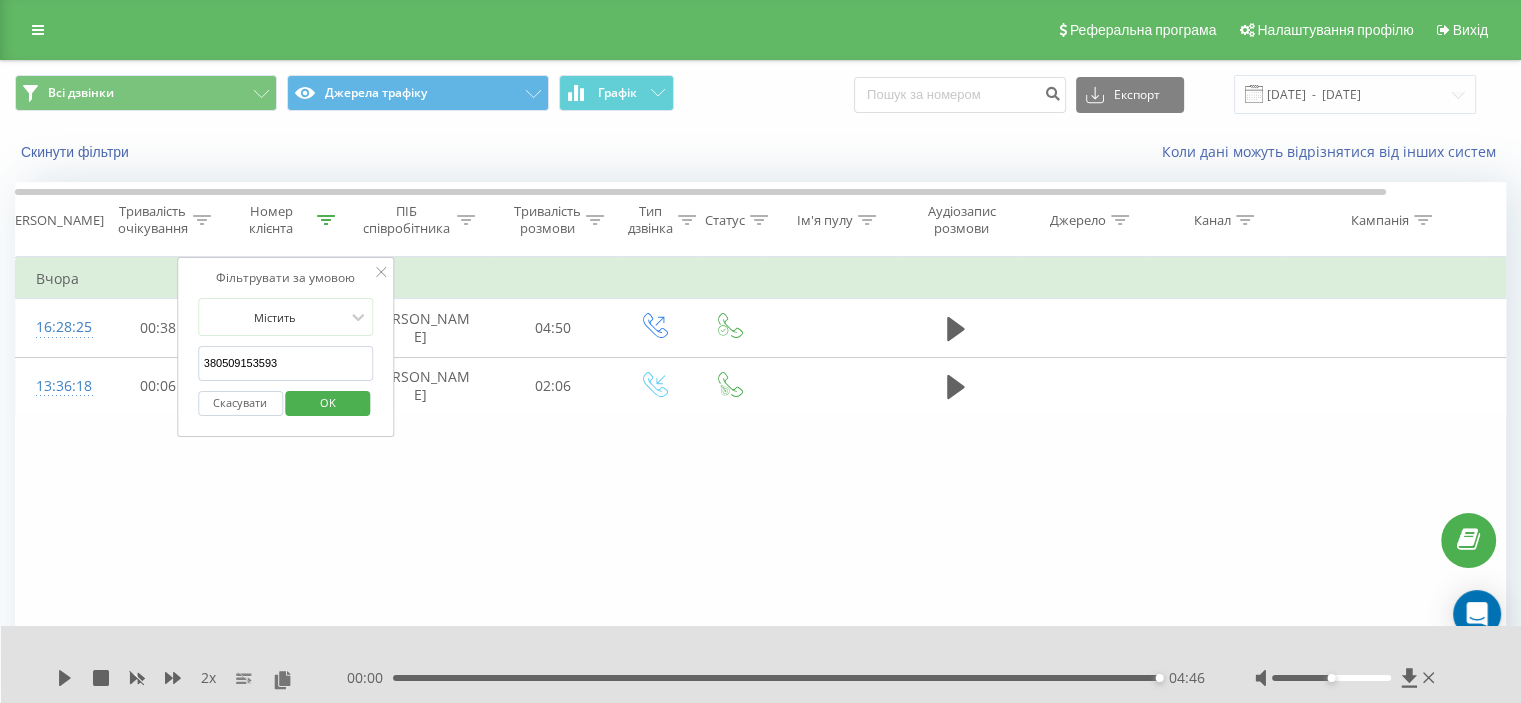 type on "380509153593" 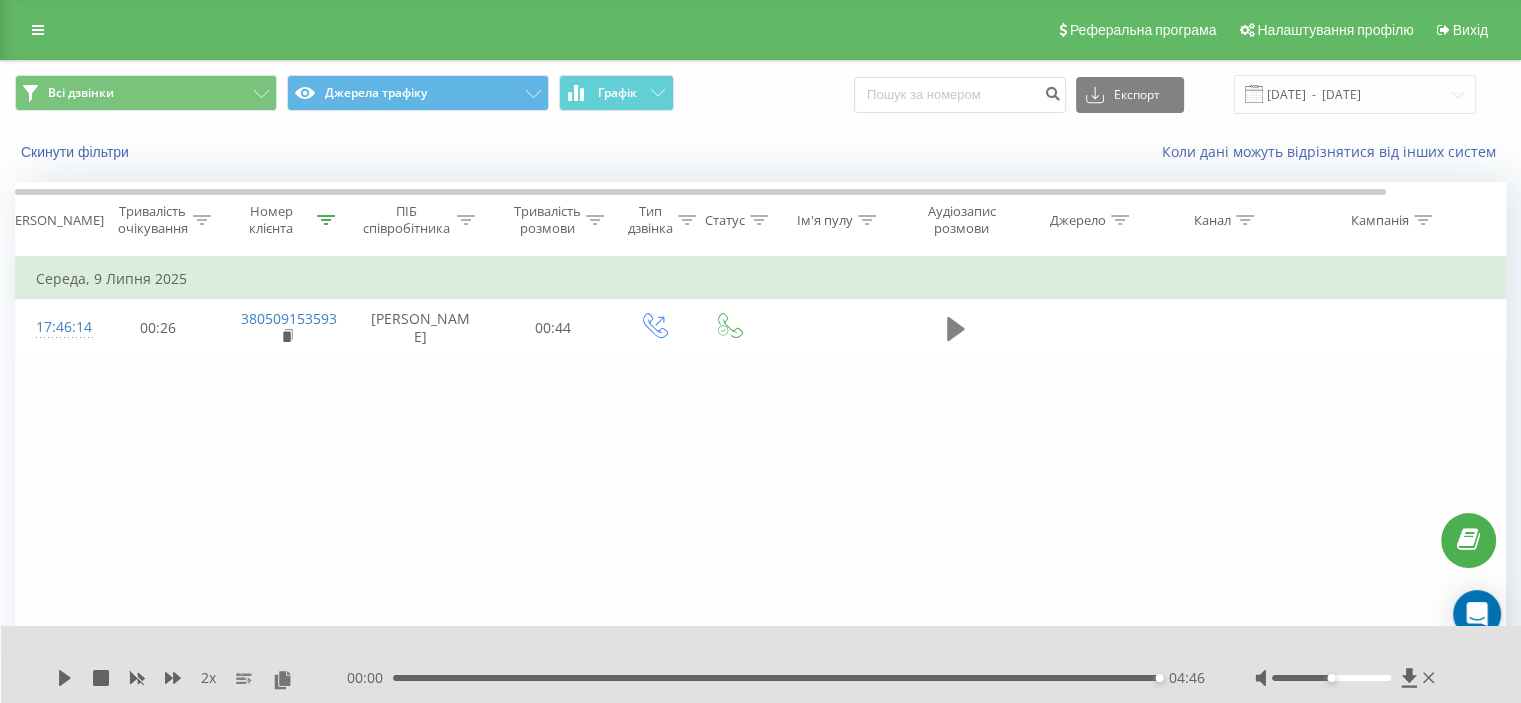 click 